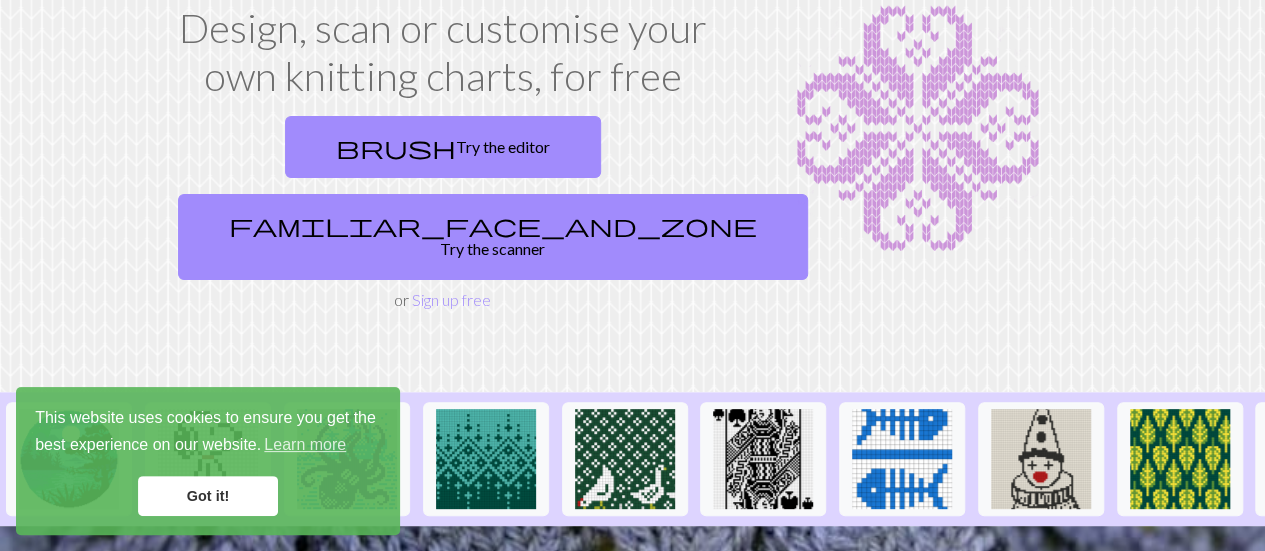 scroll, scrollTop: 200, scrollLeft: 0, axis: vertical 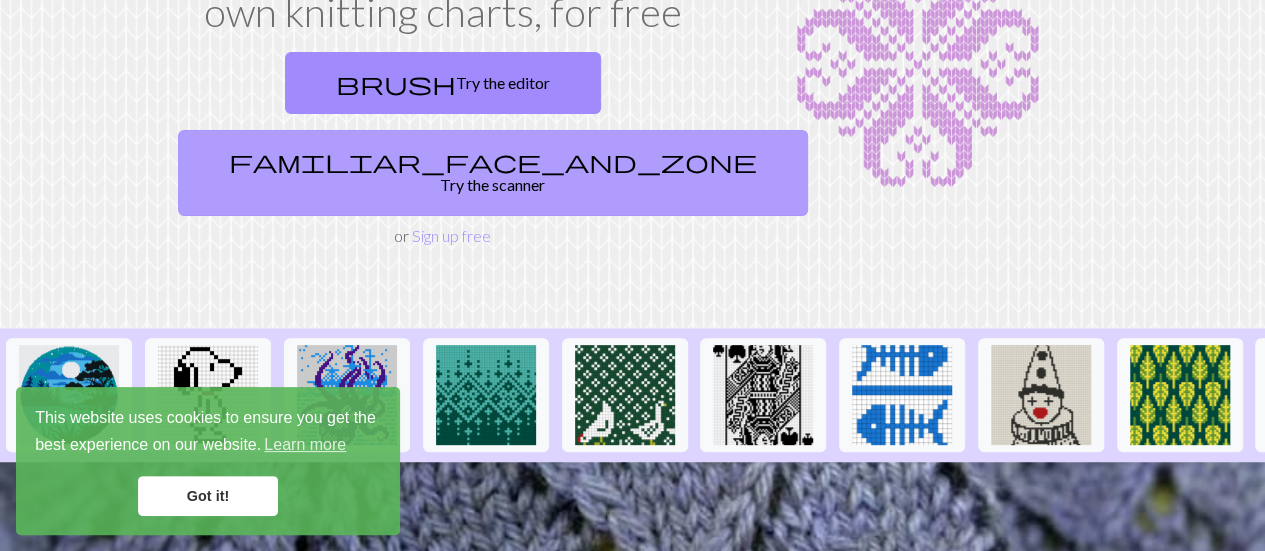 click on "familiar_face_and_zone  Try the scanner" at bounding box center (493, 173) 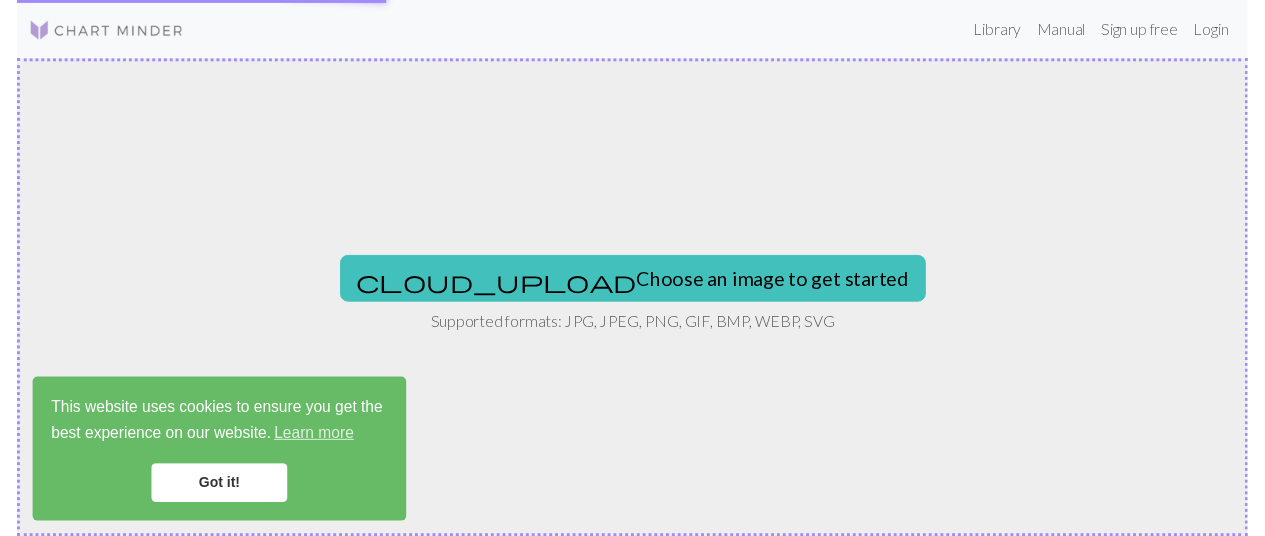 scroll, scrollTop: 0, scrollLeft: 0, axis: both 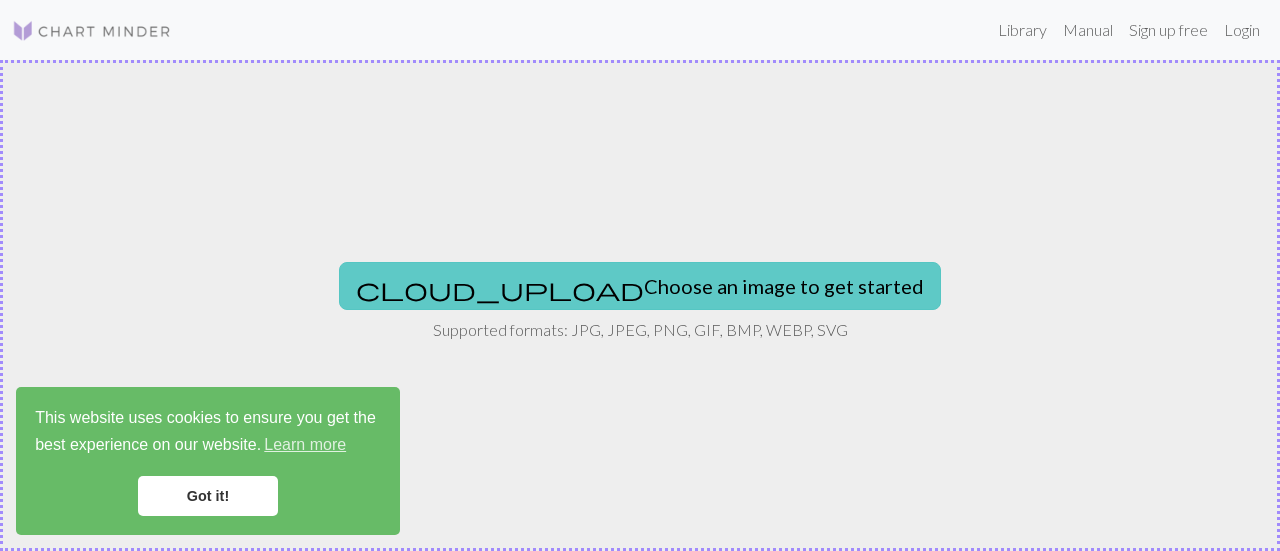click on "cloud_upload  Choose an image to get started" at bounding box center (640, 286) 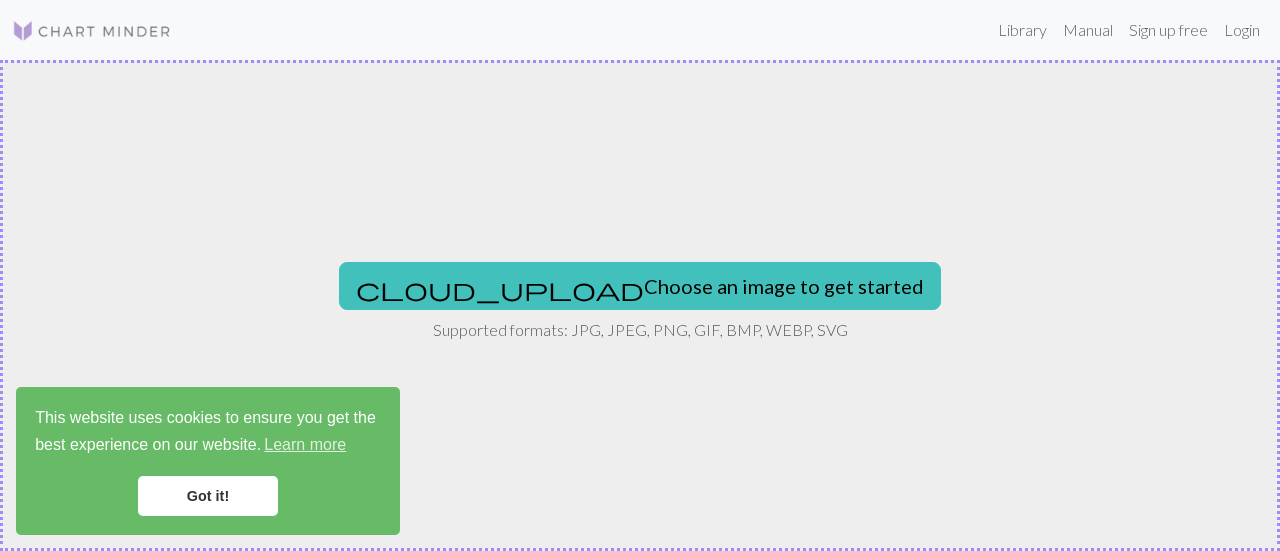click on "Got it!" at bounding box center [208, 496] 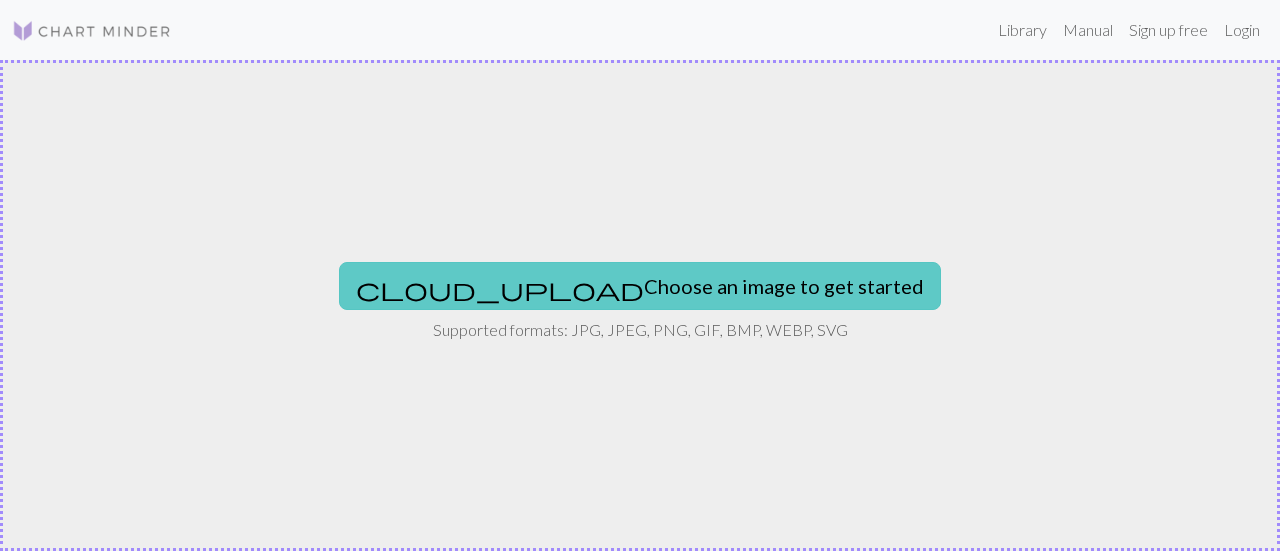 click on "cloud_upload  Choose an image to get started" at bounding box center (640, 286) 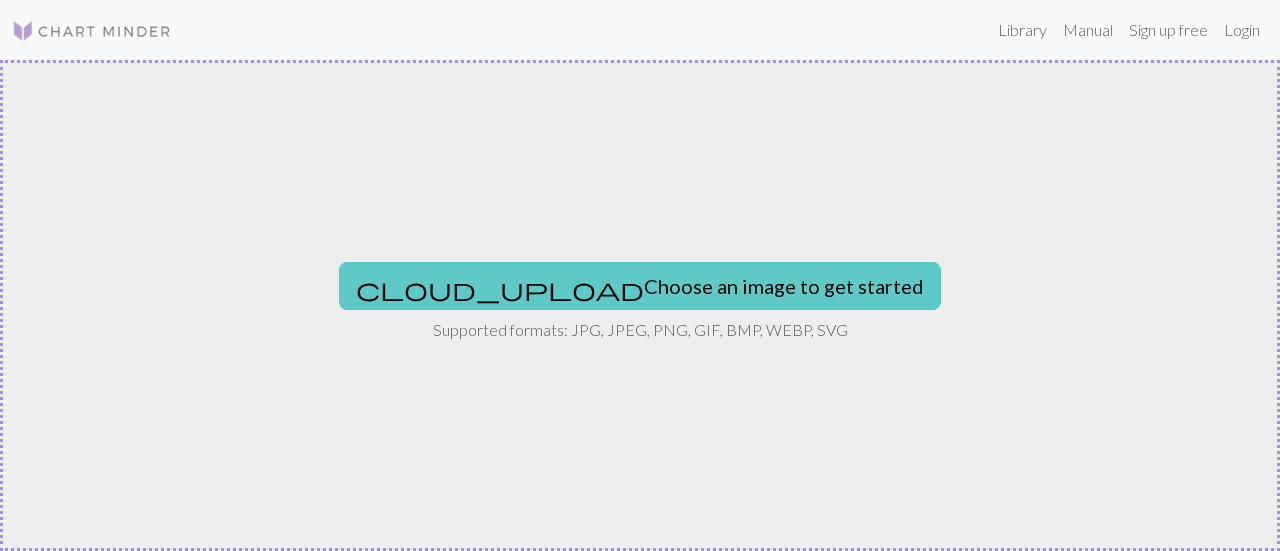 type on "C:\fakepath\𝐏𝗁𝖺𝗇𝗍𝗈𝗆𝗁𝗂𝗏𝖾 𝐂𝗂𝖾𝗅.jfif" 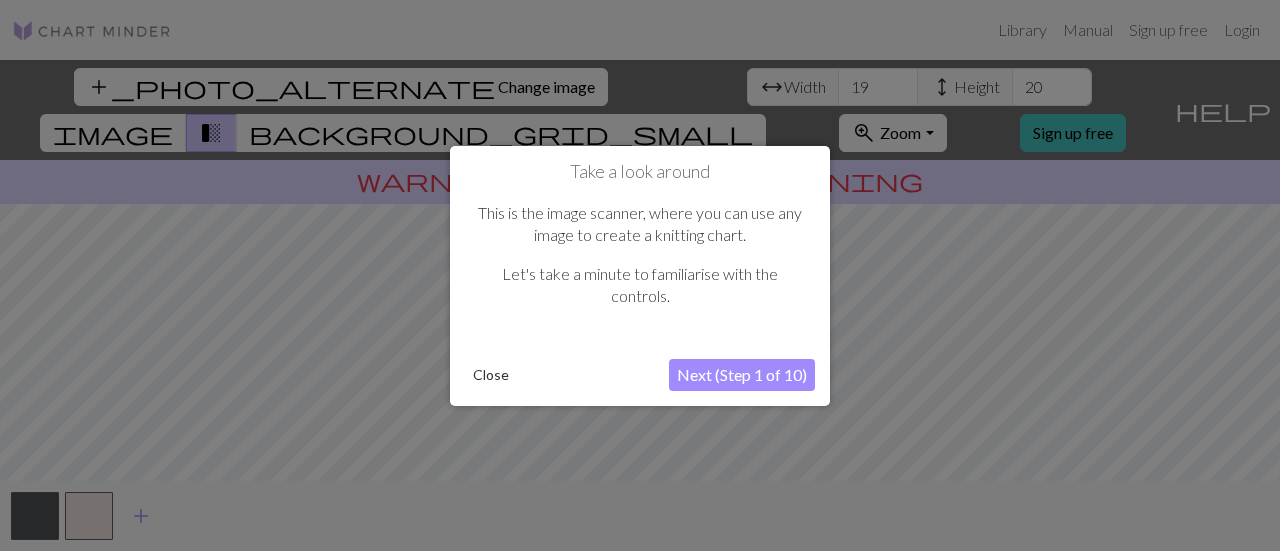 click on "Next (Step 1 of 10)" at bounding box center (742, 375) 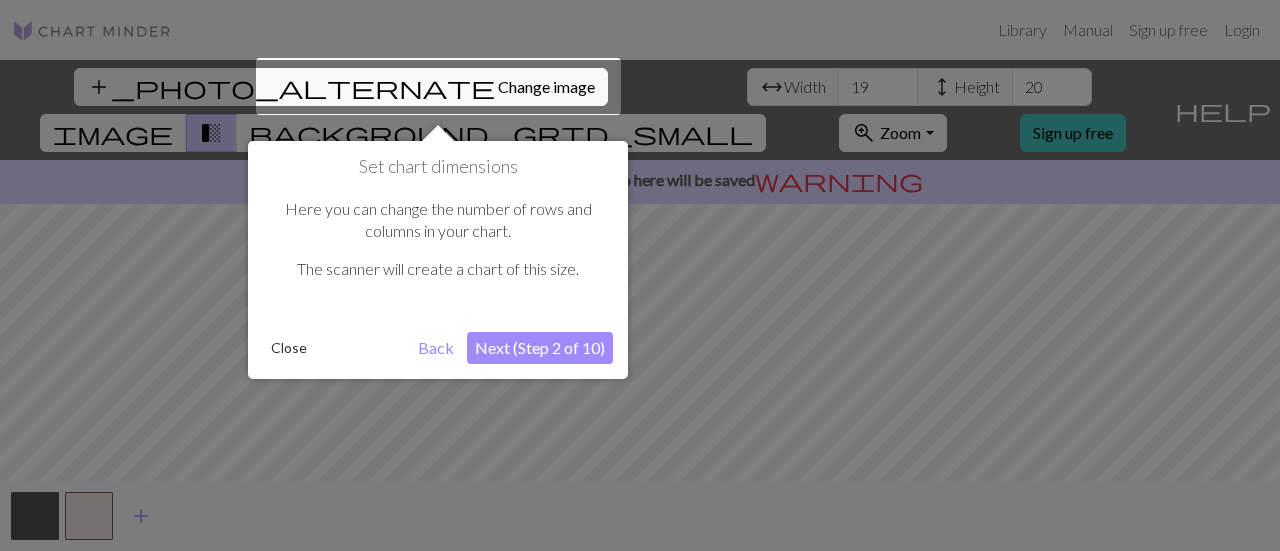 click on "Next (Step 2 of 10)" at bounding box center (540, 348) 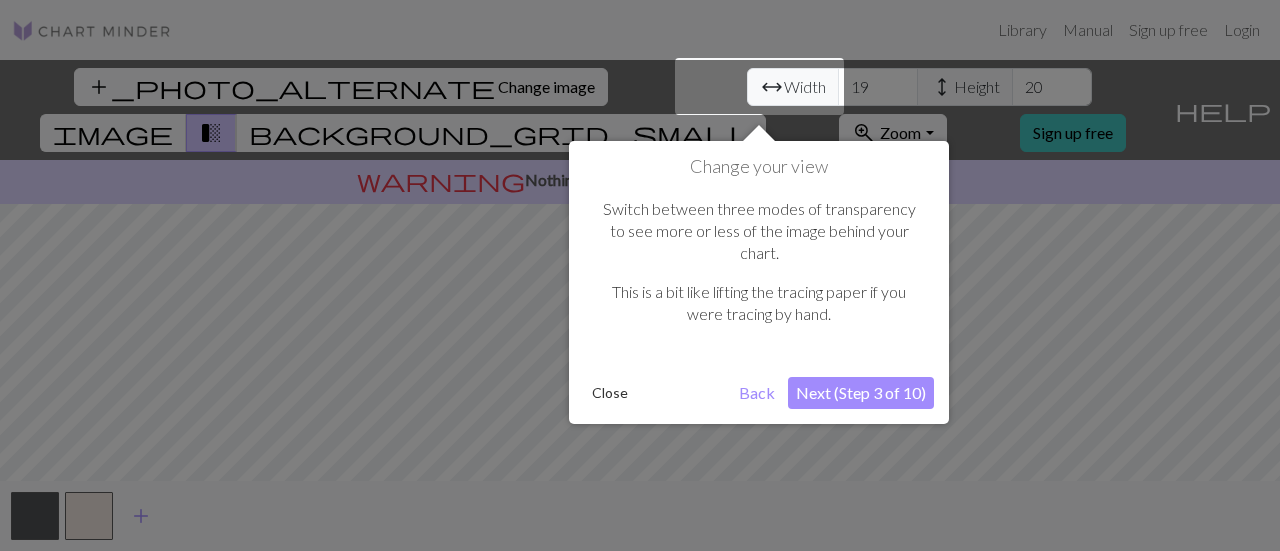 click on "Next (Step 3 of 10)" at bounding box center (861, 393) 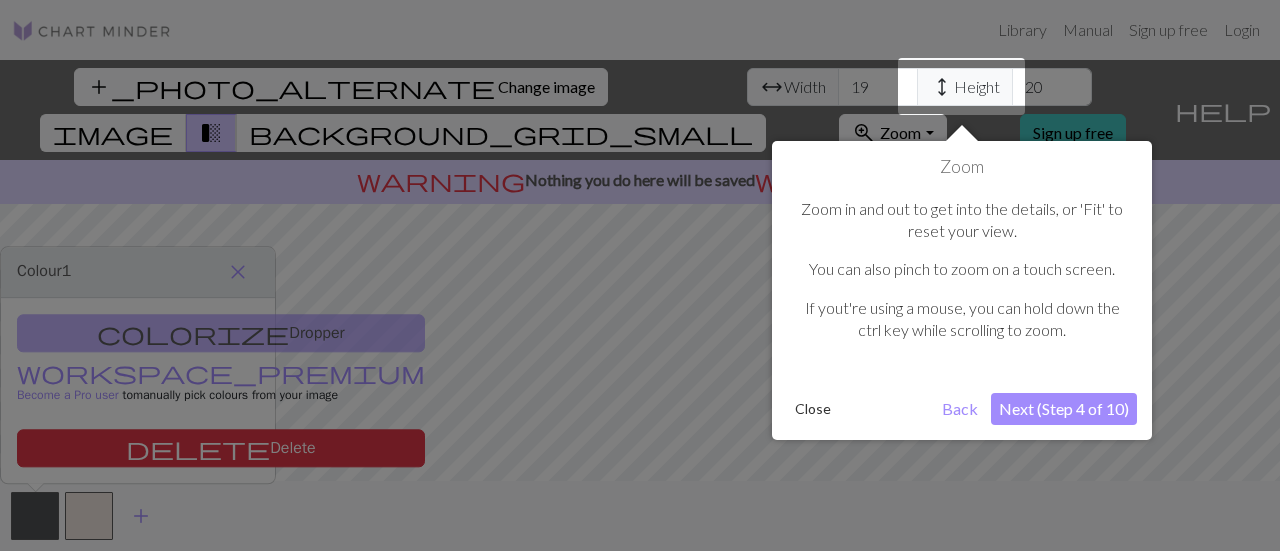 click on "Next (Step 4 of 10)" at bounding box center (1064, 409) 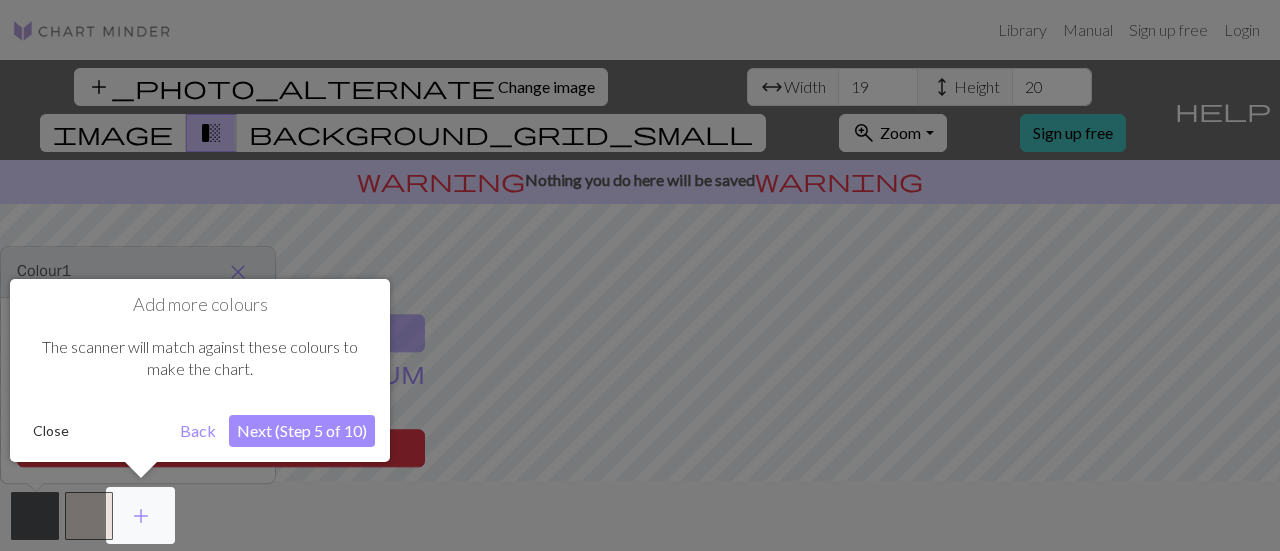 click on "Close" at bounding box center (51, 431) 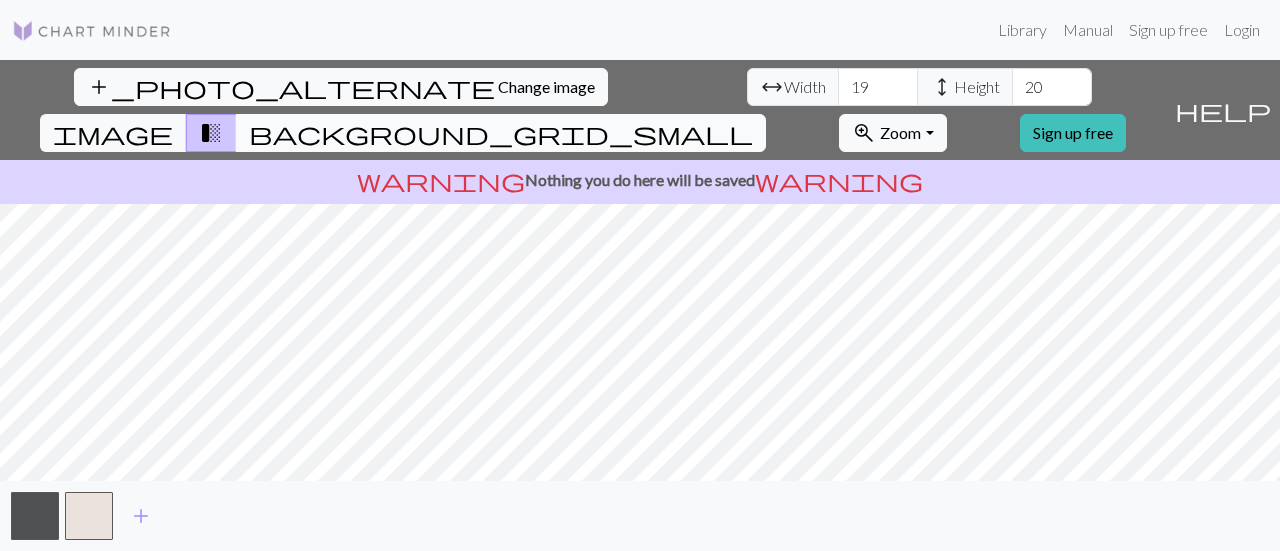 click on "background_grid_small" at bounding box center [501, 133] 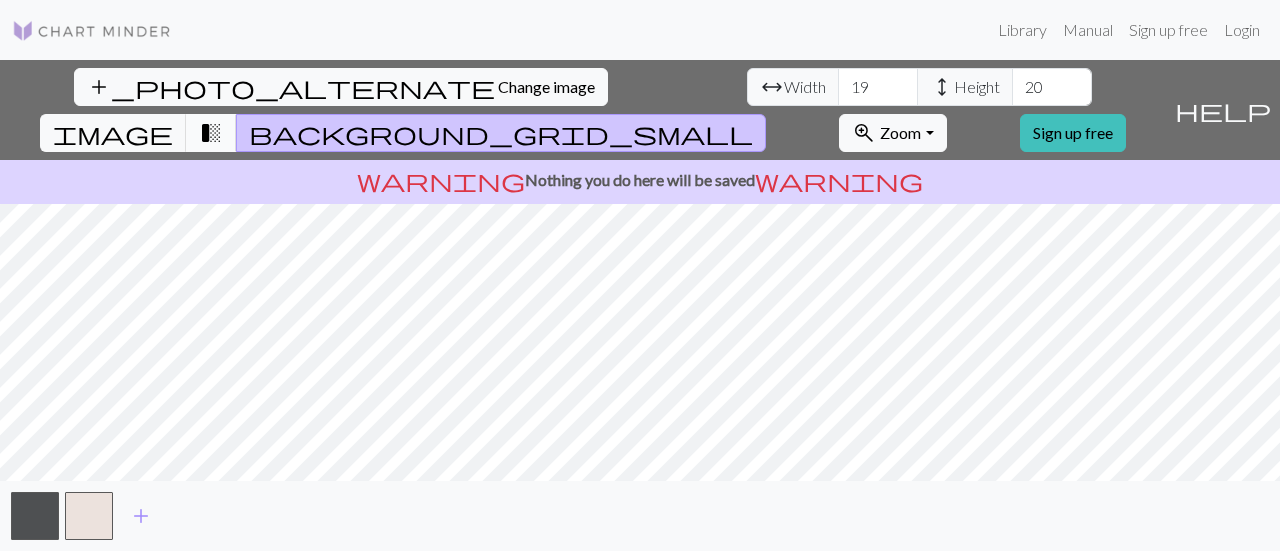 click on "transition_fade" at bounding box center [211, 133] 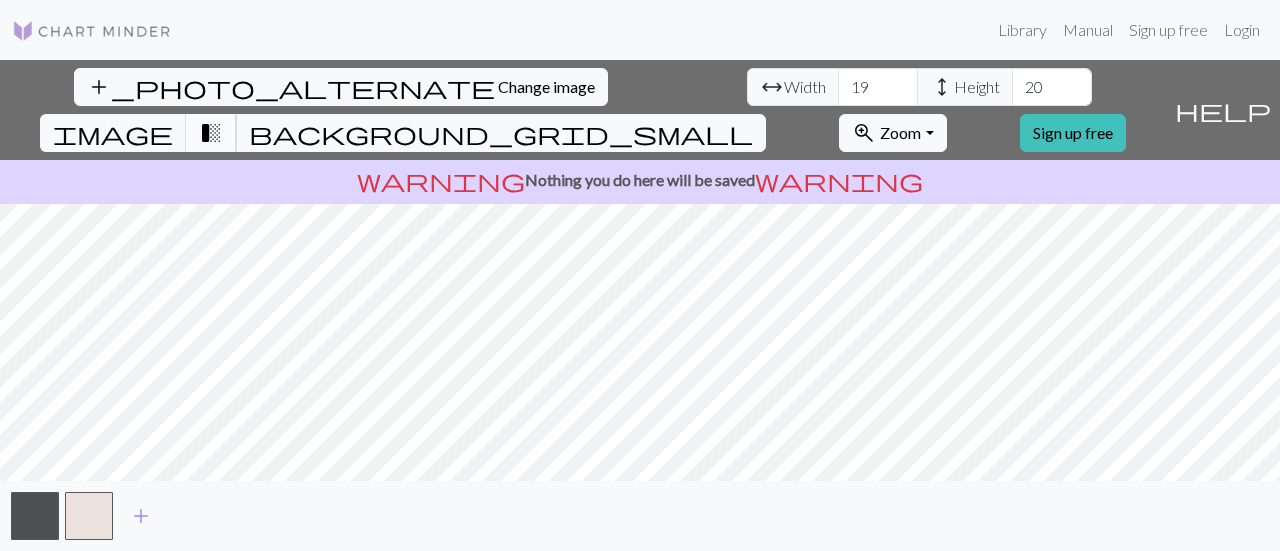 click on "transition_fade" at bounding box center [211, 133] 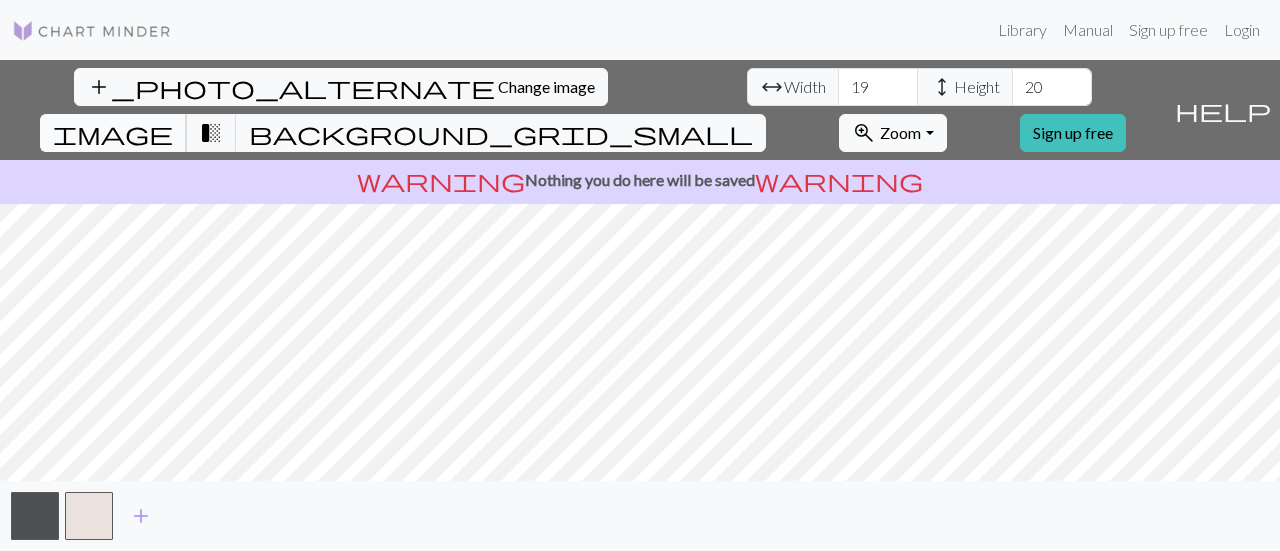 click on "image" at bounding box center [113, 133] 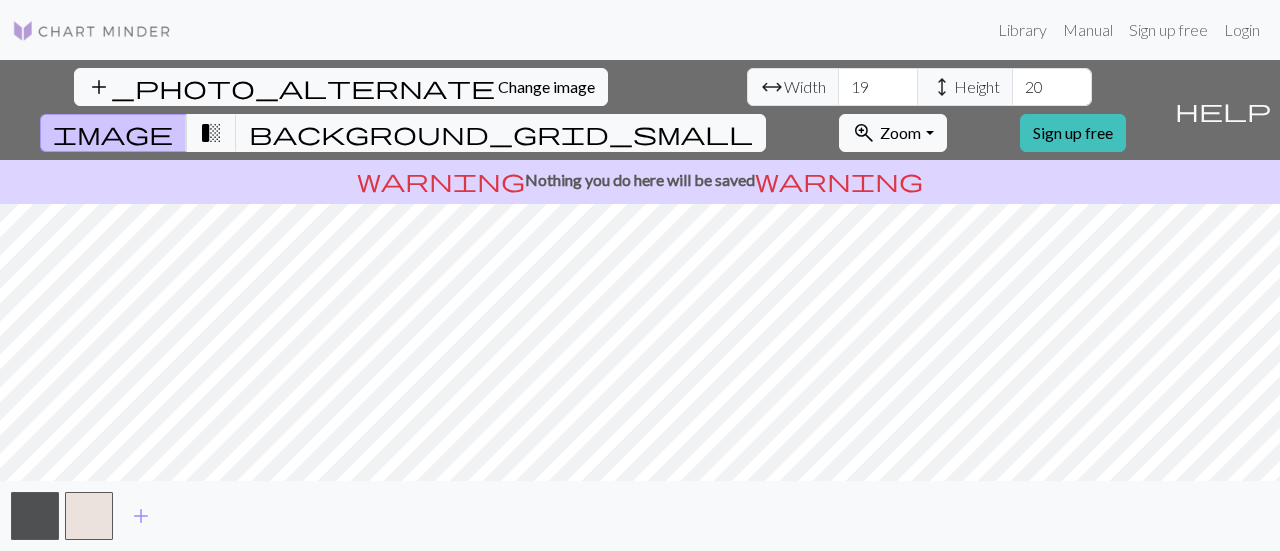 click on "Height" at bounding box center (977, 87) 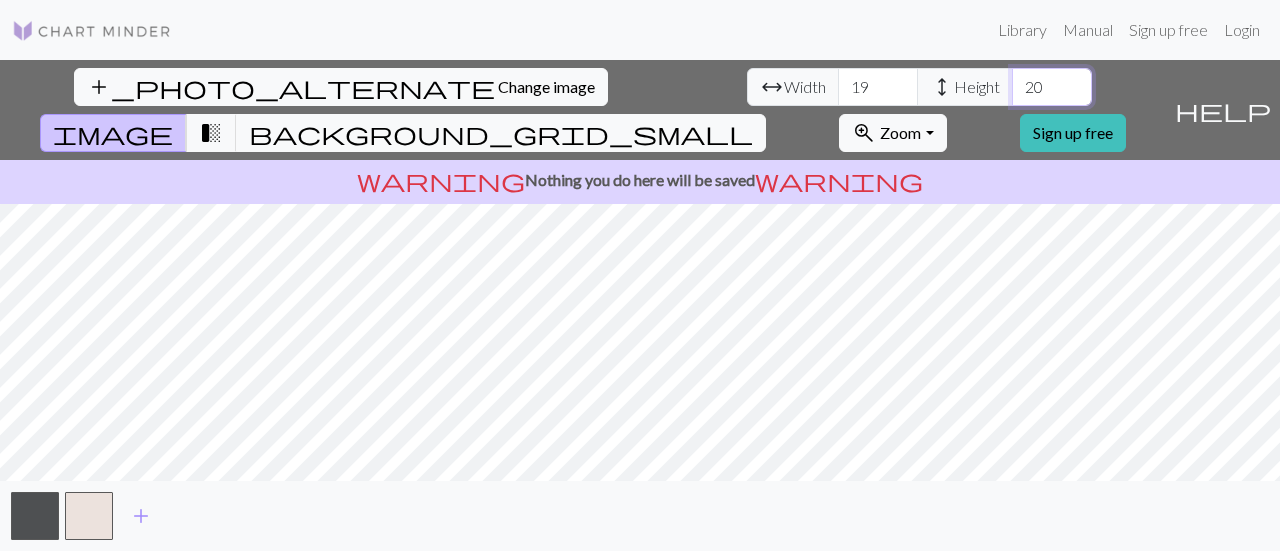 click on "20" at bounding box center (1052, 87) 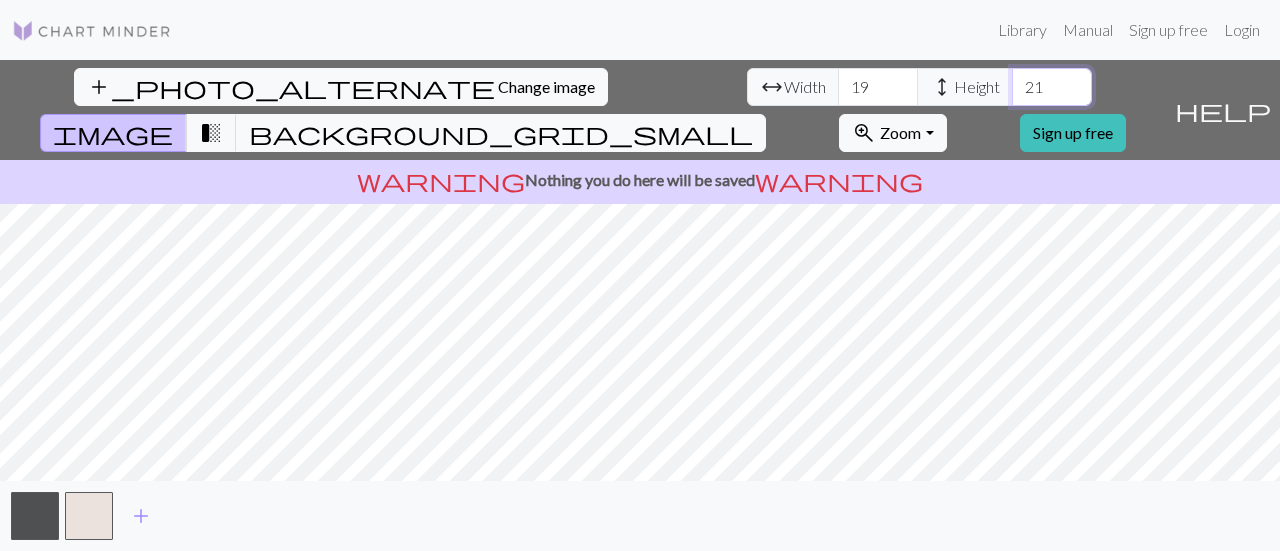 click on "21" at bounding box center (1052, 87) 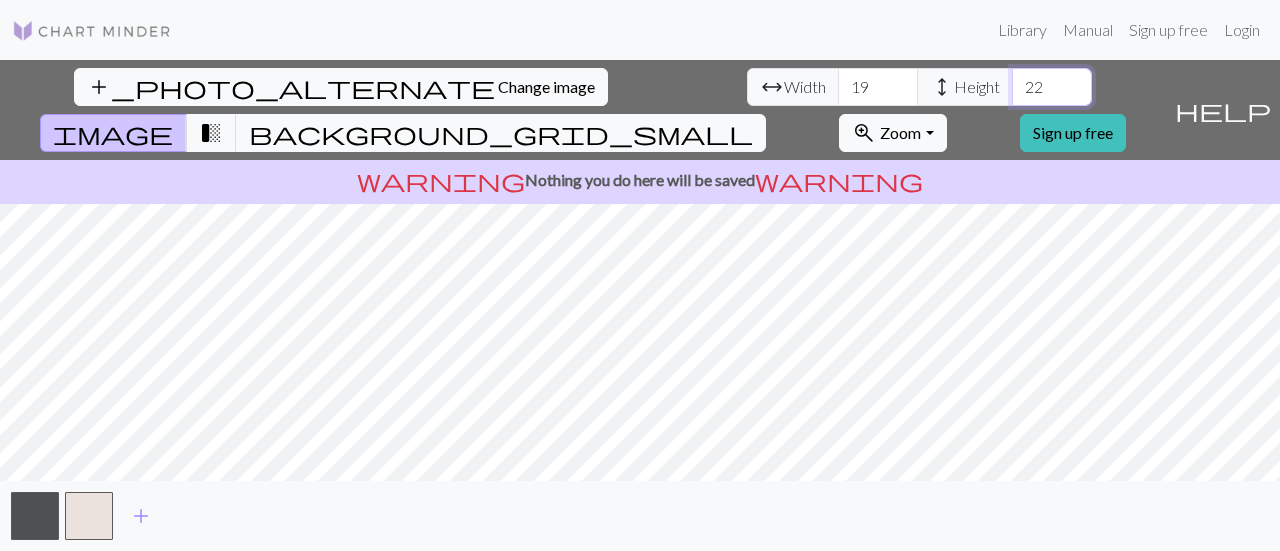 click on "22" at bounding box center (1052, 87) 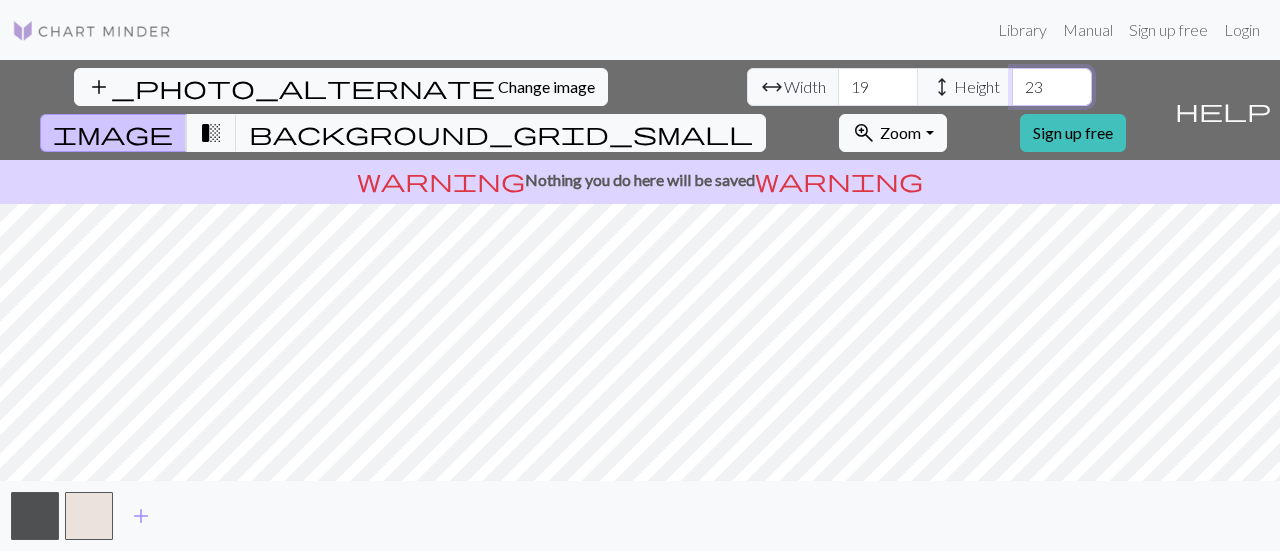 click on "23" at bounding box center [1052, 87] 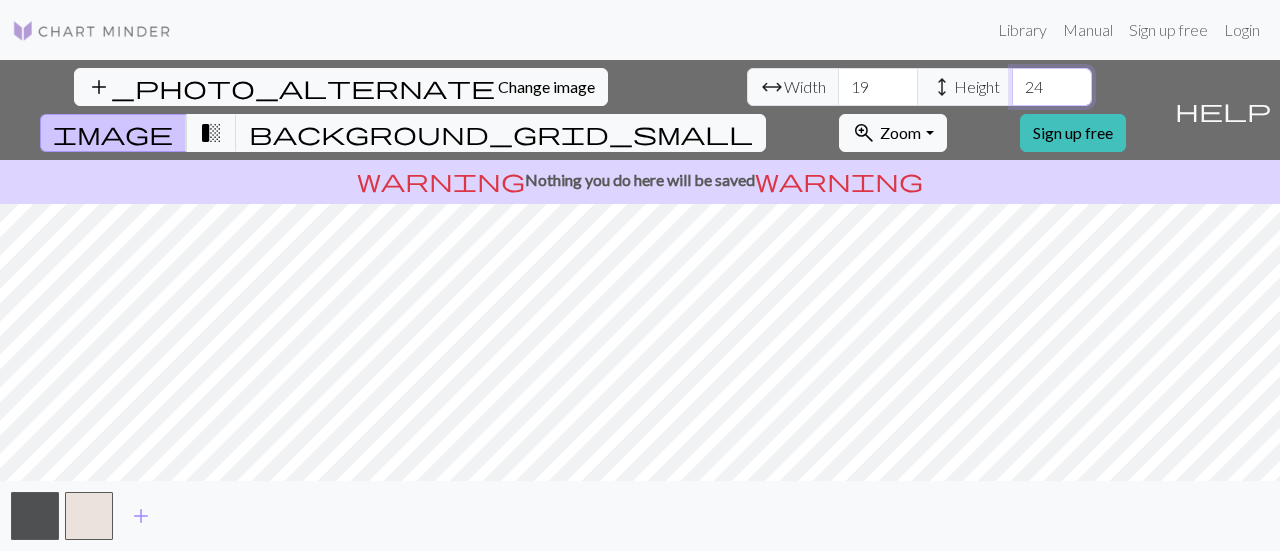click on "24" at bounding box center (1052, 87) 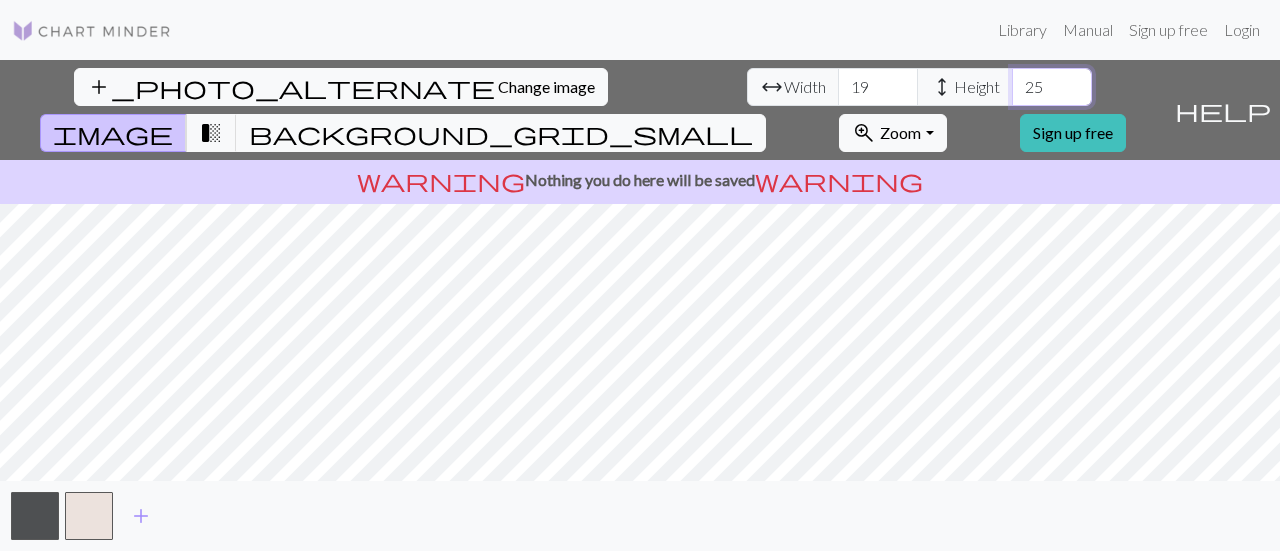 click on "25" at bounding box center [1052, 87] 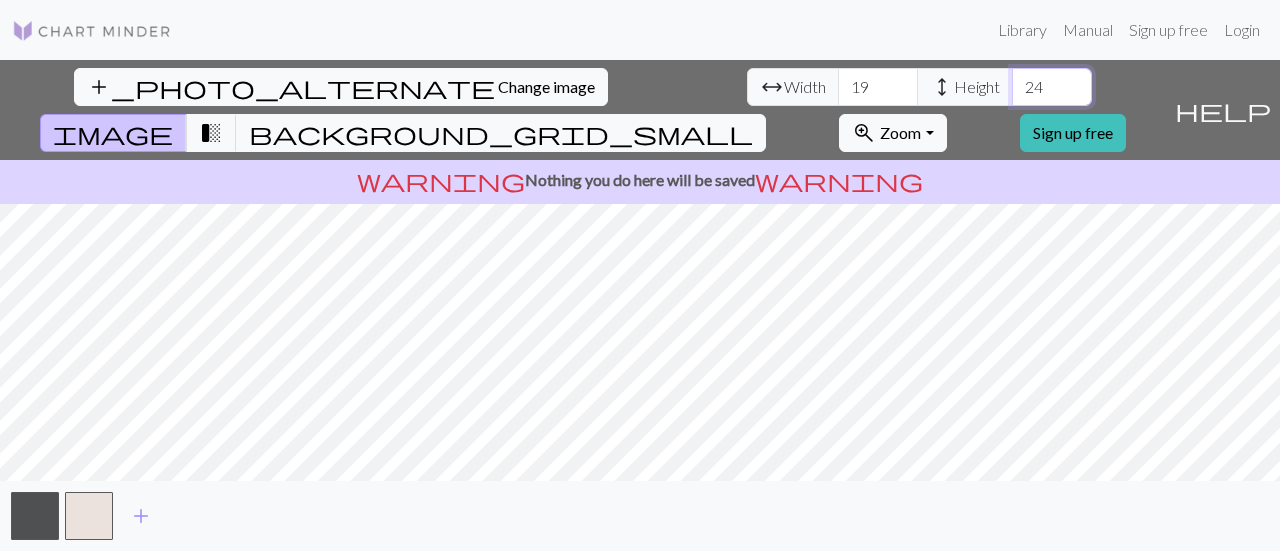 type on "24" 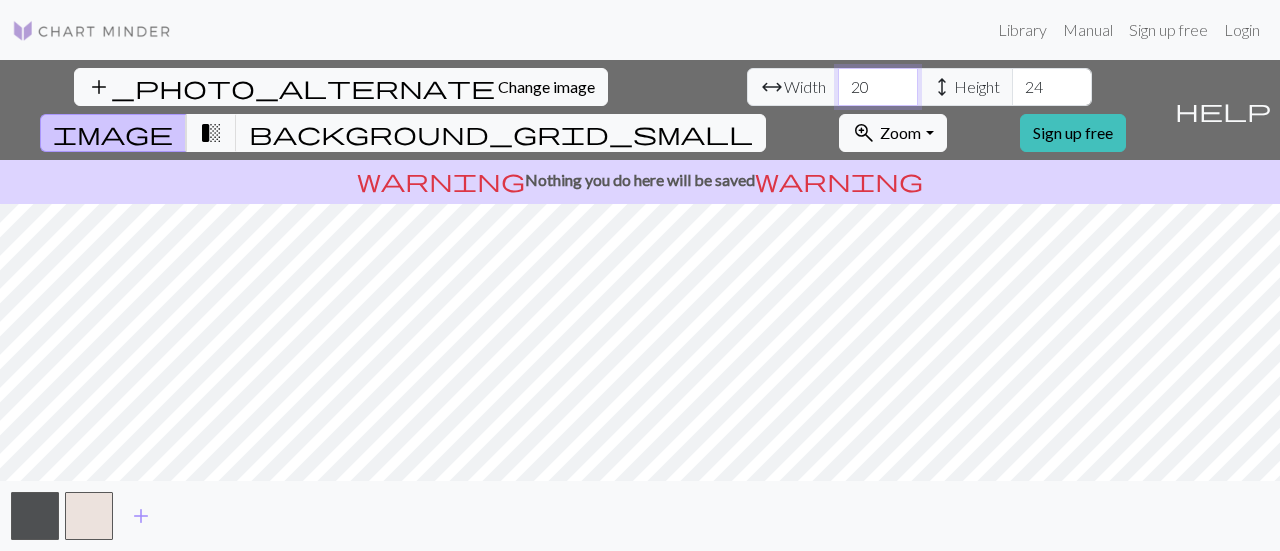 click on "20" at bounding box center (878, 87) 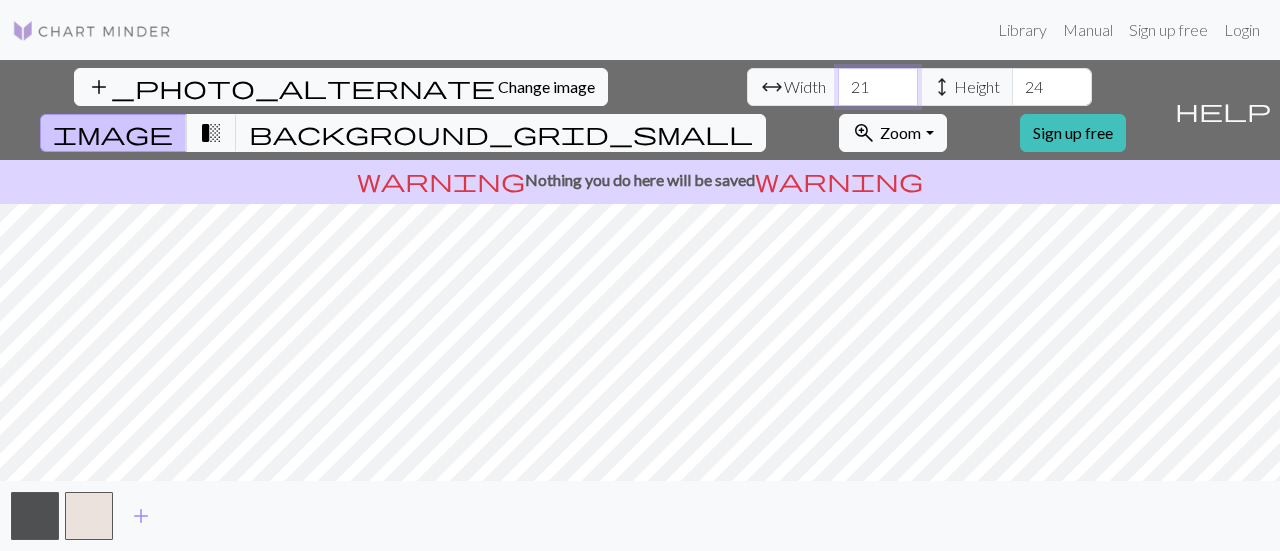click on "21" at bounding box center [878, 87] 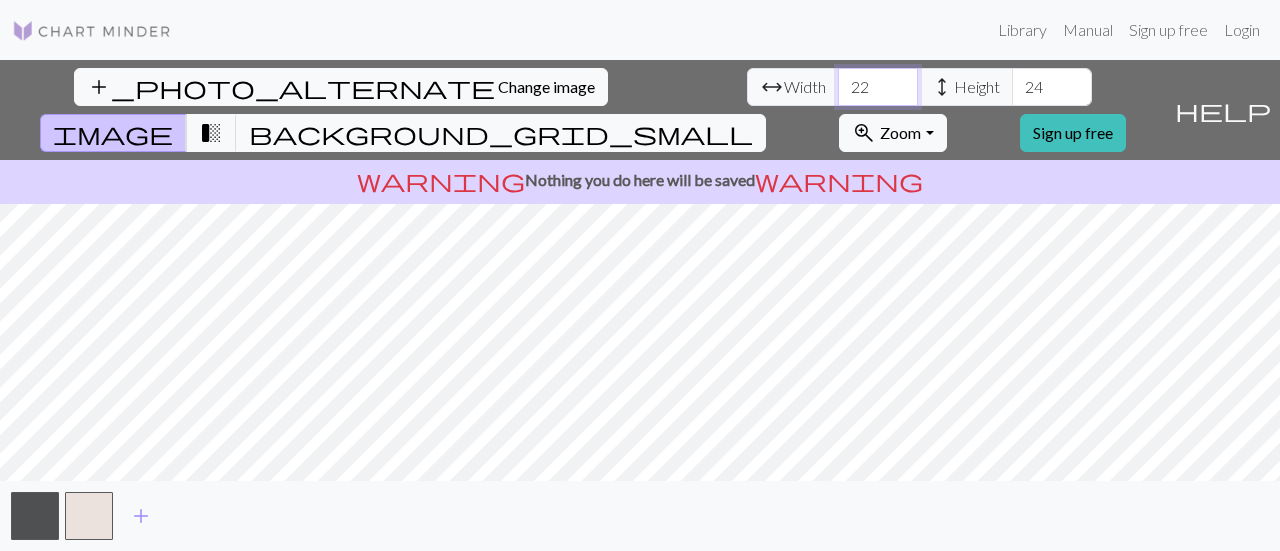 click on "22" at bounding box center (878, 87) 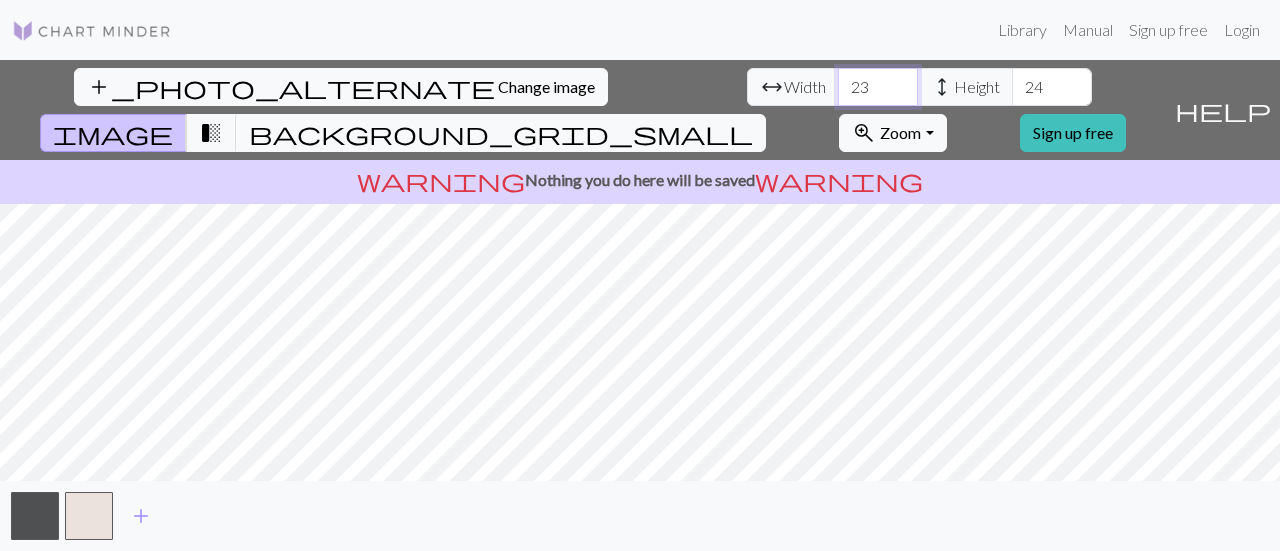 click on "23" at bounding box center [878, 87] 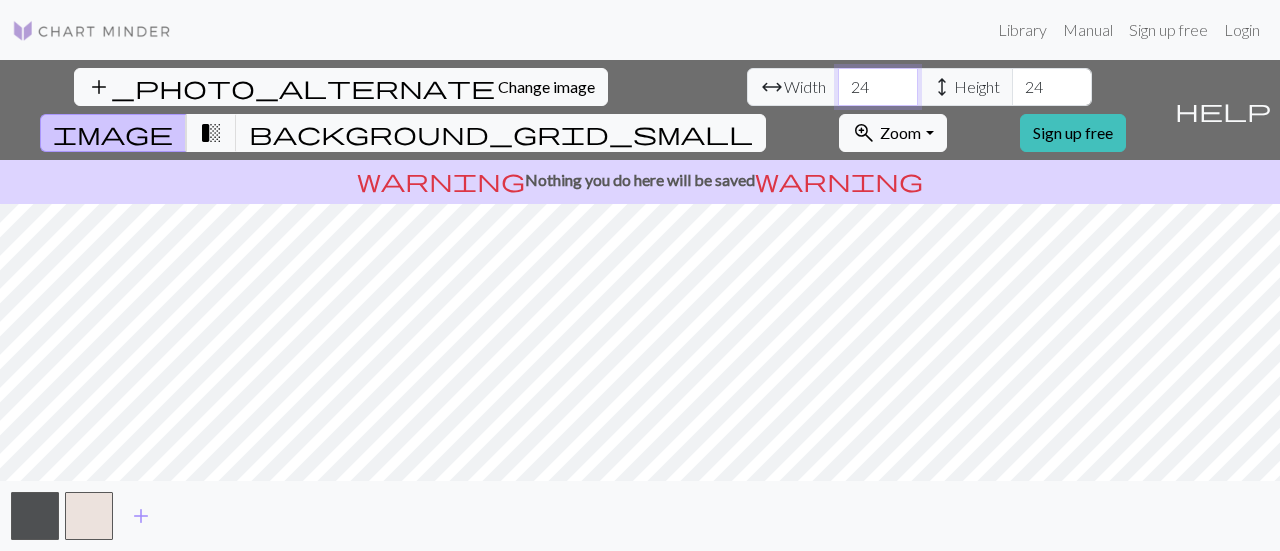 type on "24" 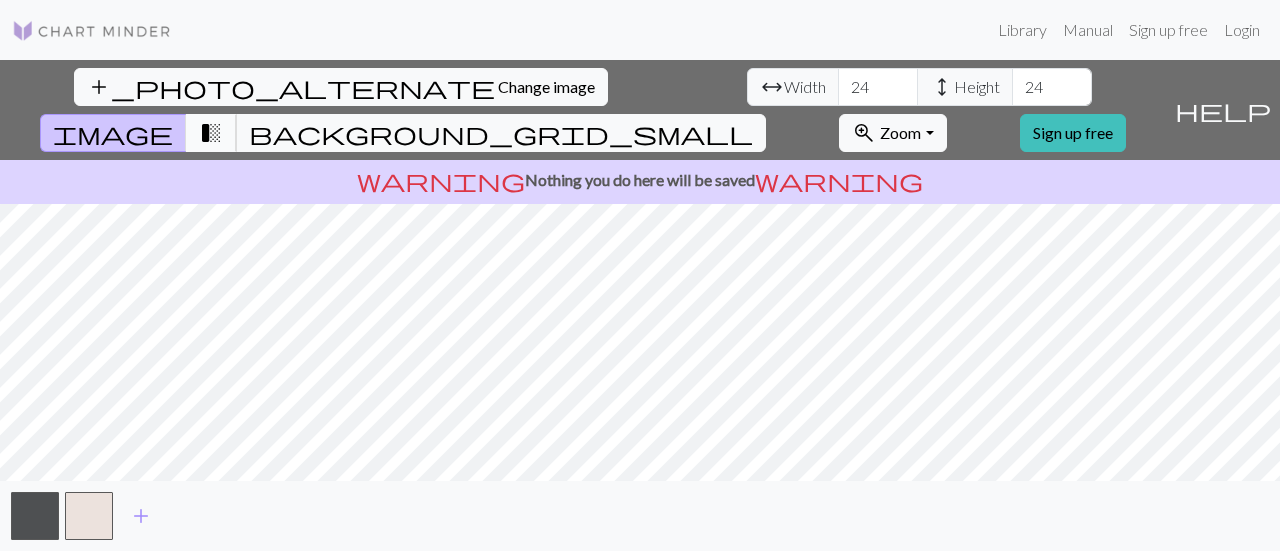 click on "transition_fade" at bounding box center (211, 133) 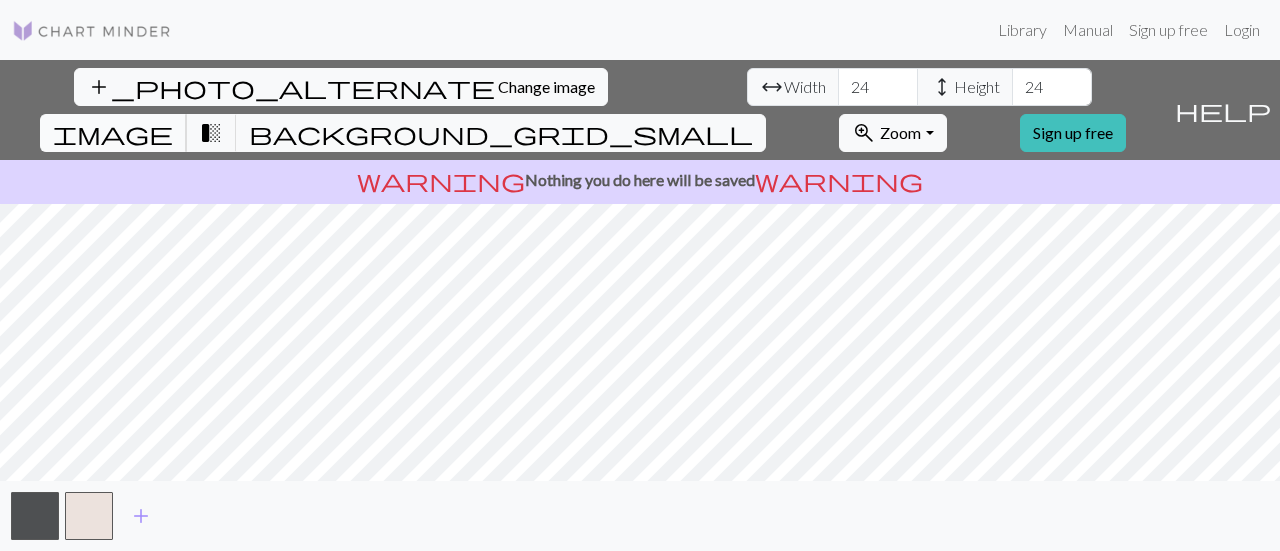click on "image" at bounding box center (113, 133) 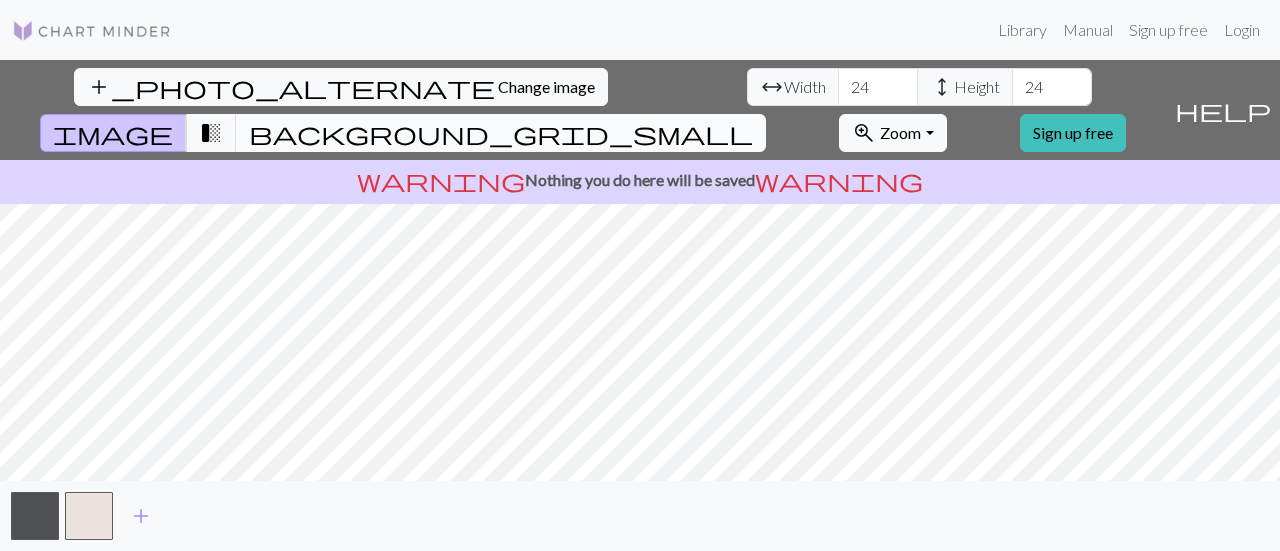 click on "background_grid_small" at bounding box center (501, 133) 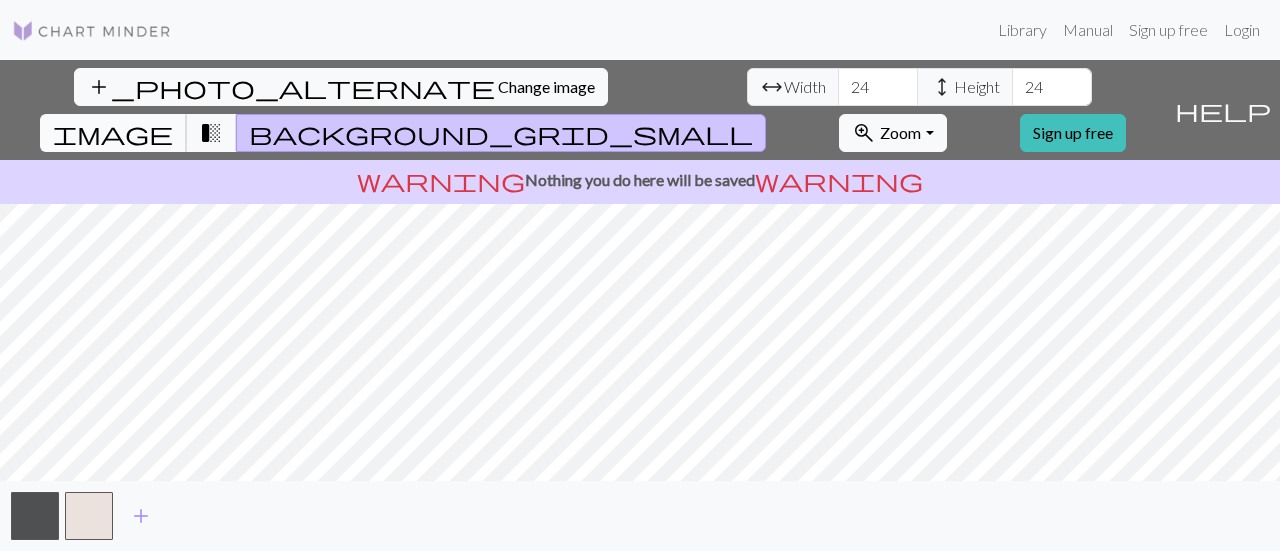 click on "image" at bounding box center (113, 133) 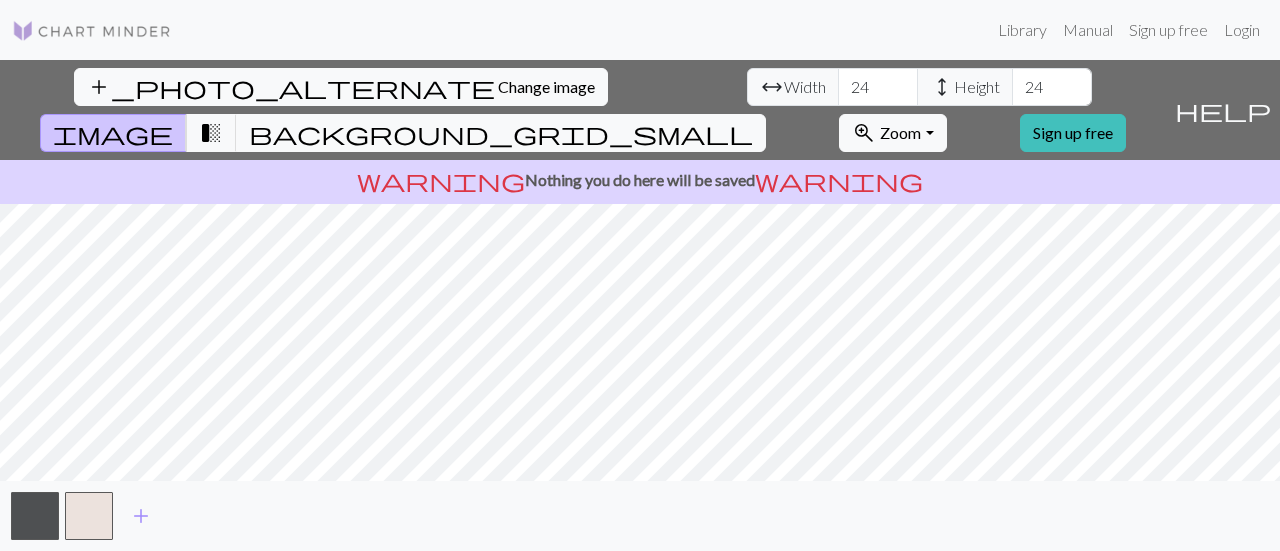 click on "warning  Nothing you do here will be saved  warning" at bounding box center [640, 180] 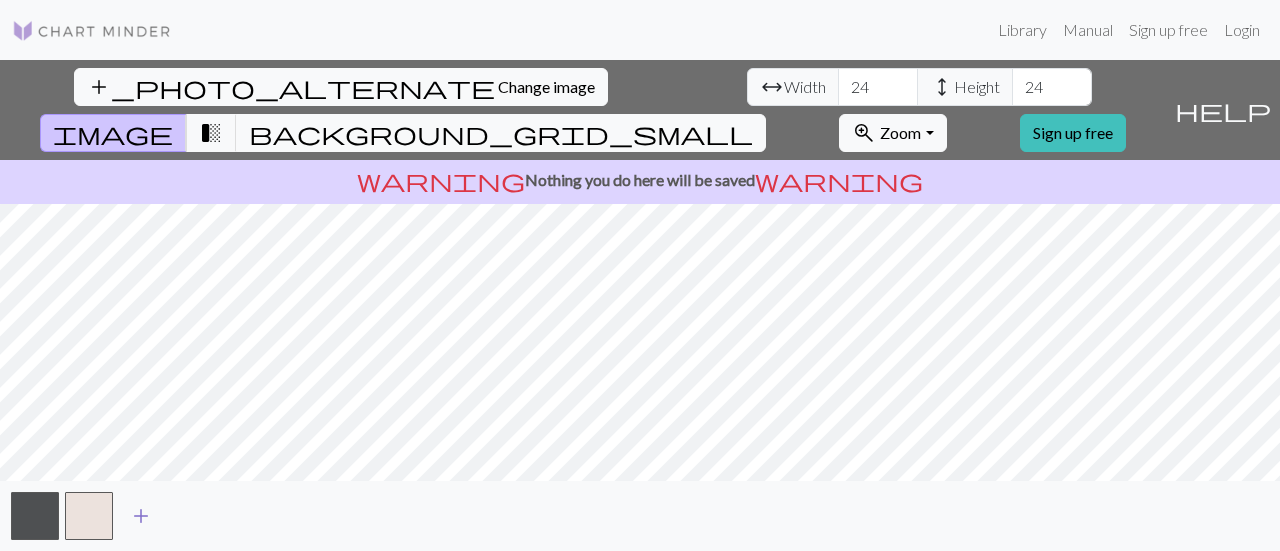 click on "add" at bounding box center (141, 516) 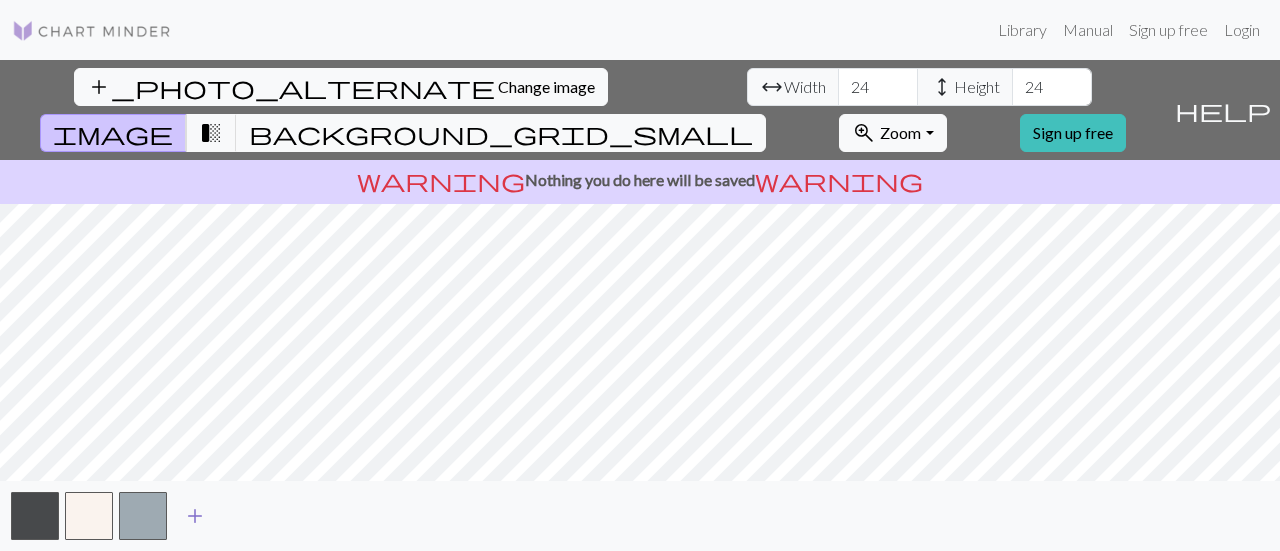 click on "add" at bounding box center [195, 516] 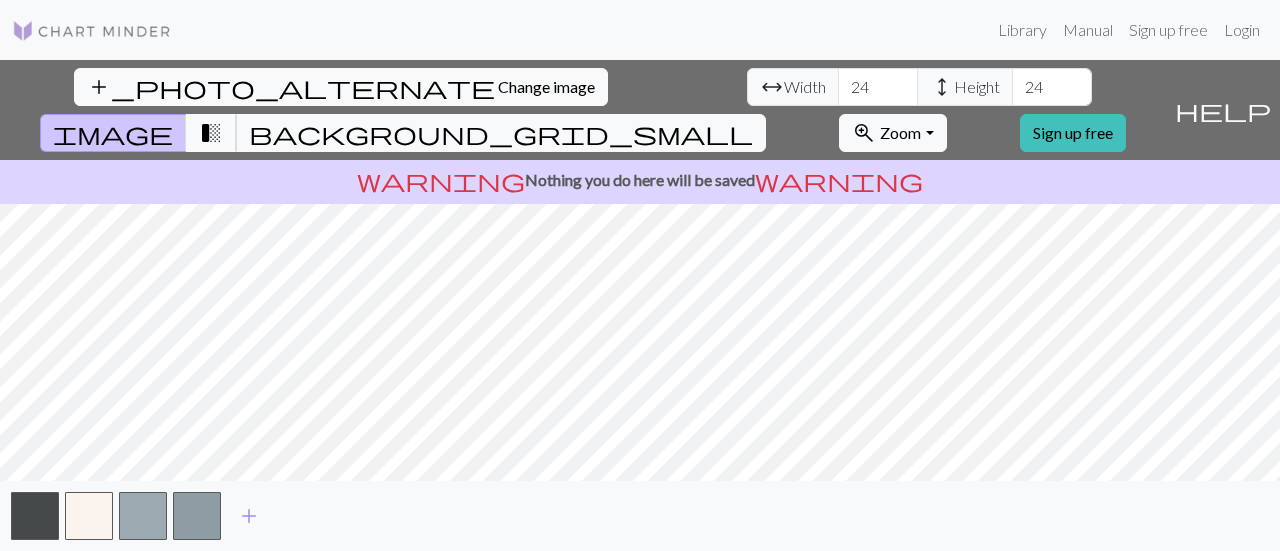click on "transition_fade" at bounding box center (211, 133) 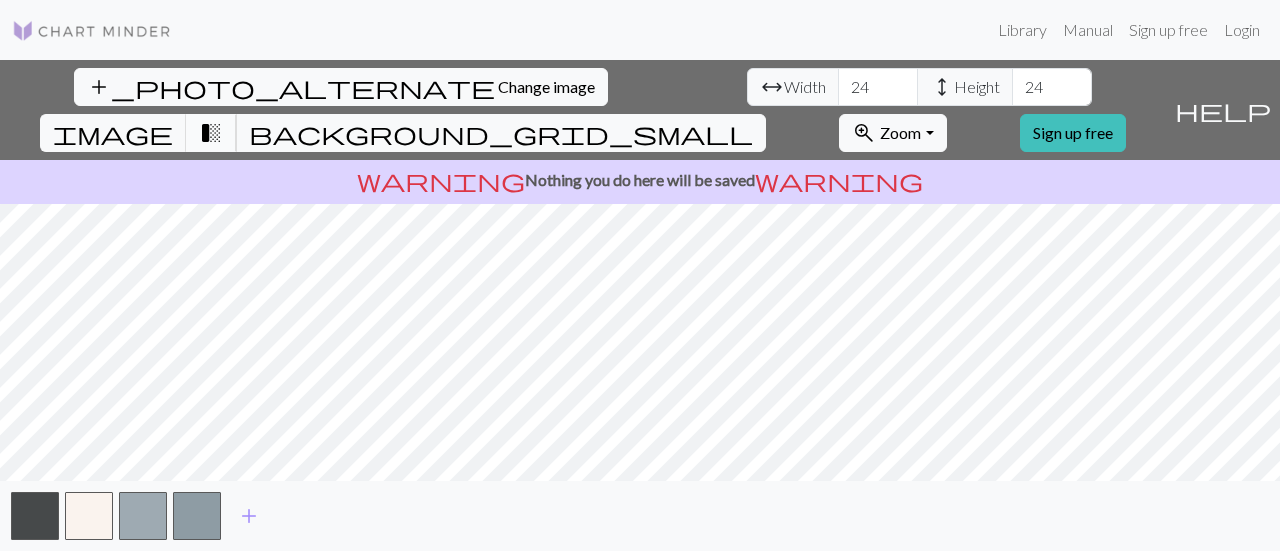 click on "transition_fade" at bounding box center [211, 133] 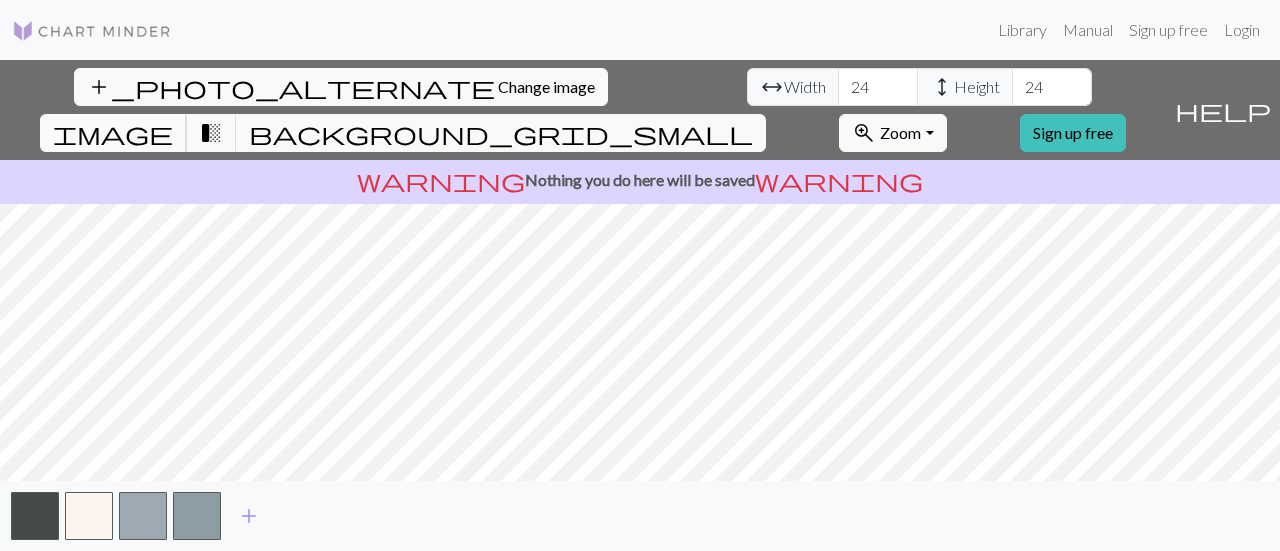 click on "image" at bounding box center [113, 133] 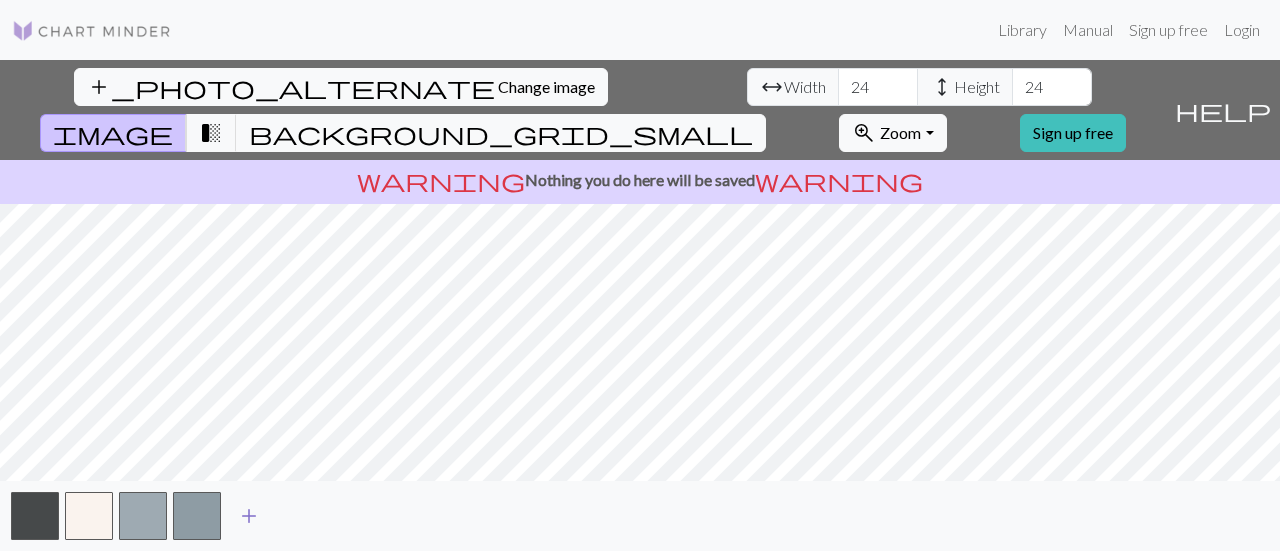 click on "add" at bounding box center [249, 516] 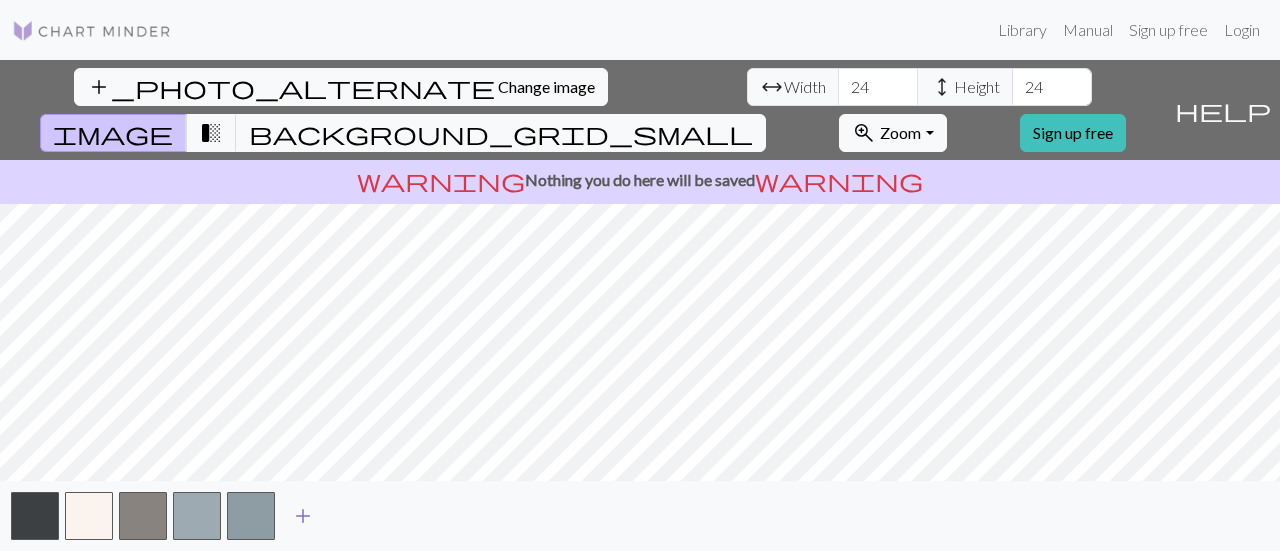 click on "add" at bounding box center [303, 516] 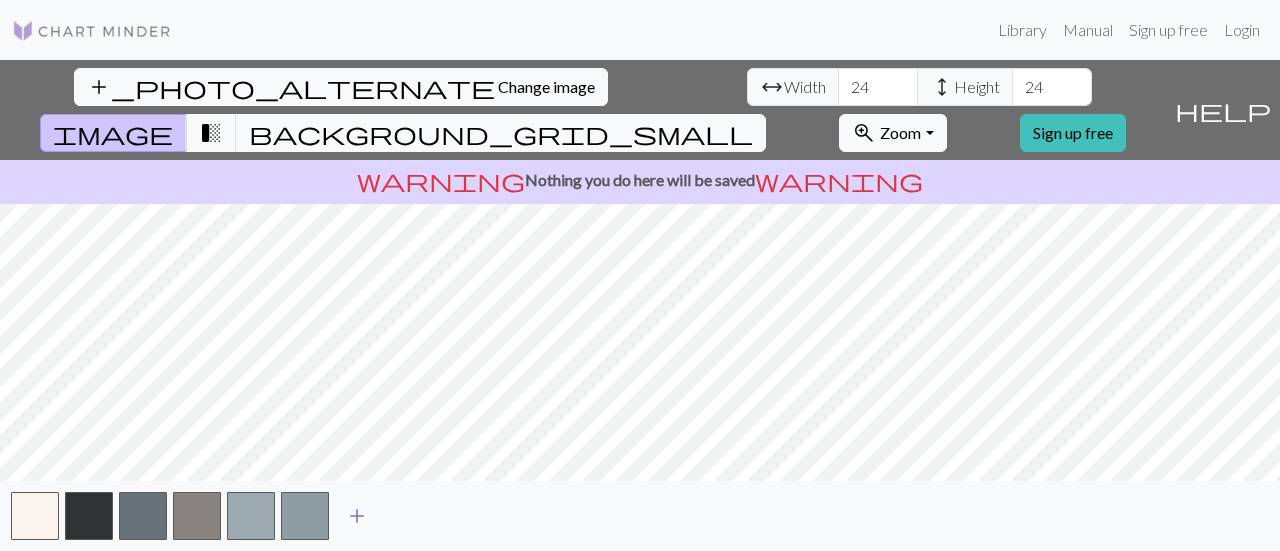 click on "add" at bounding box center [357, 516] 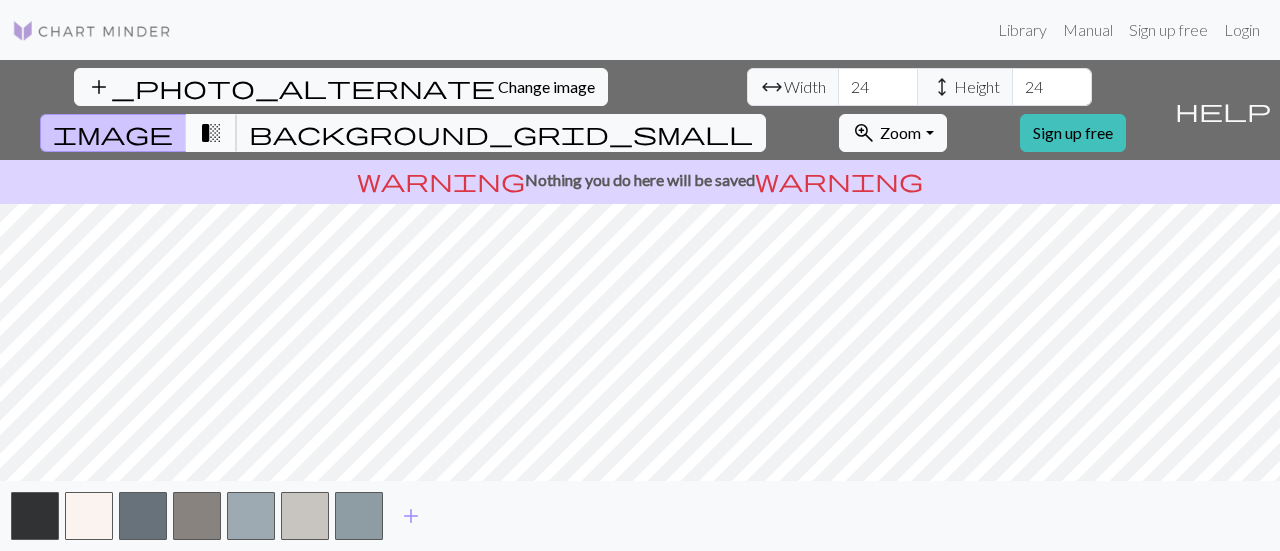 click on "transition_fade" at bounding box center [211, 133] 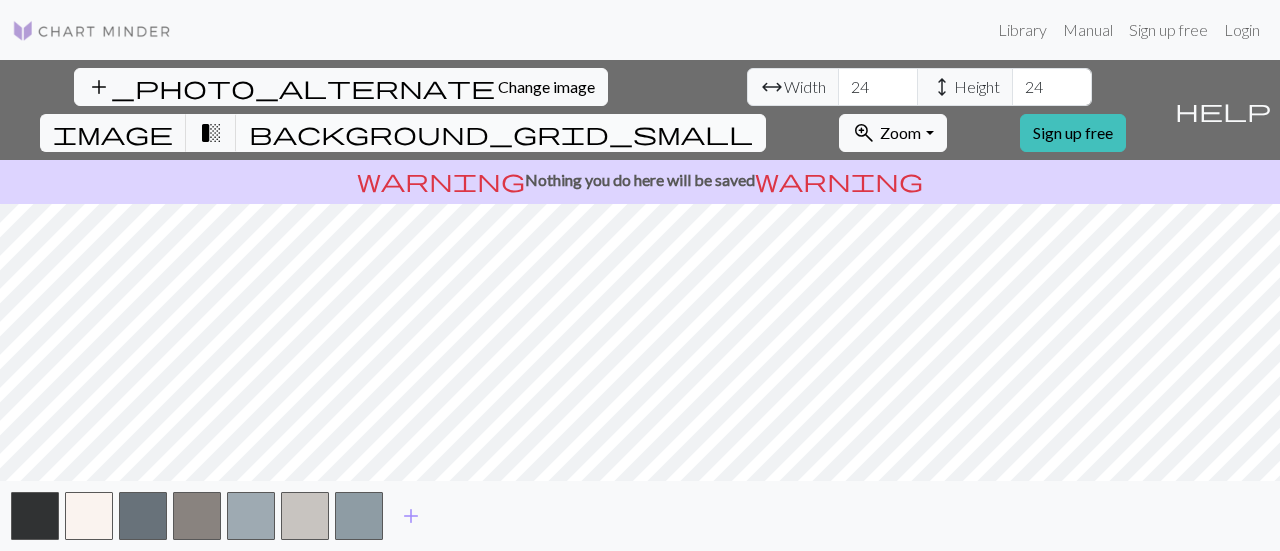 click on "background_grid_small" at bounding box center [501, 133] 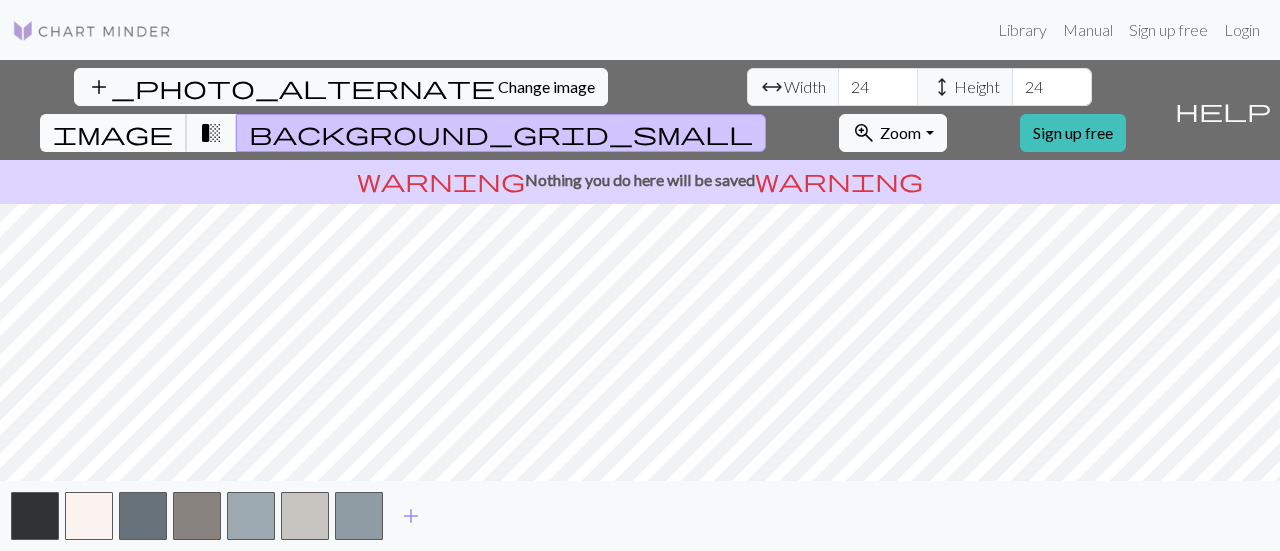 click on "image" at bounding box center [113, 133] 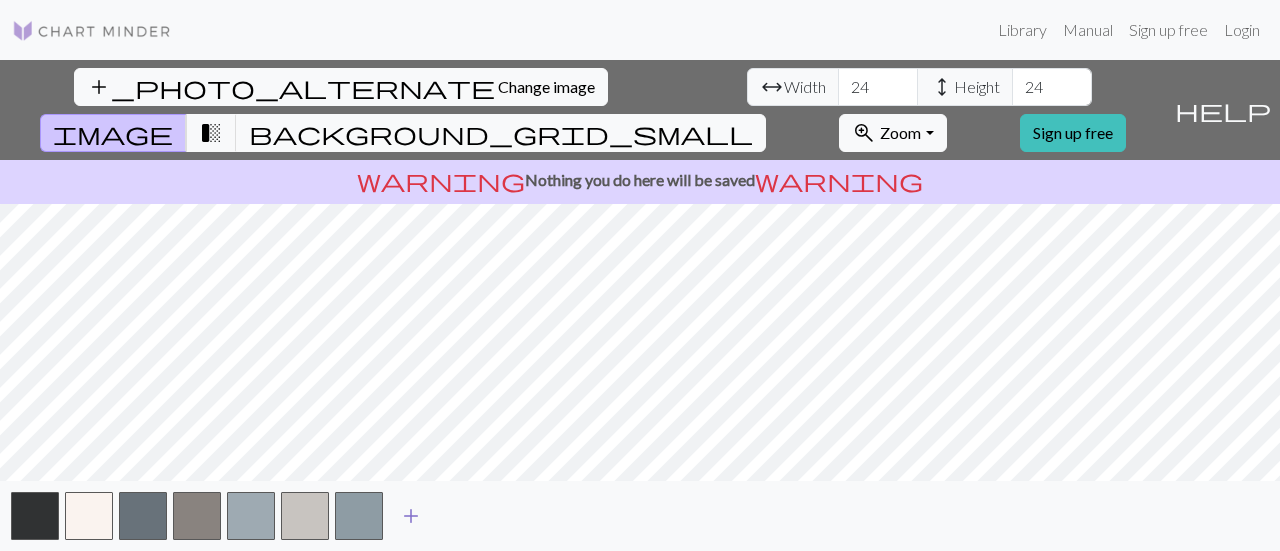click on "add" at bounding box center [411, 516] 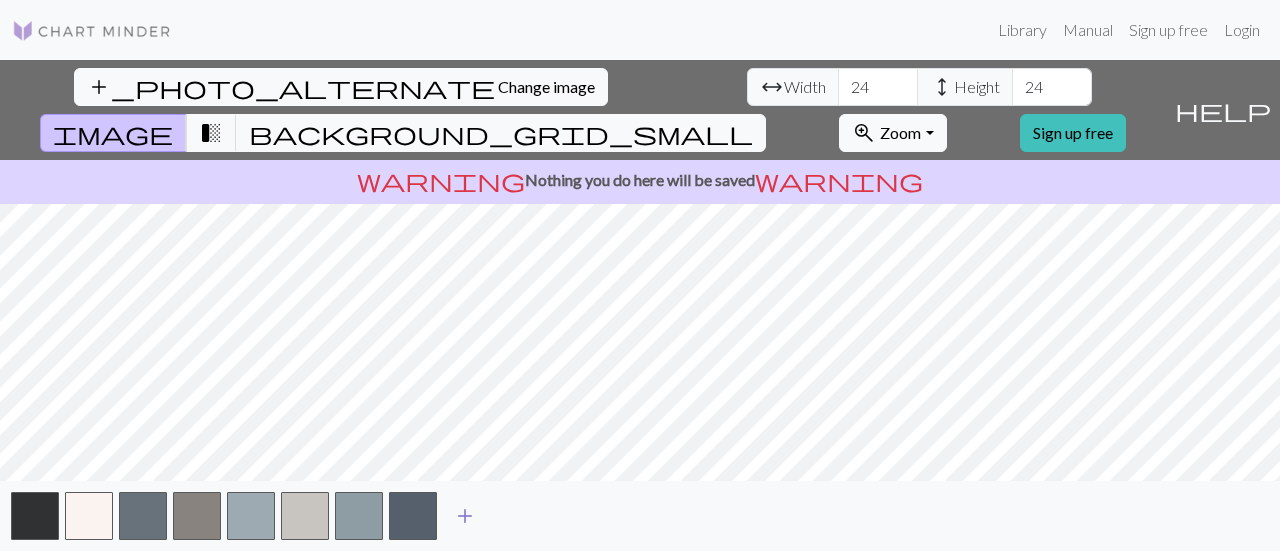 click on "add" at bounding box center (465, 516) 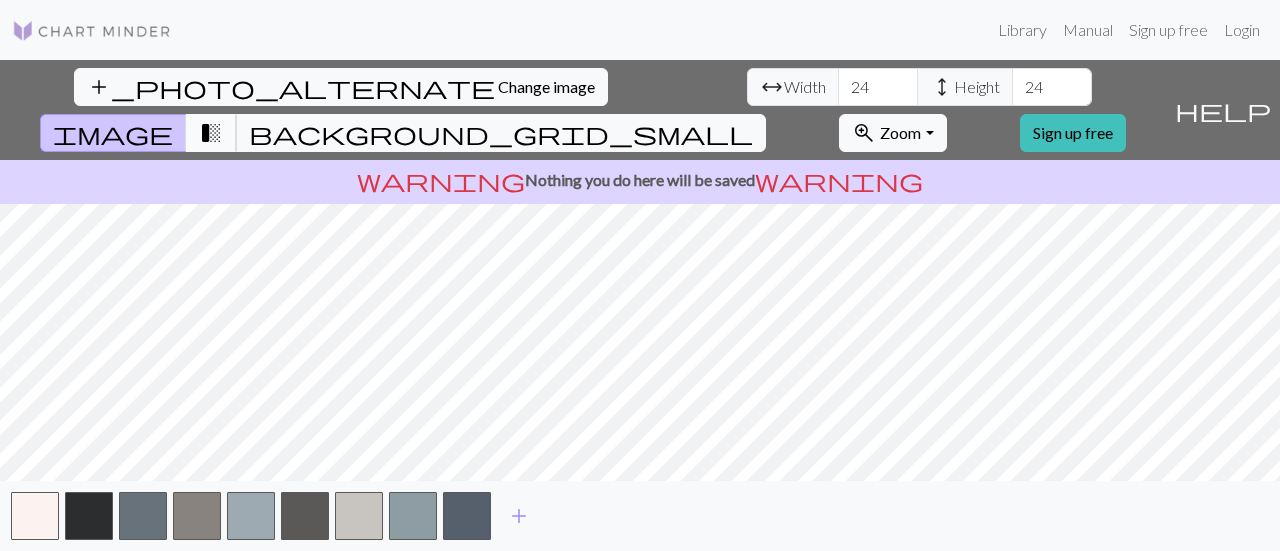 click on "transition_fade" at bounding box center (211, 133) 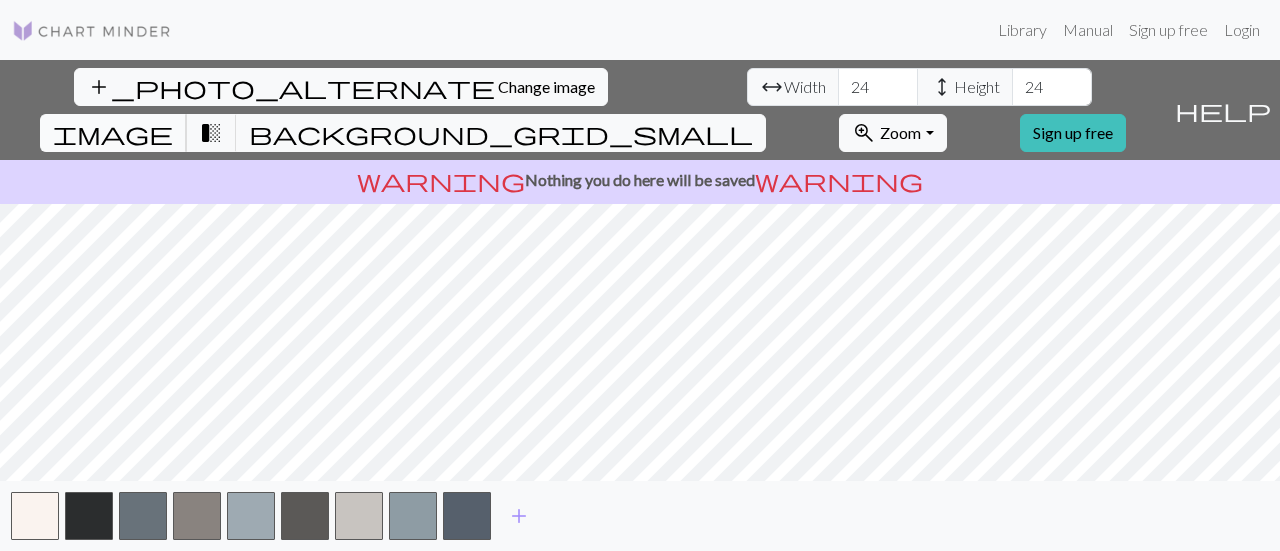 click on "image" at bounding box center (113, 133) 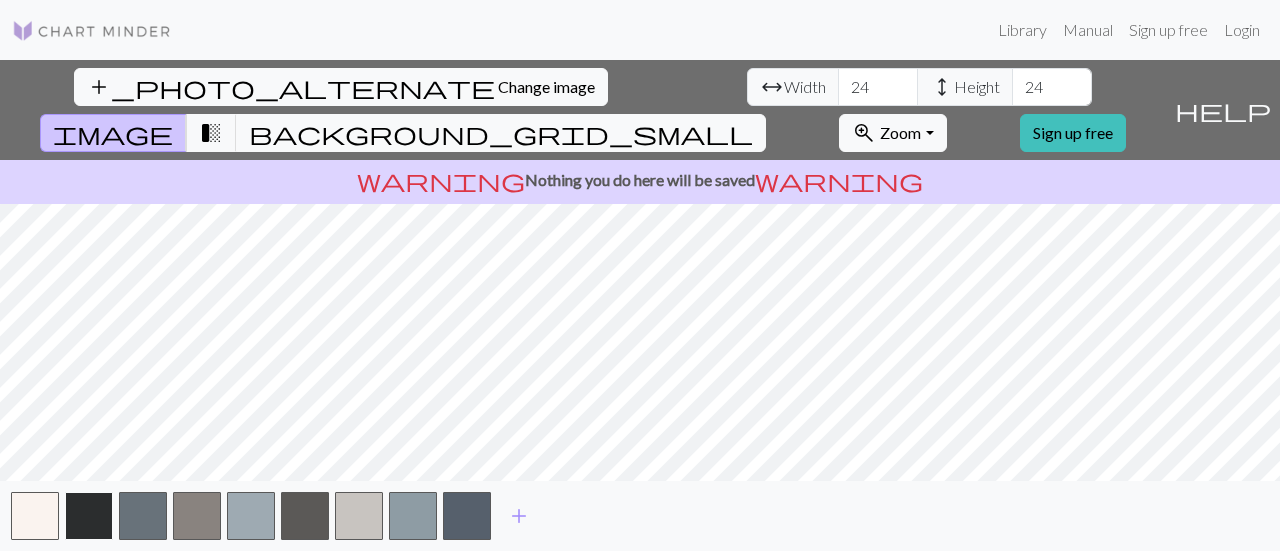 drag, startPoint x: 41, startPoint y: 520, endPoint x: 94, endPoint y: 523, distance: 53.08484 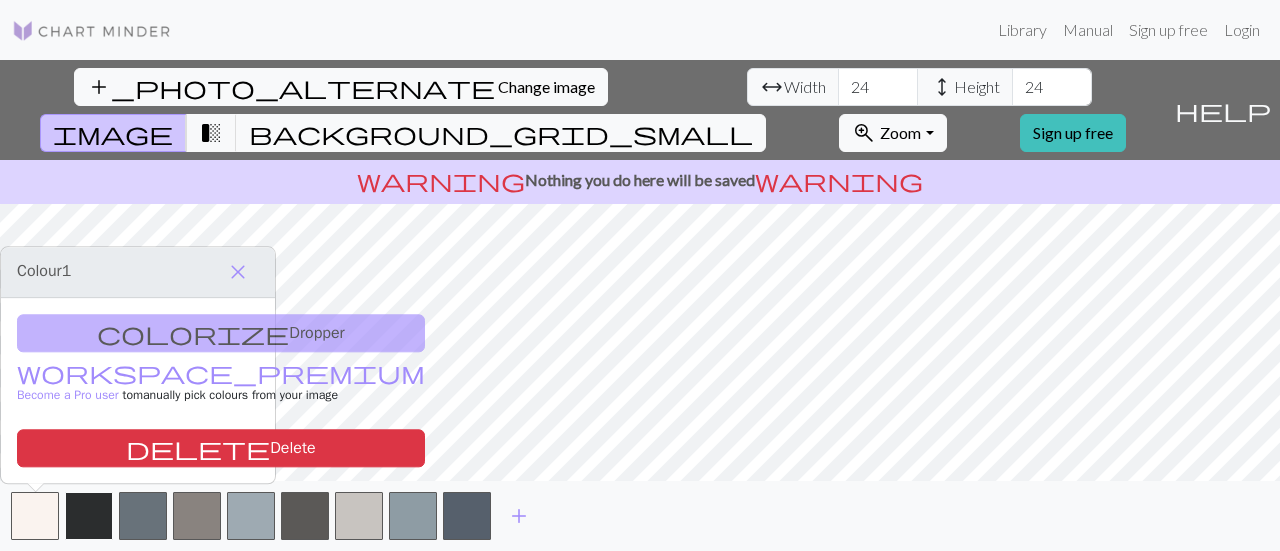 click at bounding box center [89, 516] 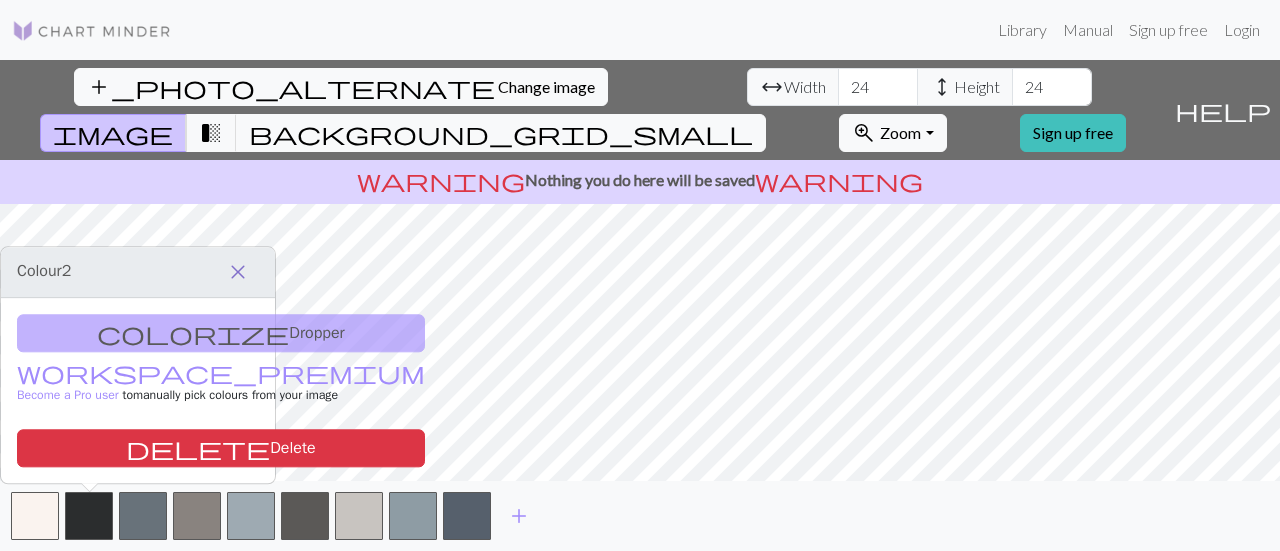 click on "close" at bounding box center (238, 272) 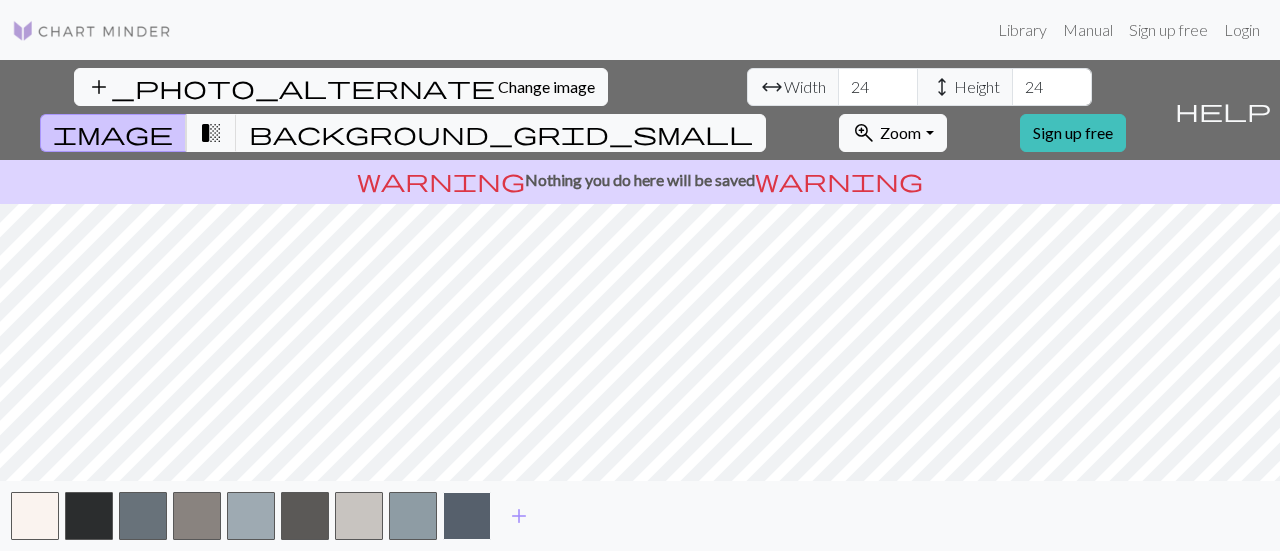 click at bounding box center (467, 516) 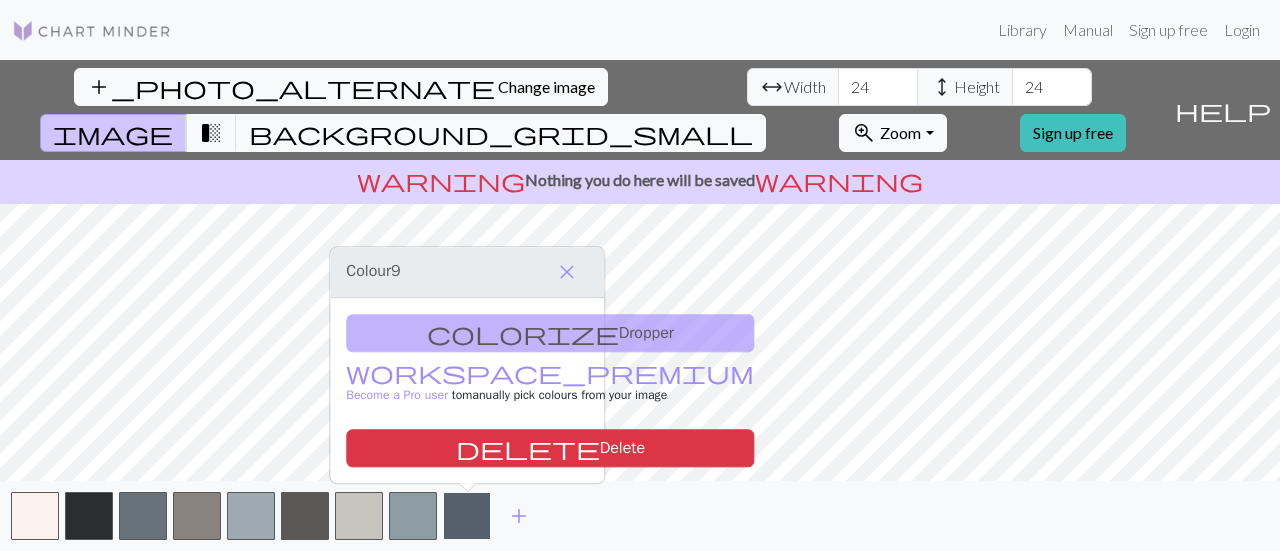 click at bounding box center [467, 516] 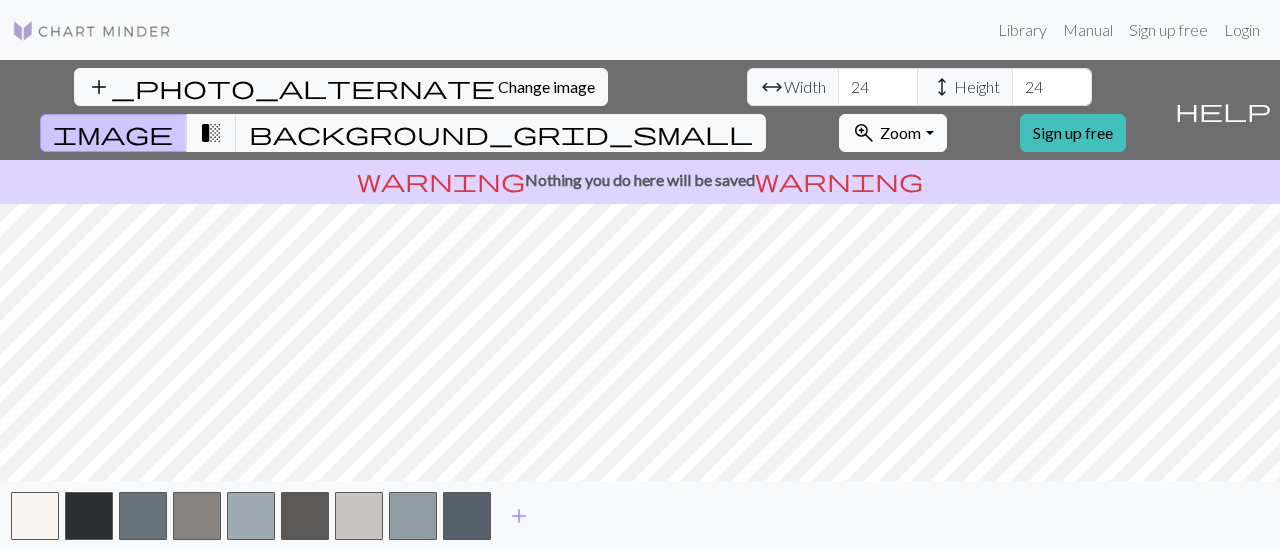 click on "zoom_in Zoom Zoom" at bounding box center [892, 133] 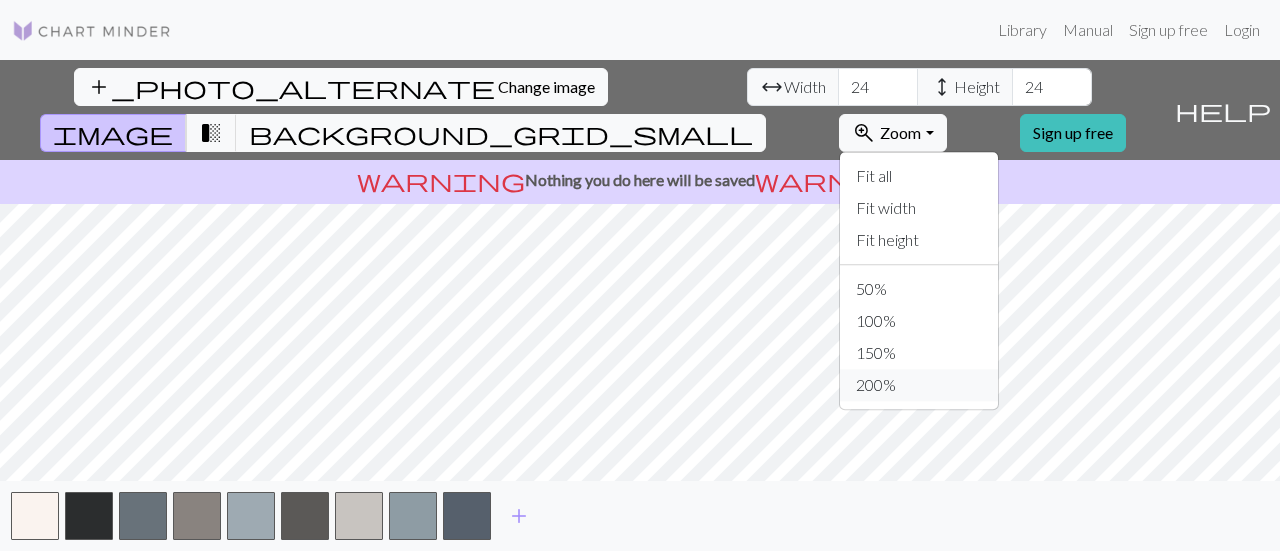 click on "200%" at bounding box center (919, 385) 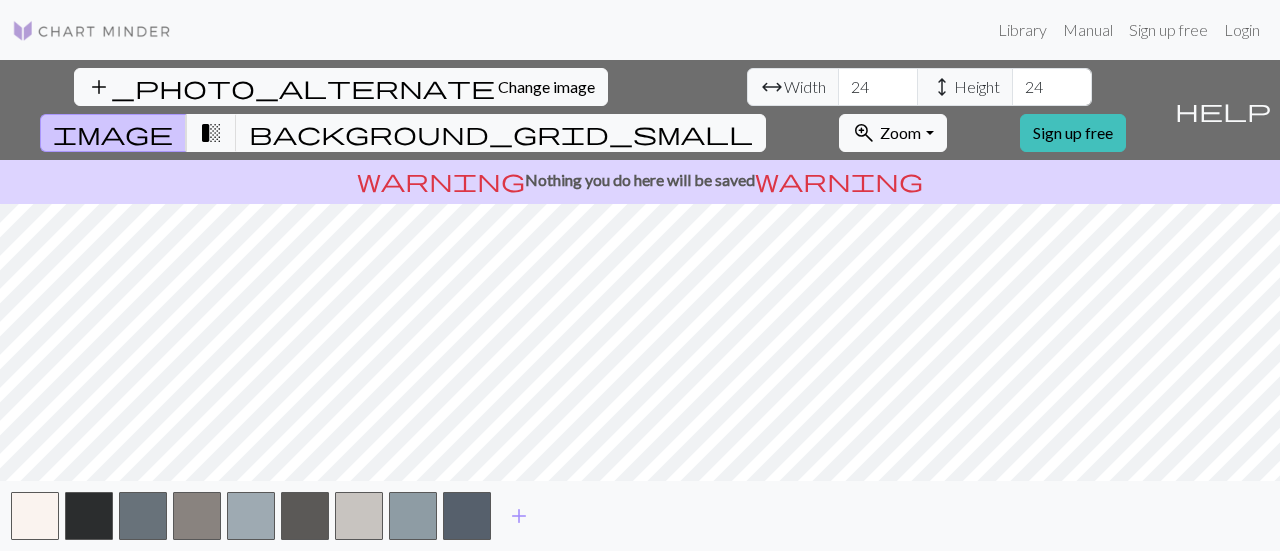 click on "add_photo_alternate   Change image arrow_range   Width 24 height   Height 24 image transition_fade background_grid_small zoom_in Zoom Zoom Fit all Fit width Fit height 50% 100% 150% 200% Sign up free help Show me around warning  Nothing you do here will be saved  warning add" at bounding box center (640, 305) 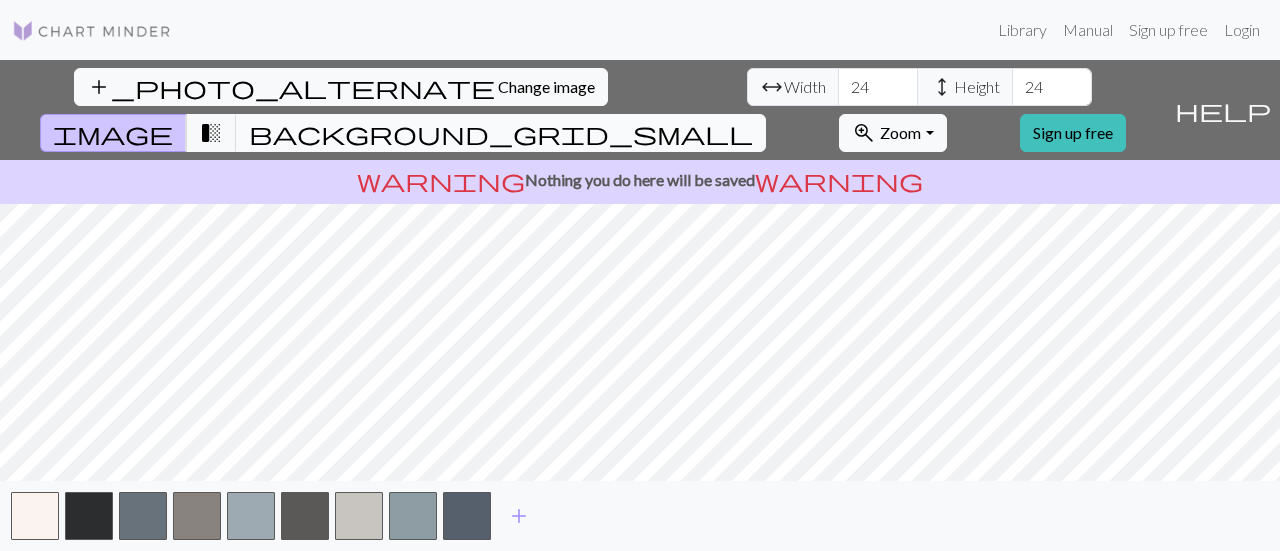 click on "background_grid_small" at bounding box center (501, 133) 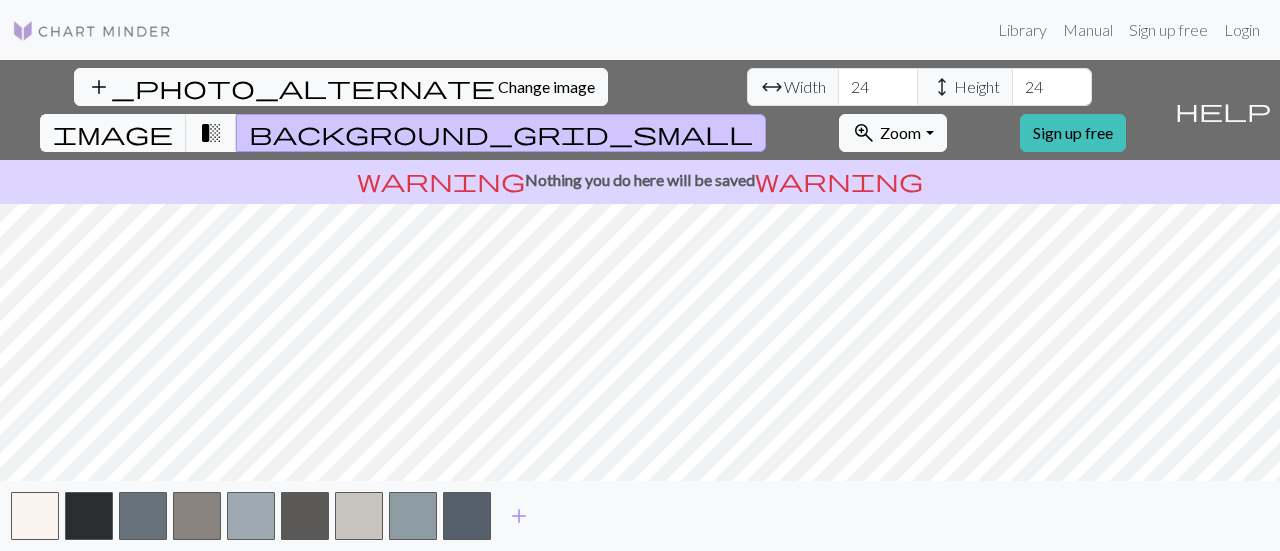 click on "background_grid_small" at bounding box center [501, 133] 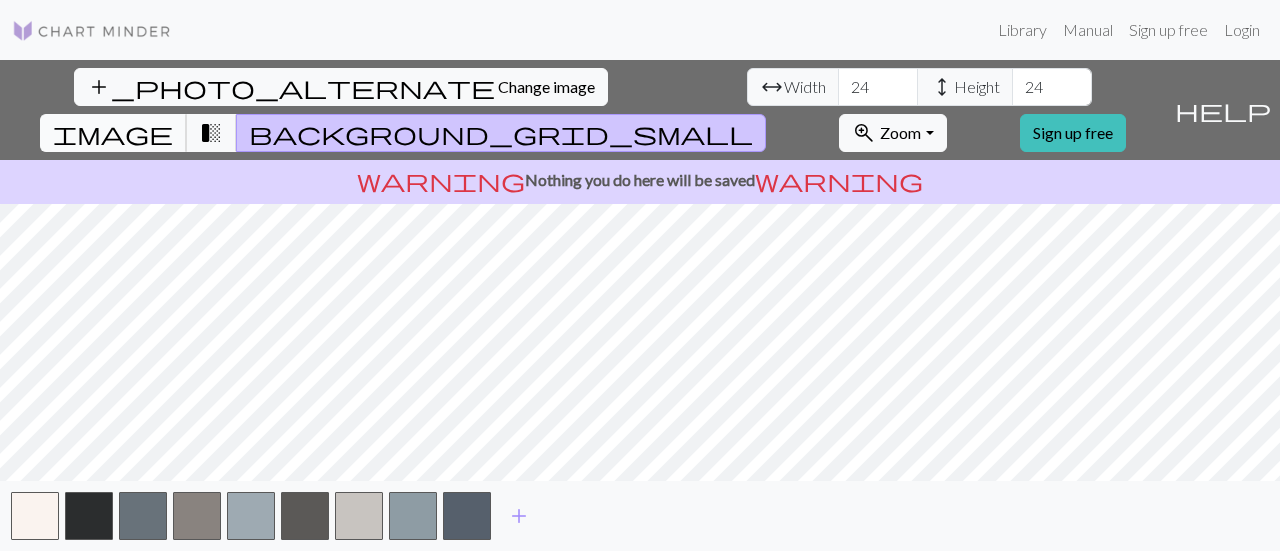 click on "image" at bounding box center (113, 133) 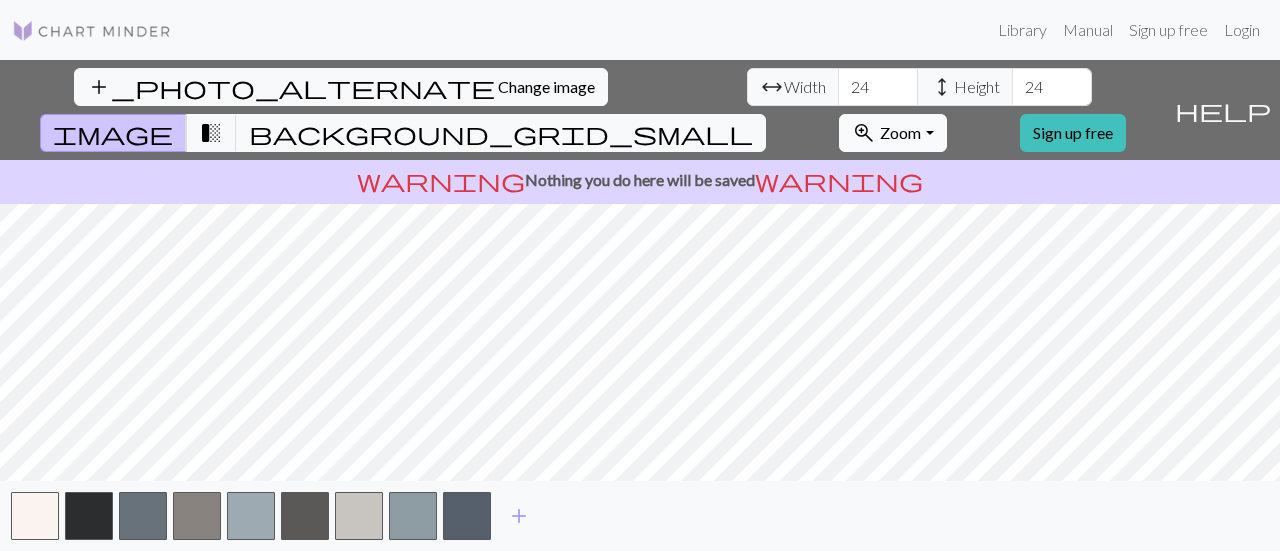 click on "zoom_in Zoom Zoom" at bounding box center (892, 133) 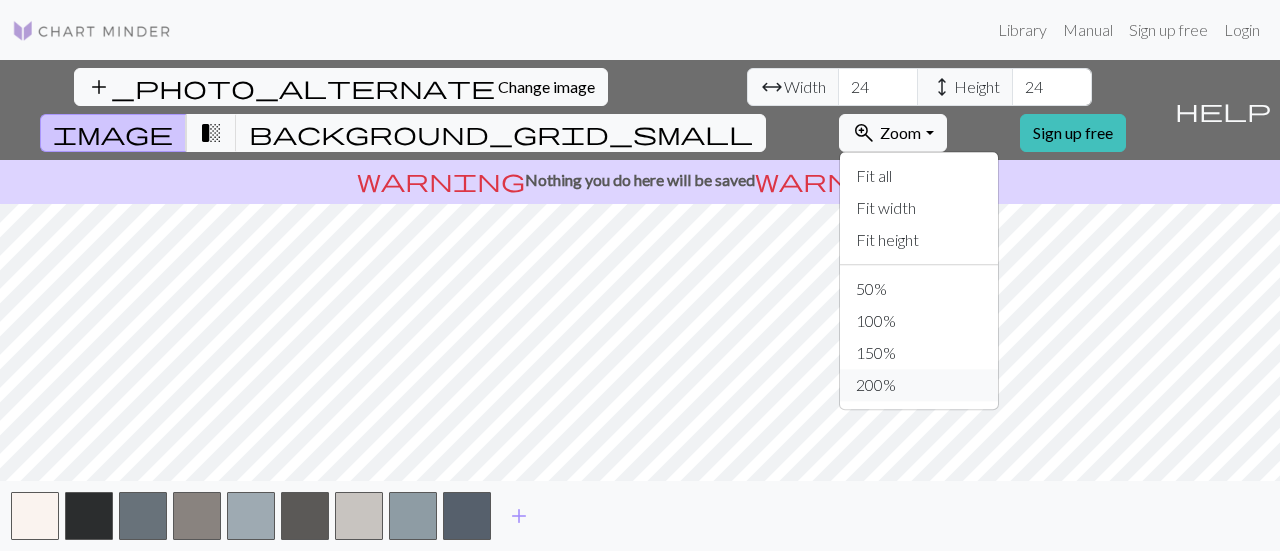 click on "200%" at bounding box center (919, 385) 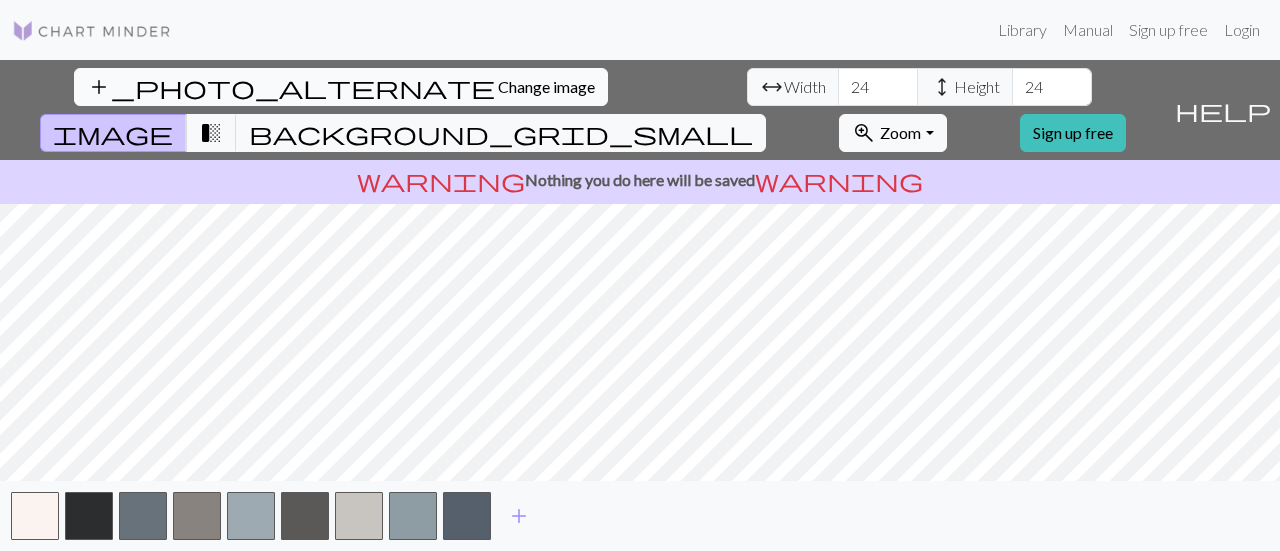 click on "Change image" at bounding box center [546, 86] 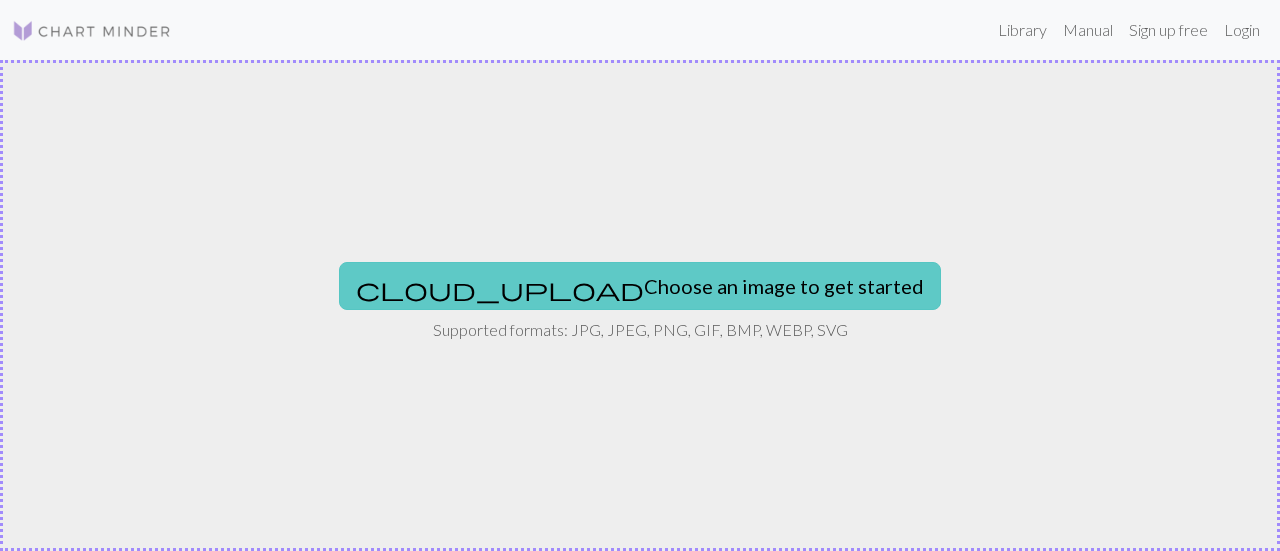 click on "cloud_upload  Choose an image to get started" at bounding box center (640, 286) 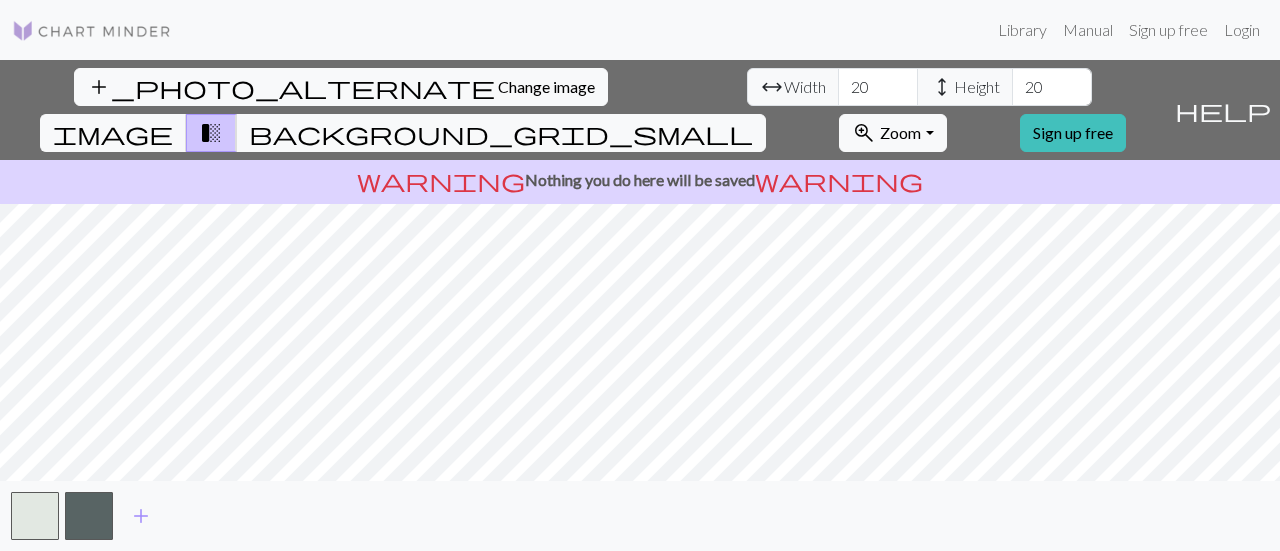 click on "add_photo_alternate   Change image arrow_range   Width 20 height   Height 20 image transition_fade background_grid_small zoom_in Zoom Zoom Fit all Fit width Fit height 50% 100% 150% 200% Sign up free help Show me around warning  Nothing you do here will be saved  warning add" at bounding box center (640, 305) 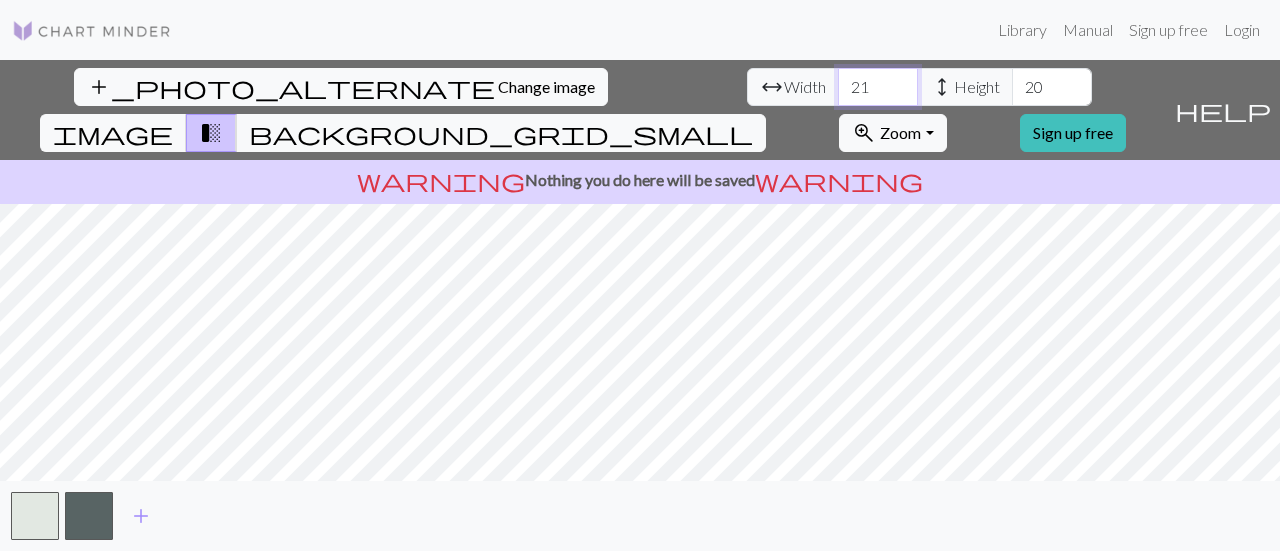 click on "21" at bounding box center (878, 87) 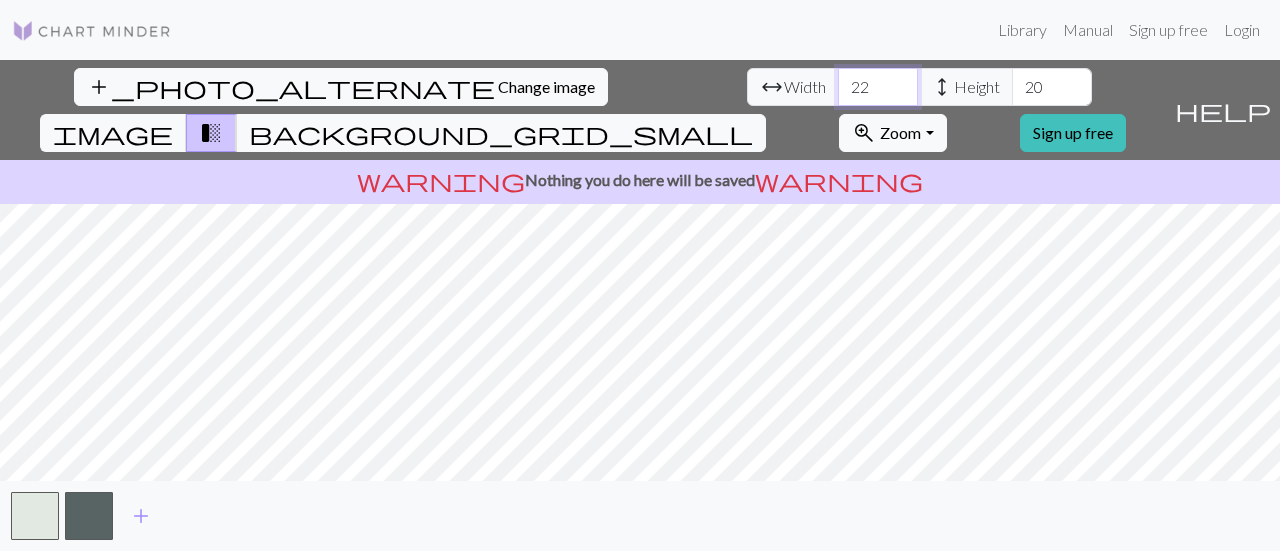 click on "22" at bounding box center [878, 87] 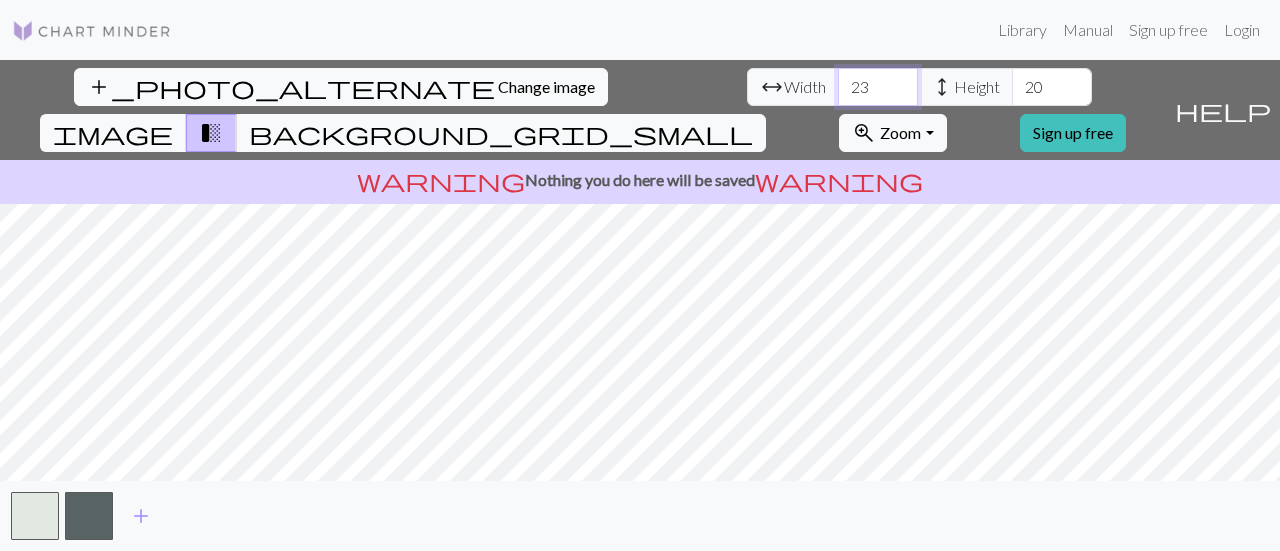 type on "23" 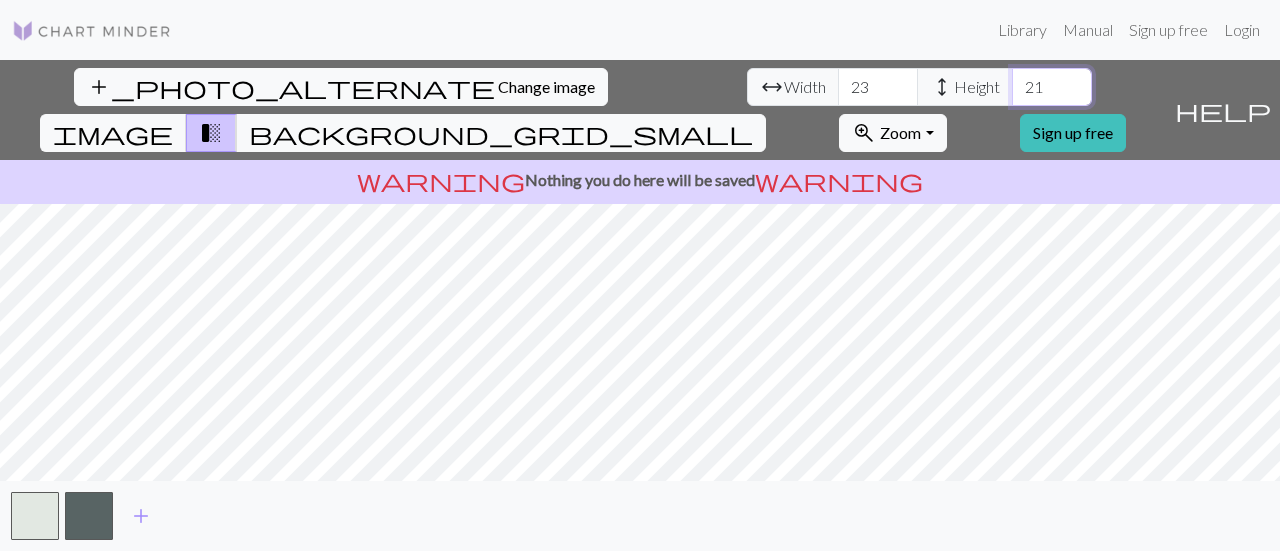 type on "21" 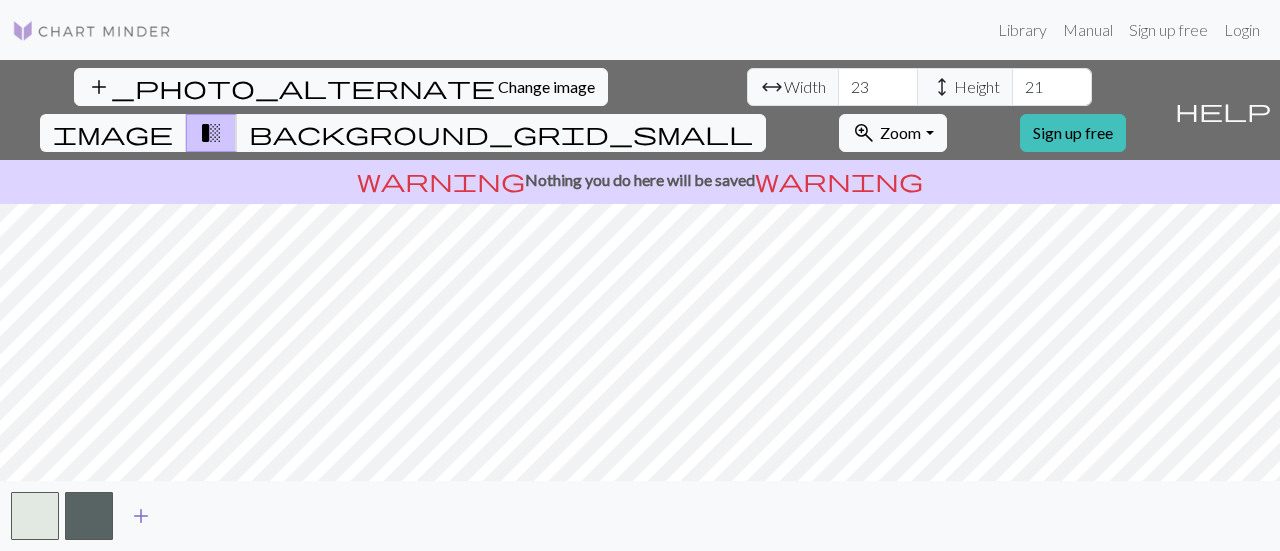 click on "add" at bounding box center (141, 516) 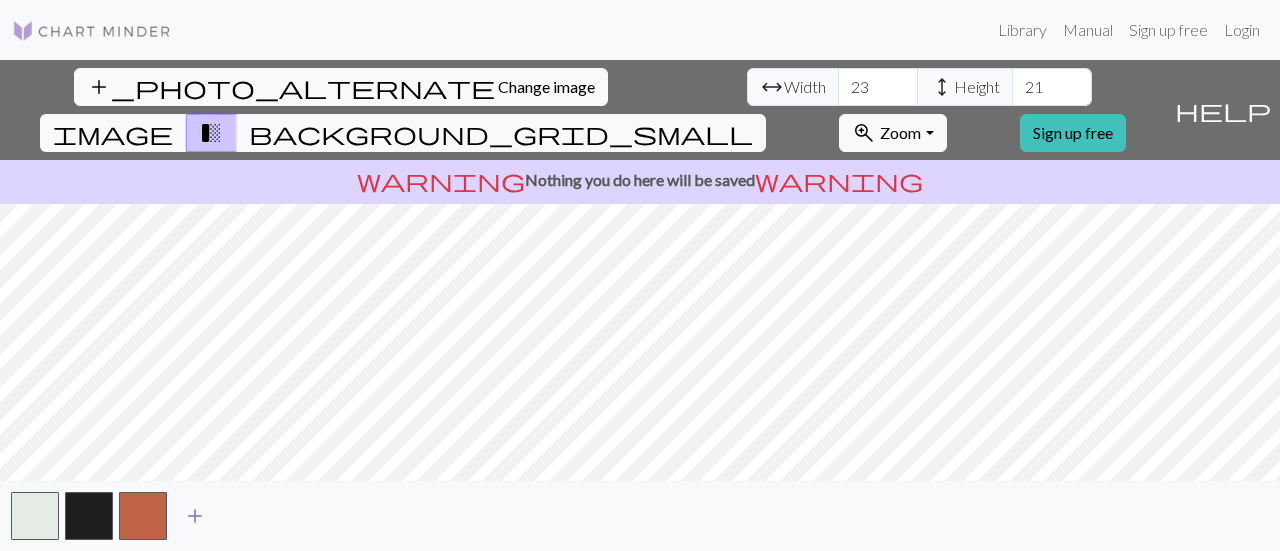 click on "add" at bounding box center (195, 516) 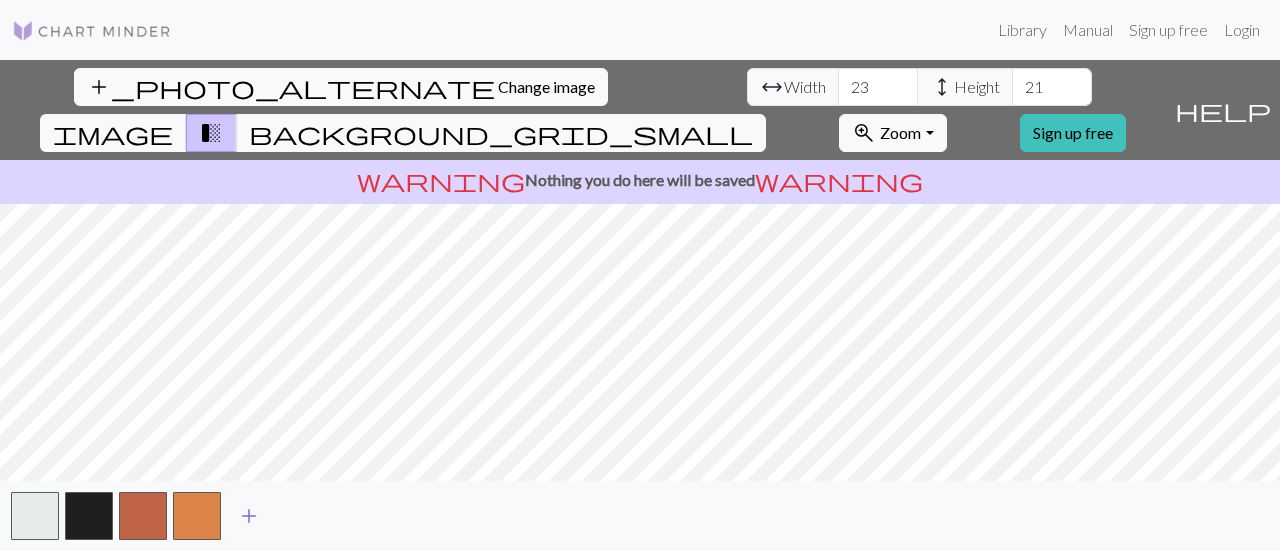 click at bounding box center (197, 516) 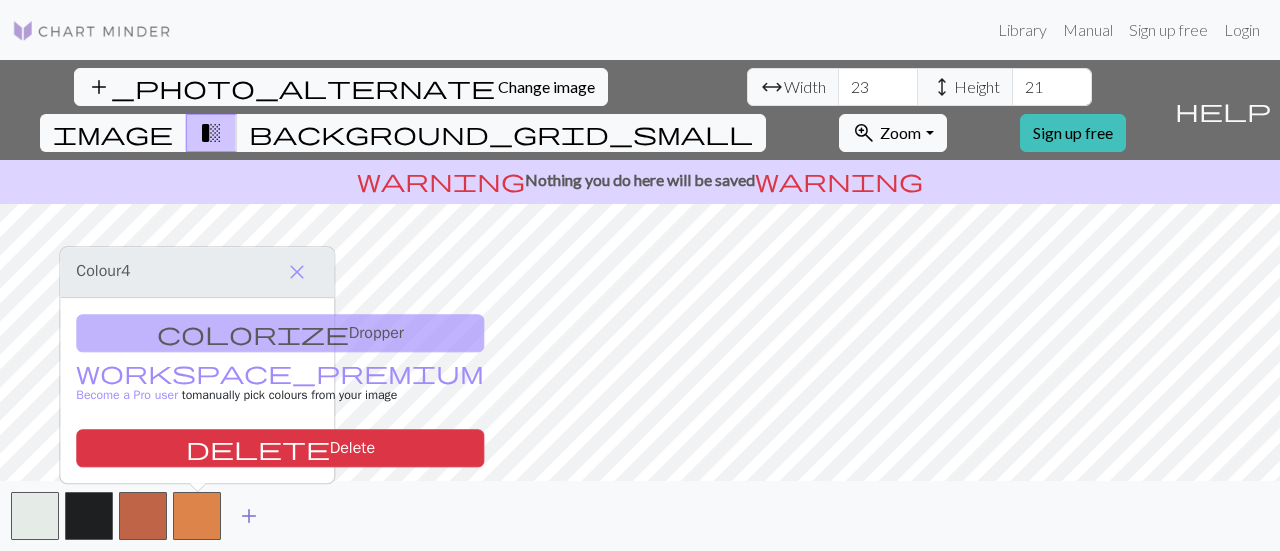 click on "add" at bounding box center [249, 516] 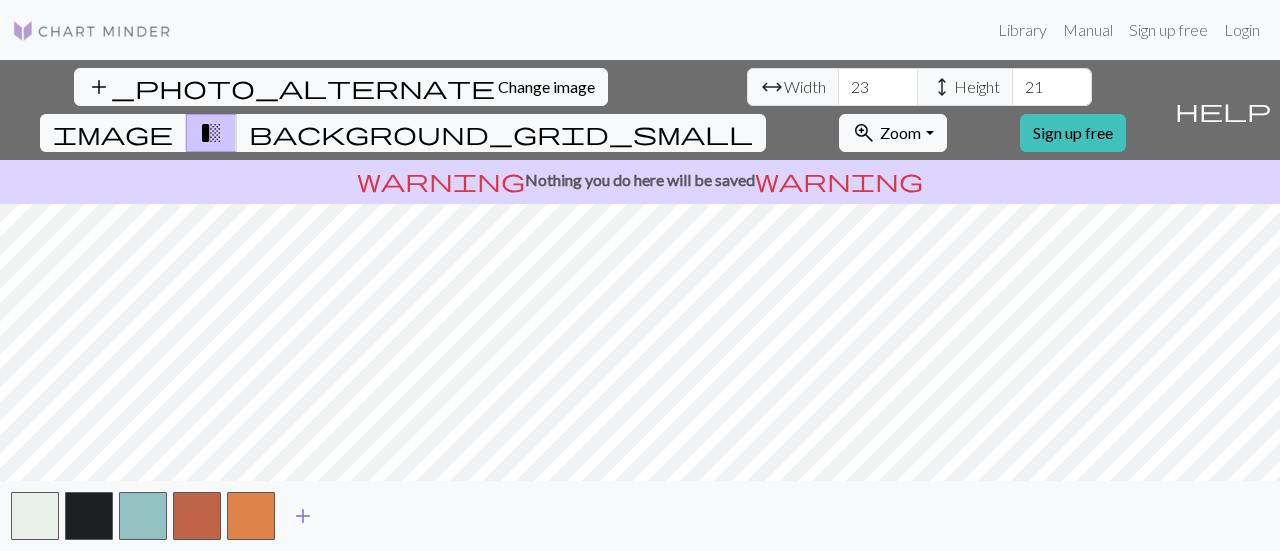 click on "add" at bounding box center (303, 516) 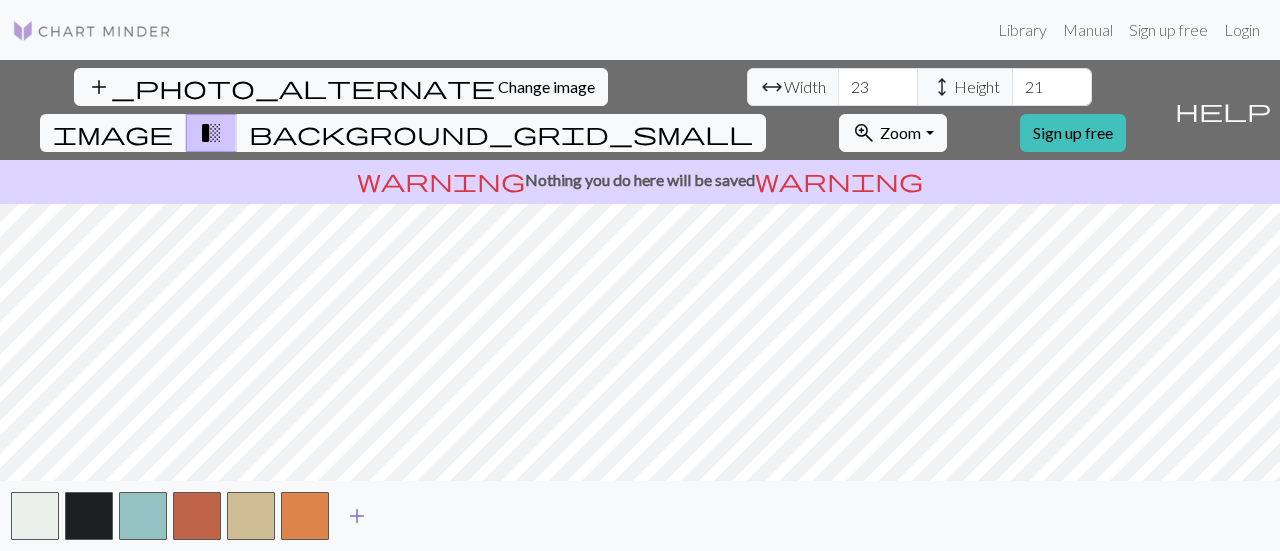 click on "add" at bounding box center [357, 516] 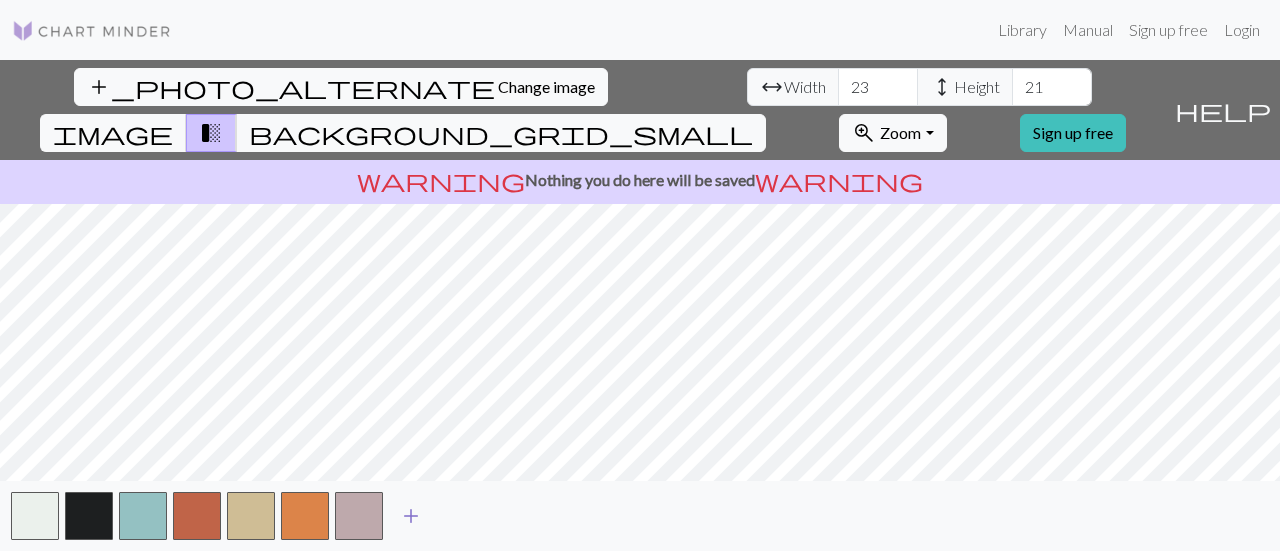 click on "add" at bounding box center (411, 516) 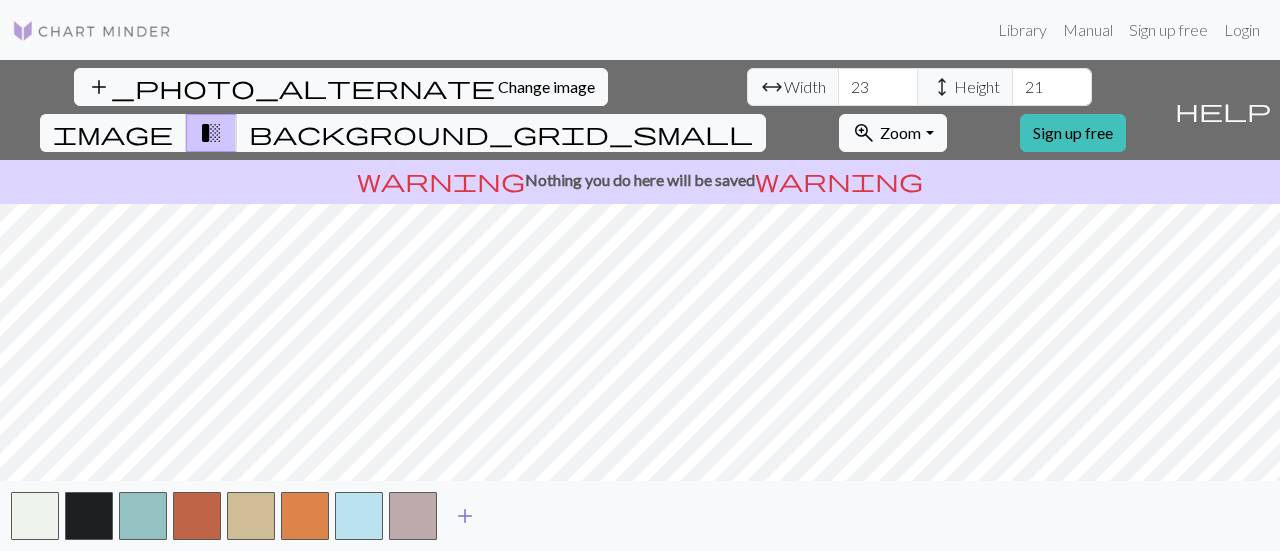 click on "add" at bounding box center [465, 516] 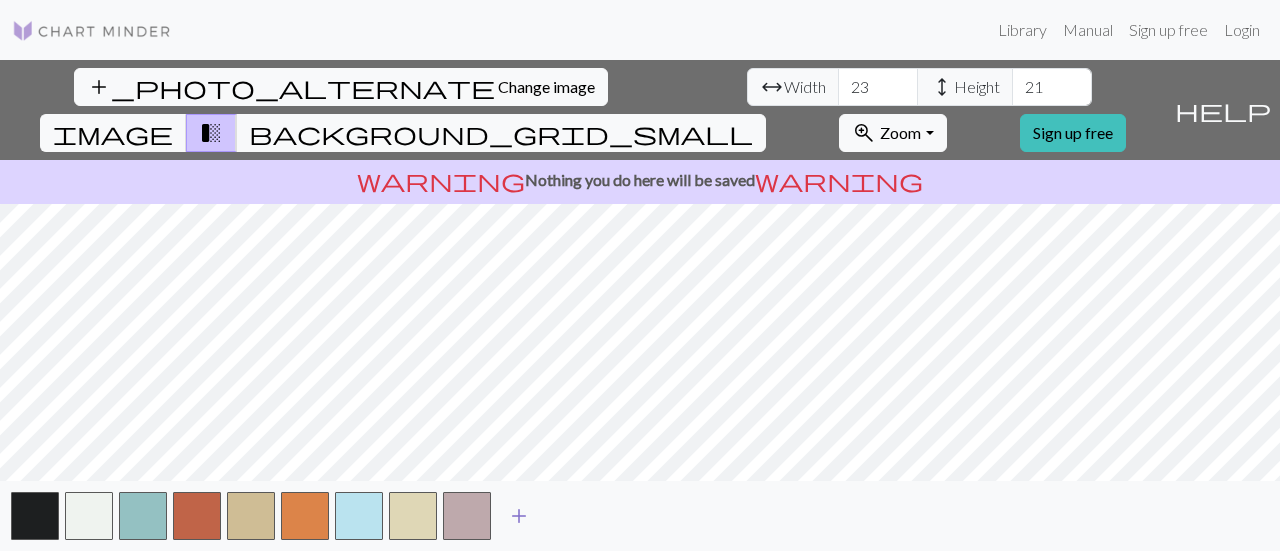 click on "add" at bounding box center [519, 516] 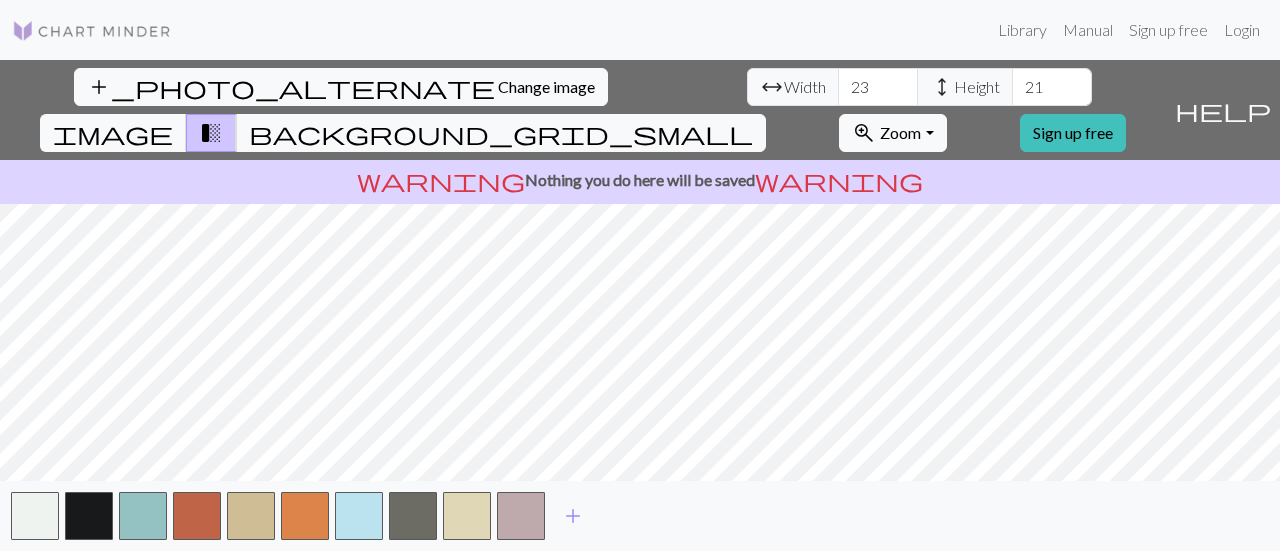 click on "add" at bounding box center [640, 516] 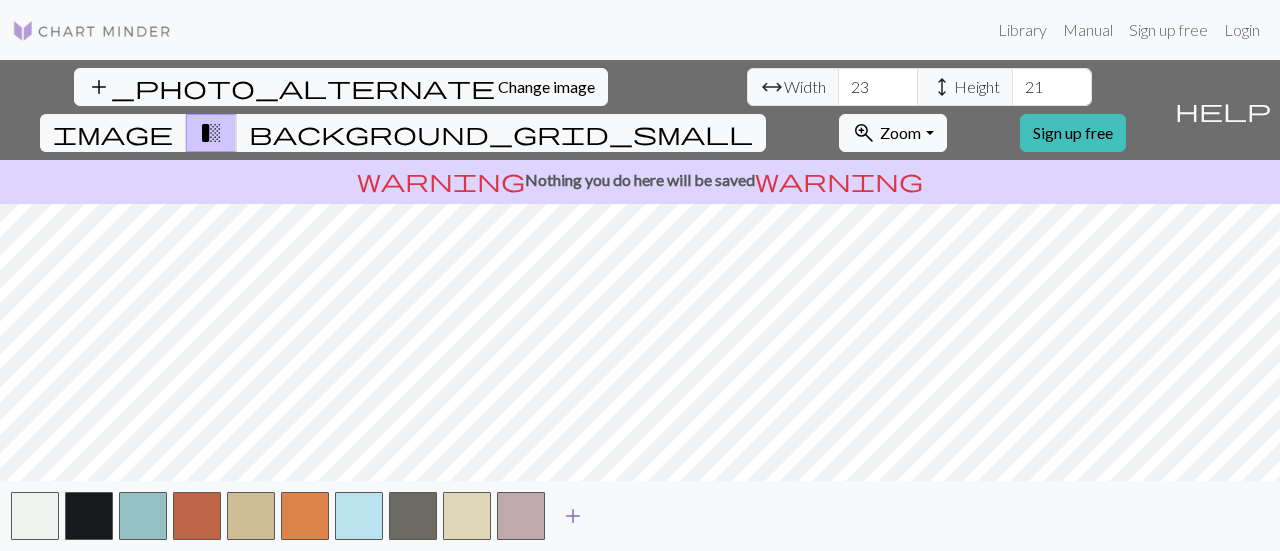 click on "add" at bounding box center [573, 516] 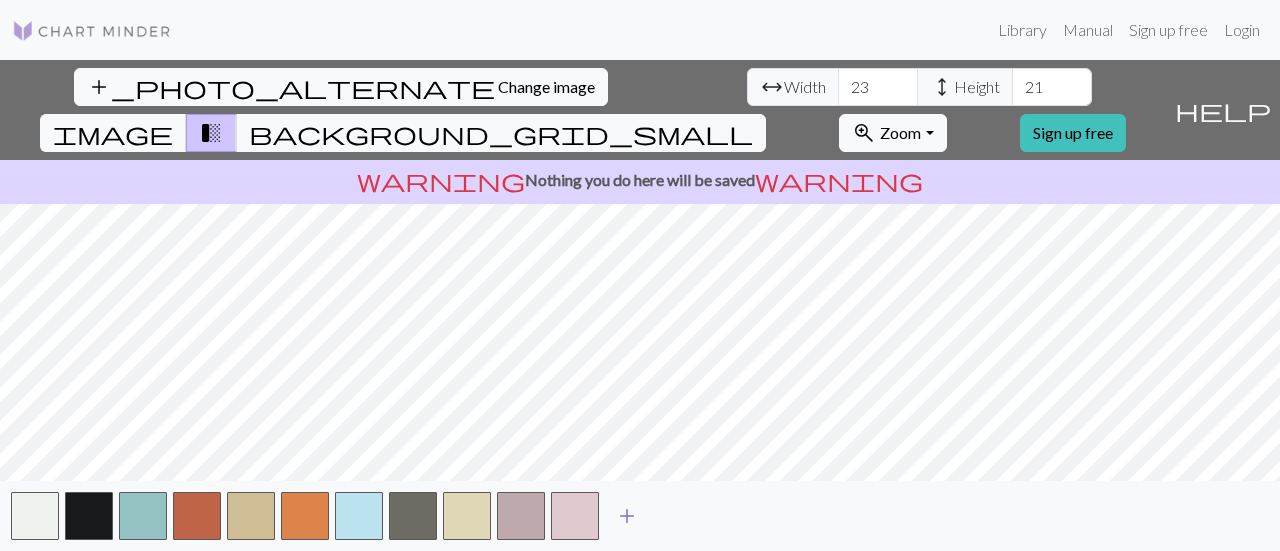 click on "add" at bounding box center (627, 516) 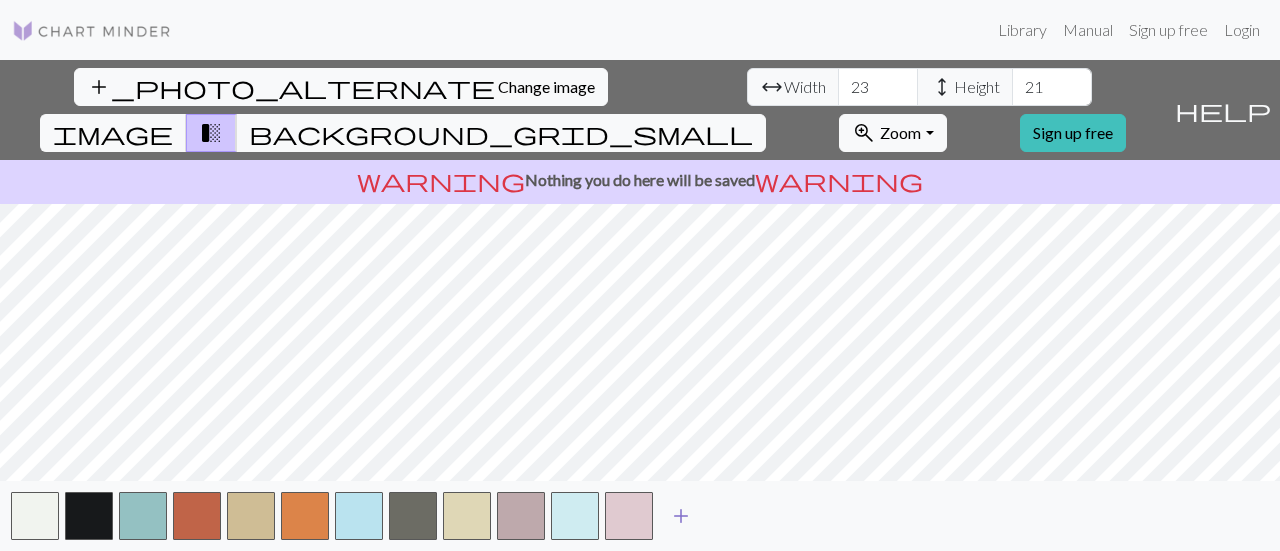 click on "add" at bounding box center [681, 516] 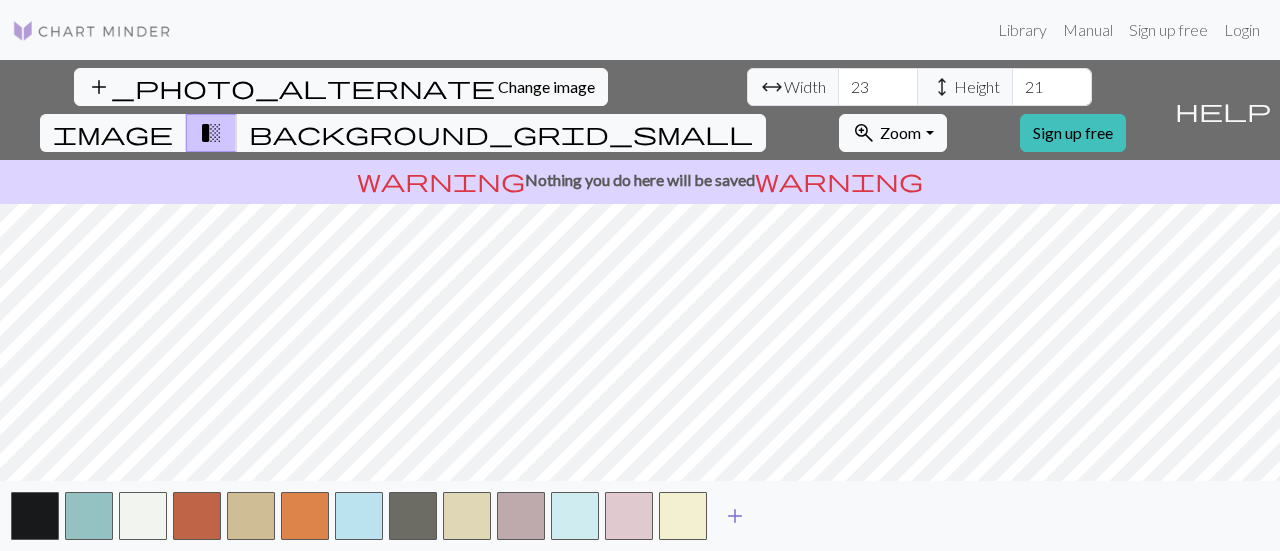 click on "add" at bounding box center (735, 516) 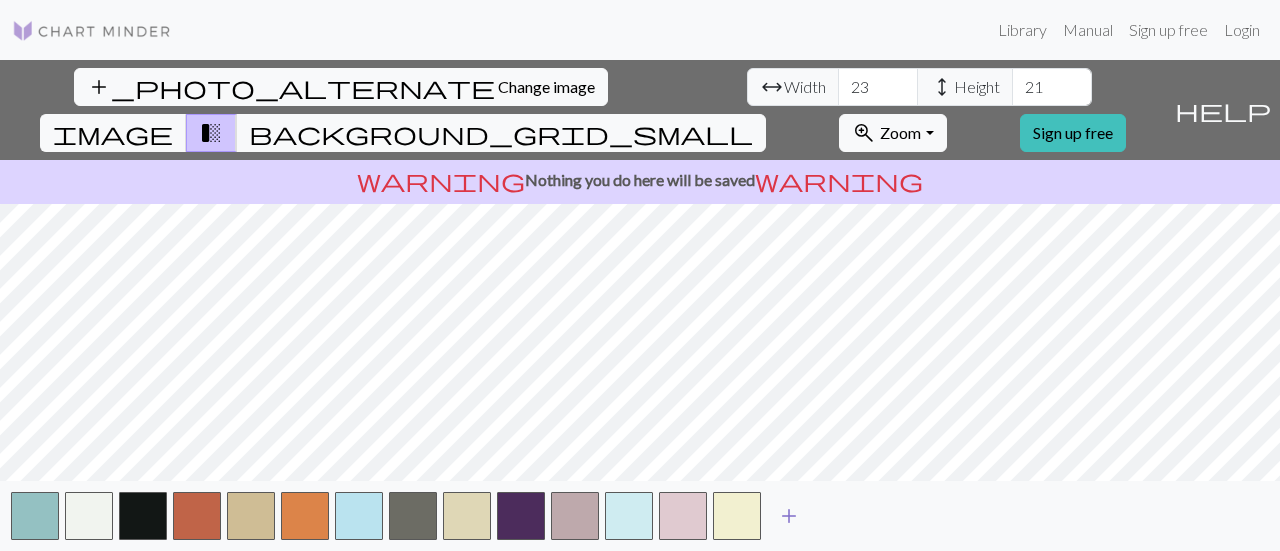 click on "add" at bounding box center [789, 516] 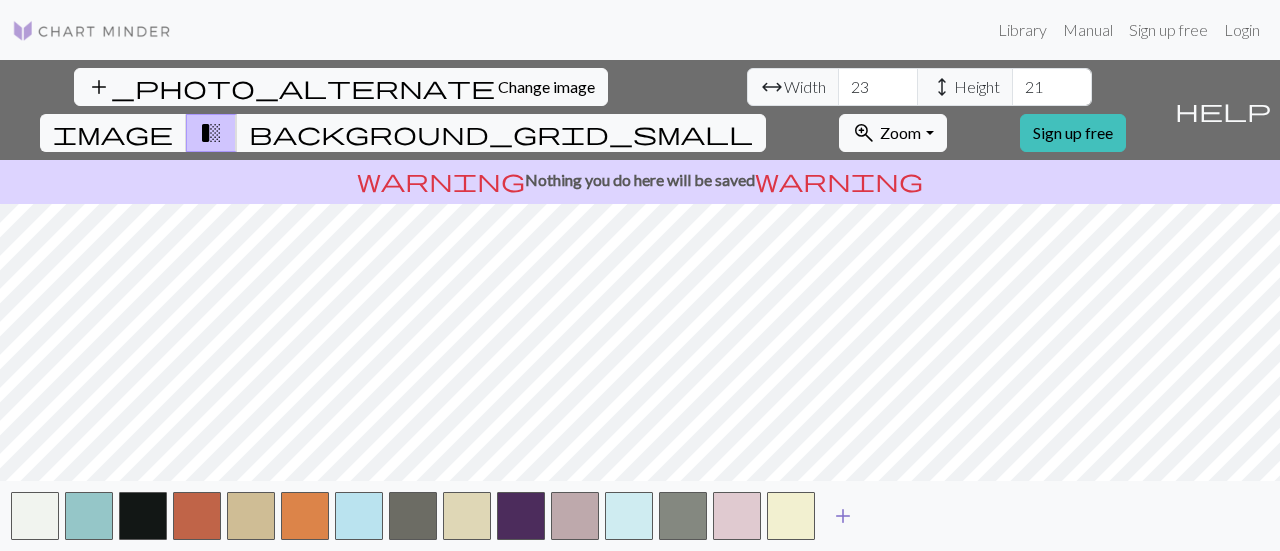 click on "add" at bounding box center [843, 516] 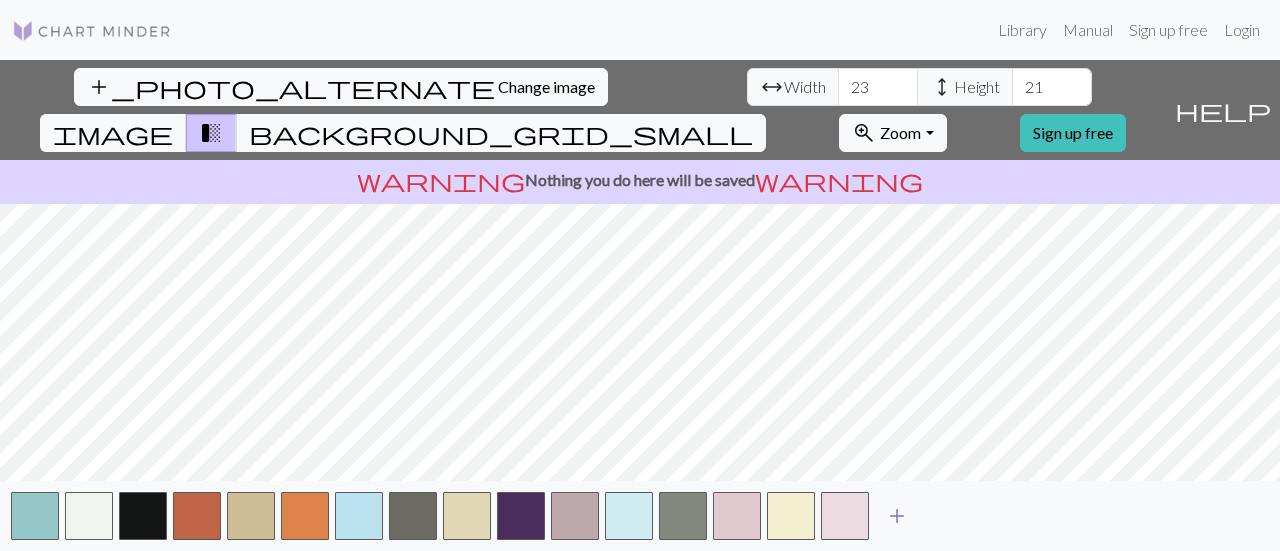 click on "add" at bounding box center [897, 516] 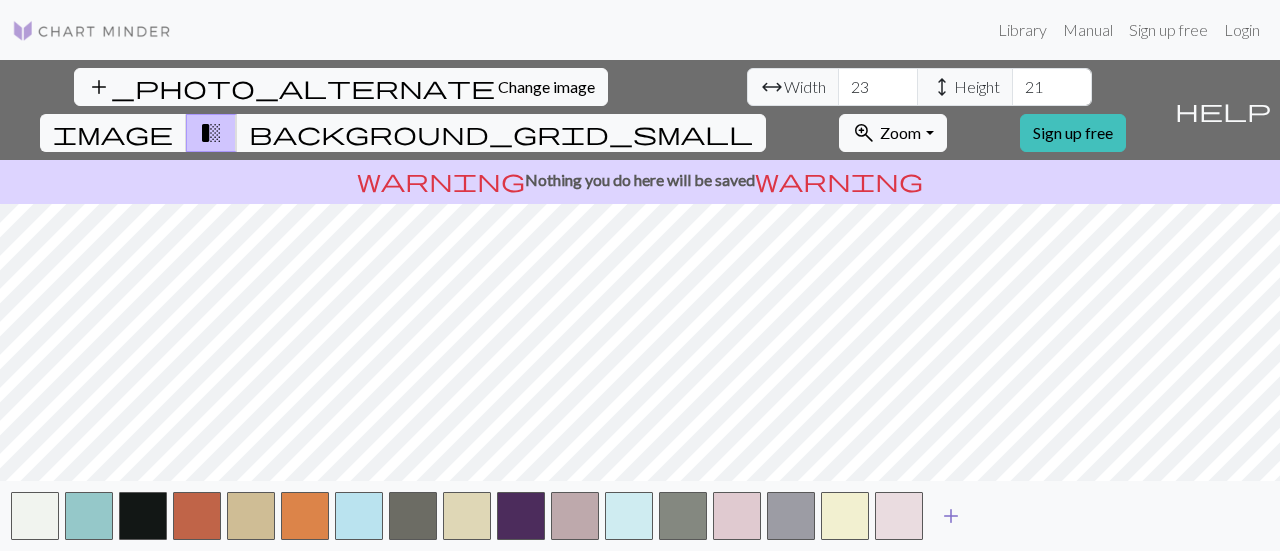 click on "add" at bounding box center (951, 516) 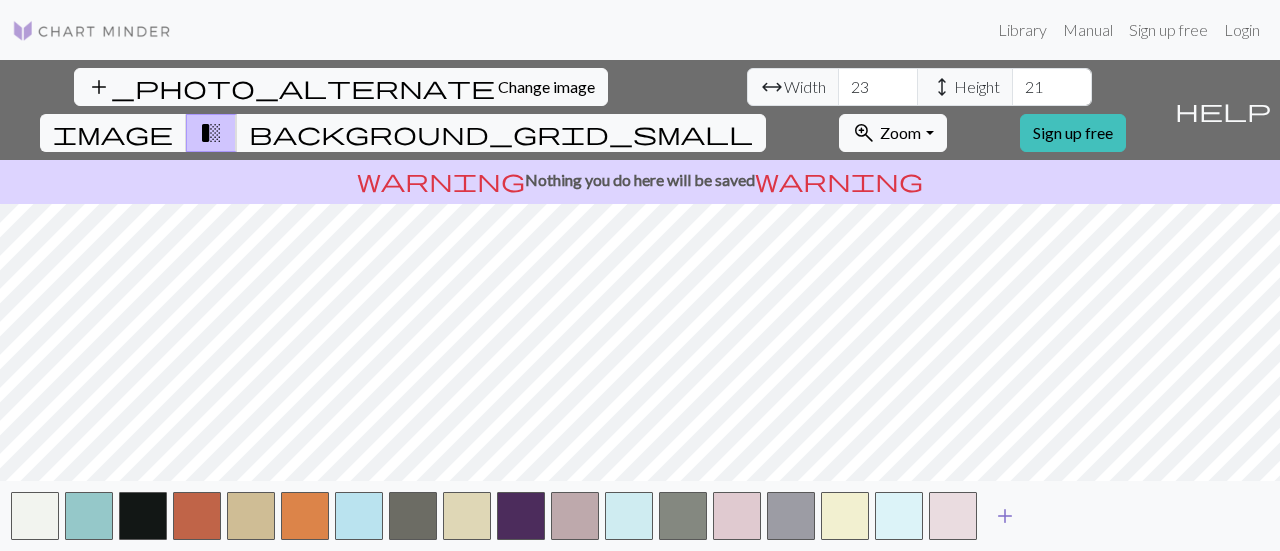 click on "add" at bounding box center (1005, 516) 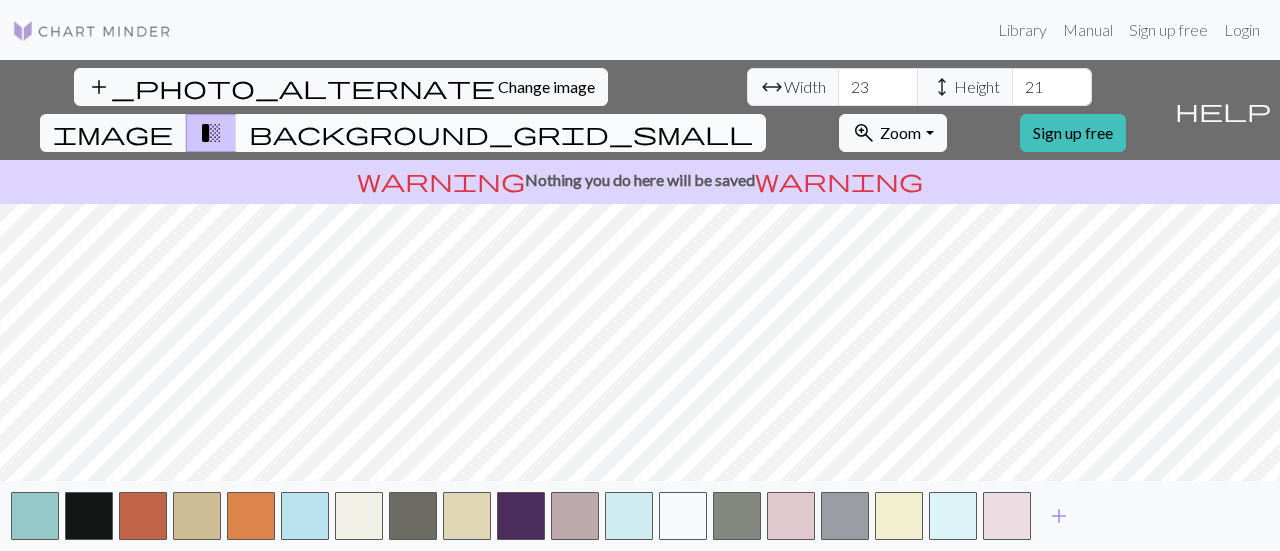 click on "background_grid_small" at bounding box center [501, 133] 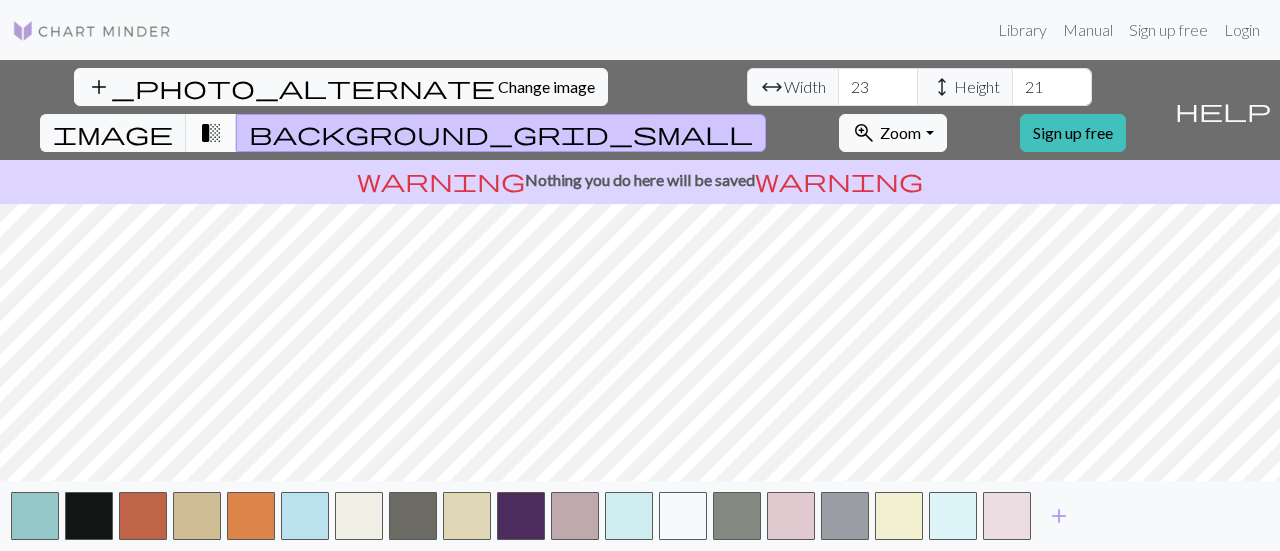click on "transition_fade" at bounding box center [211, 133] 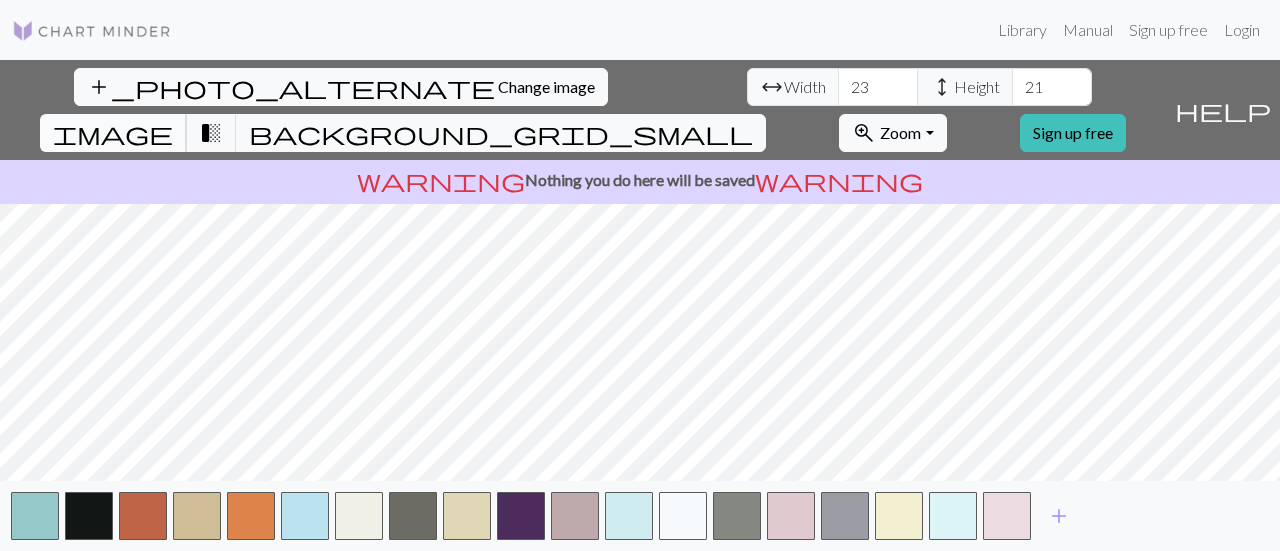 click on "image" at bounding box center [113, 133] 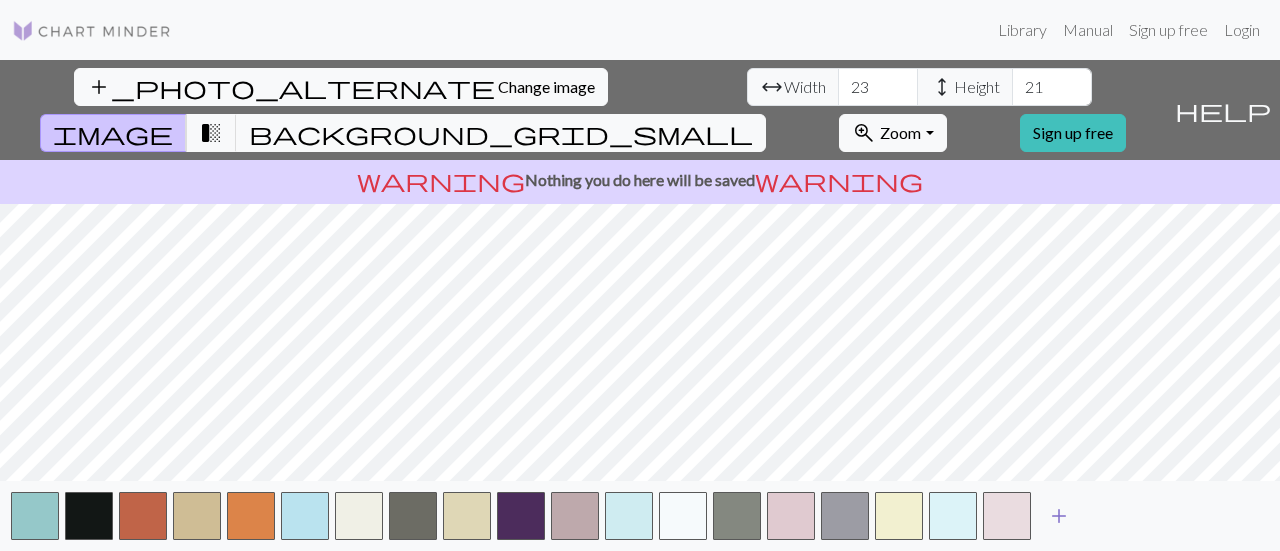 click on "add" at bounding box center [1059, 516] 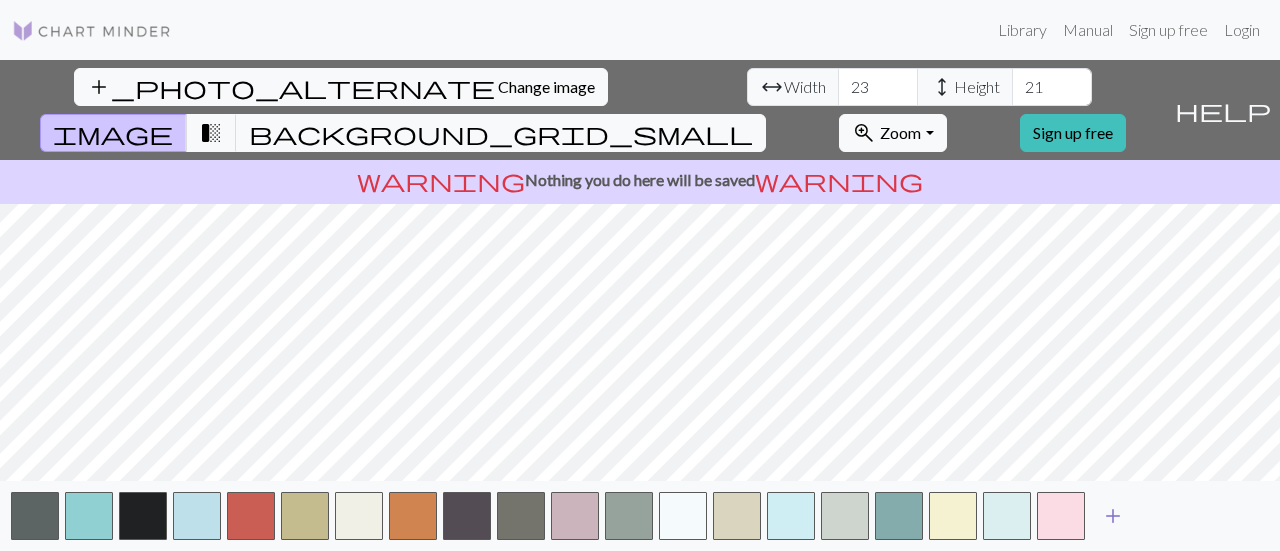 click on "add" at bounding box center [1113, 516] 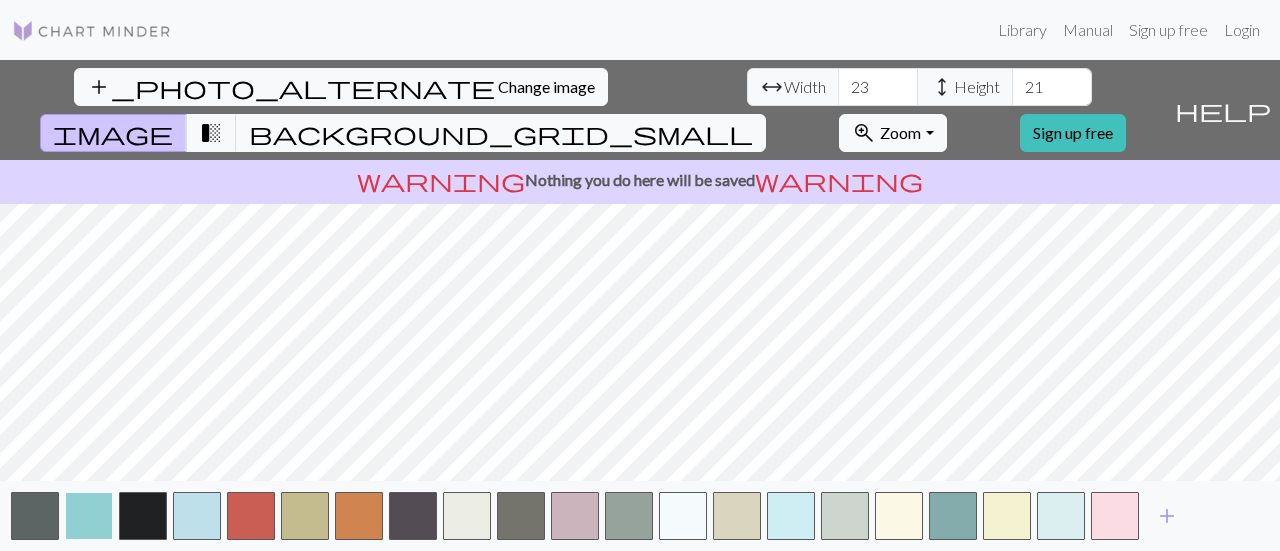 click at bounding box center (89, 516) 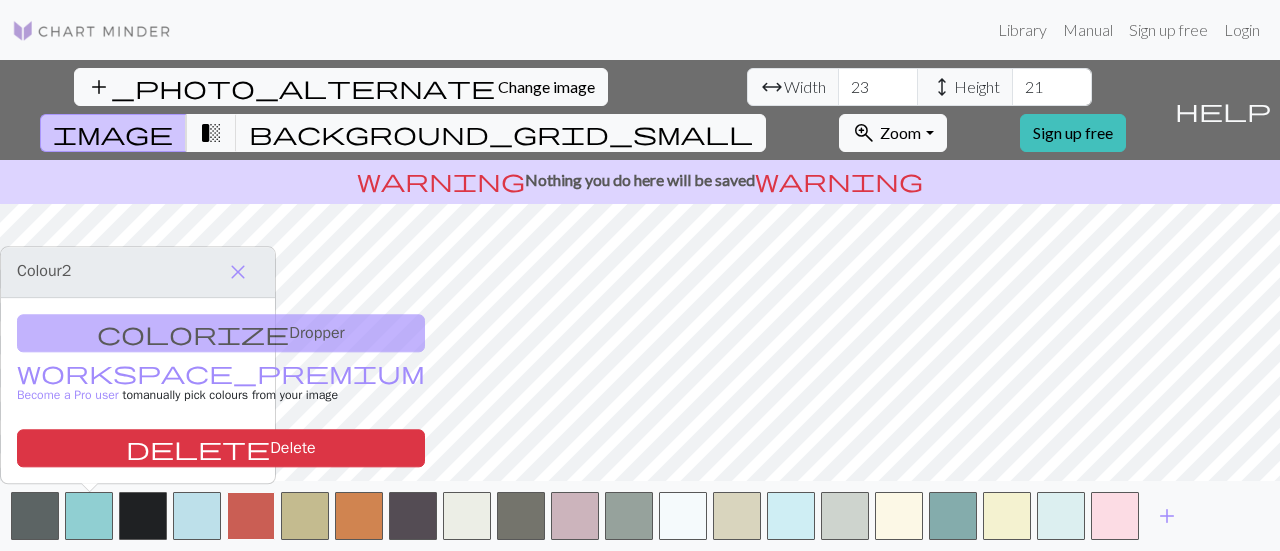 click at bounding box center [251, 516] 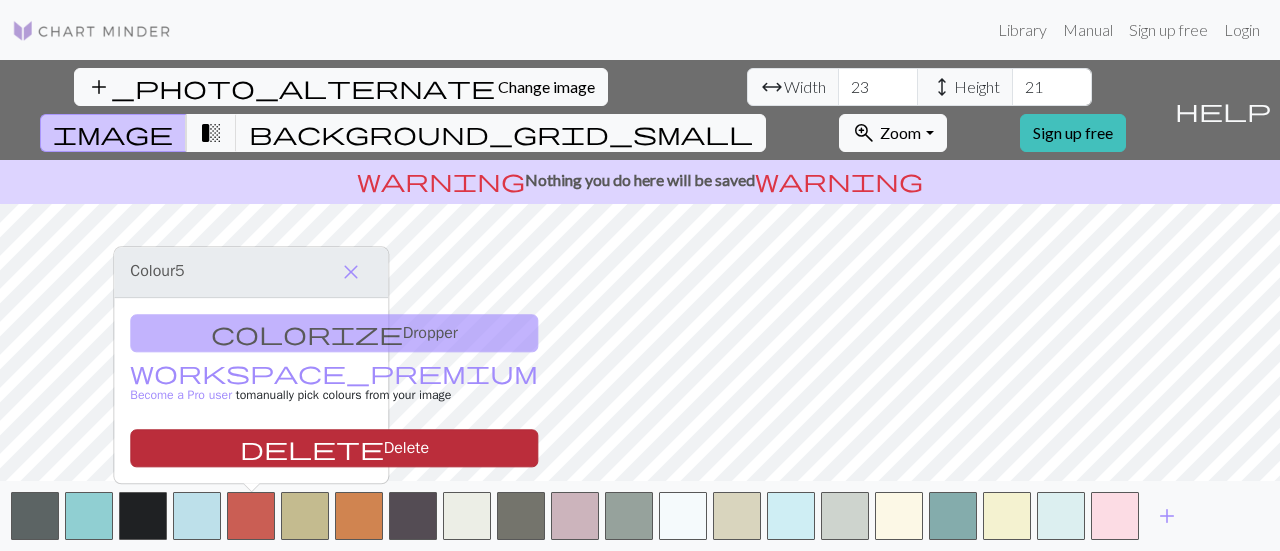 click on "delete Delete" at bounding box center (334, 448) 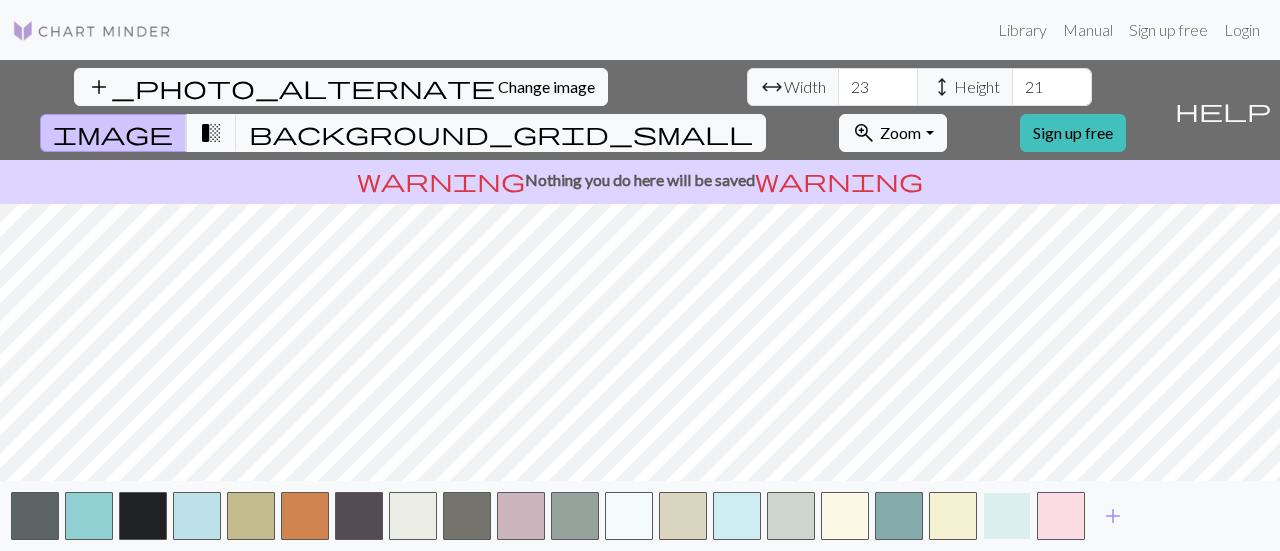 click at bounding box center (1007, 516) 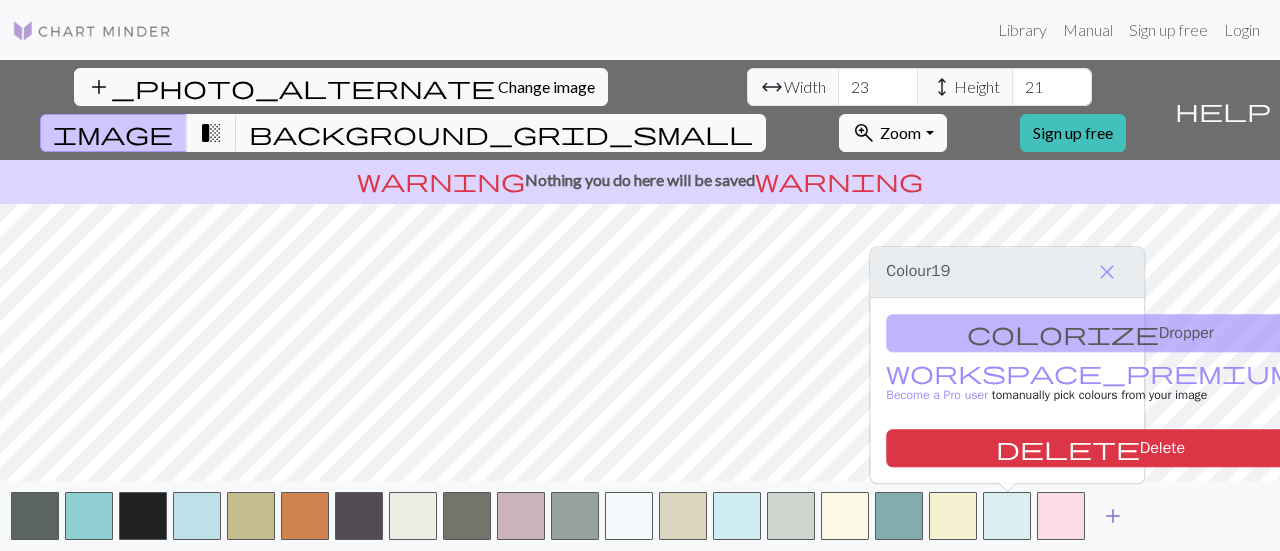 click on "add" at bounding box center (1113, 516) 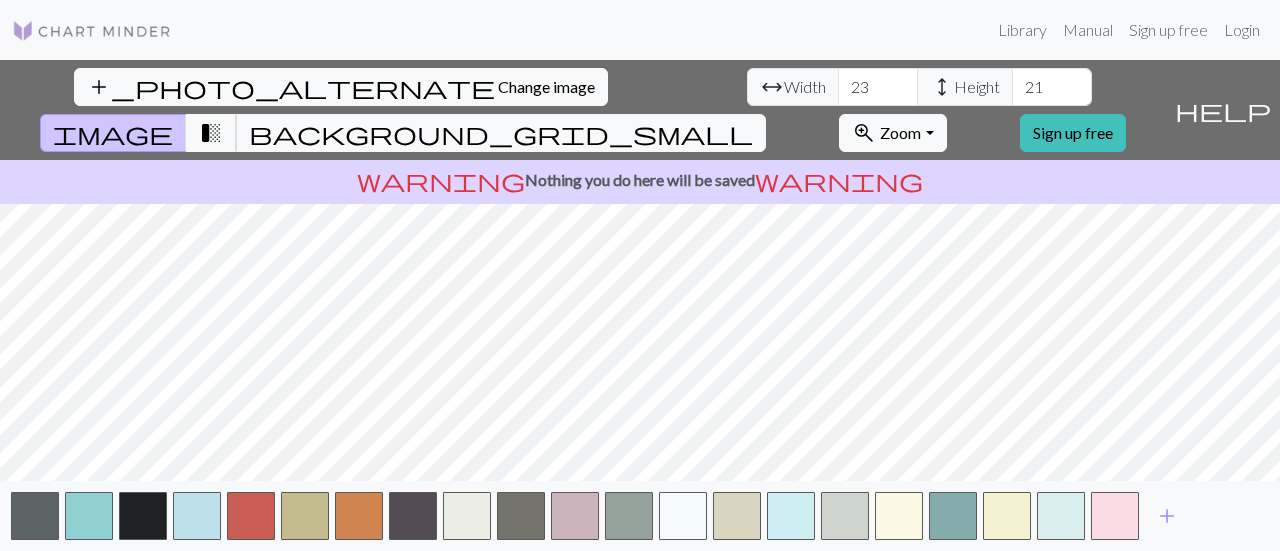 click on "transition_fade" at bounding box center (211, 133) 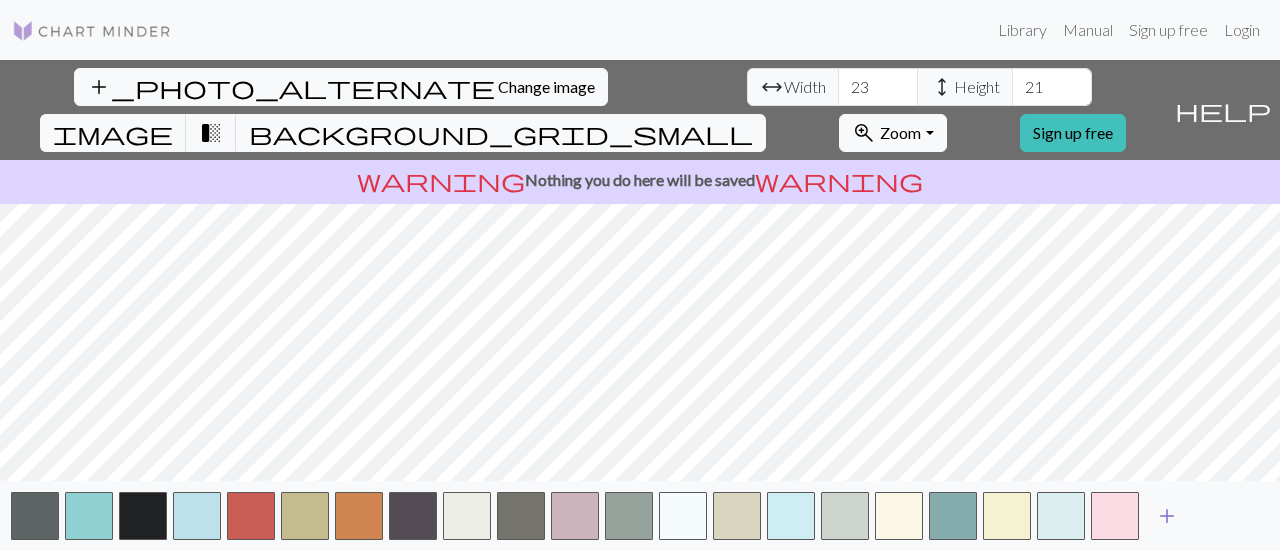 click on "add" at bounding box center [1167, 516] 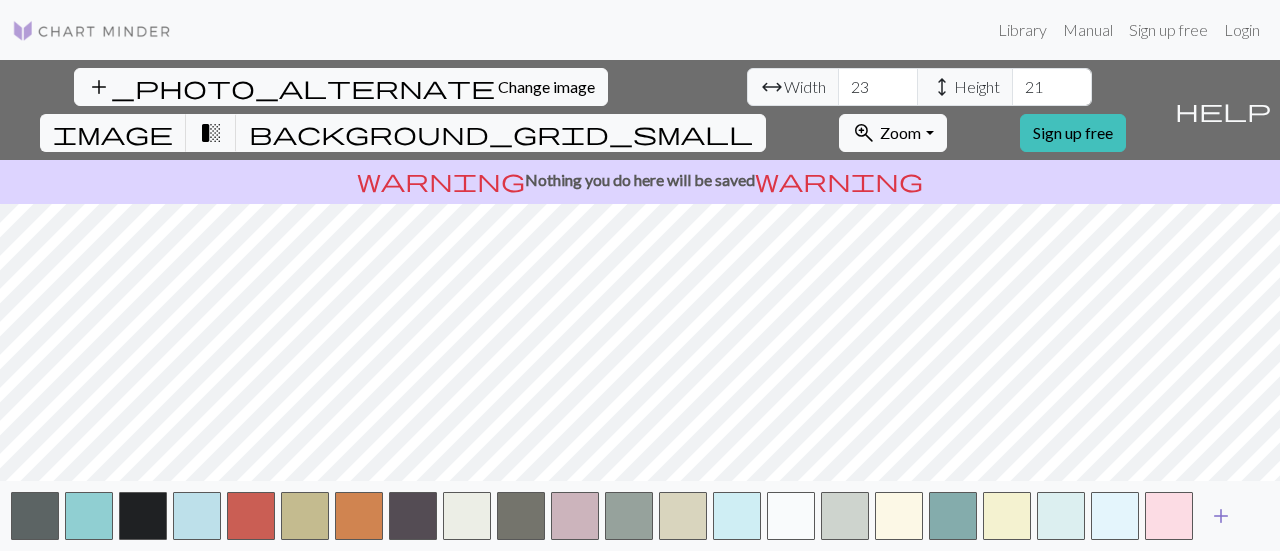 click on "add" at bounding box center [1221, 516] 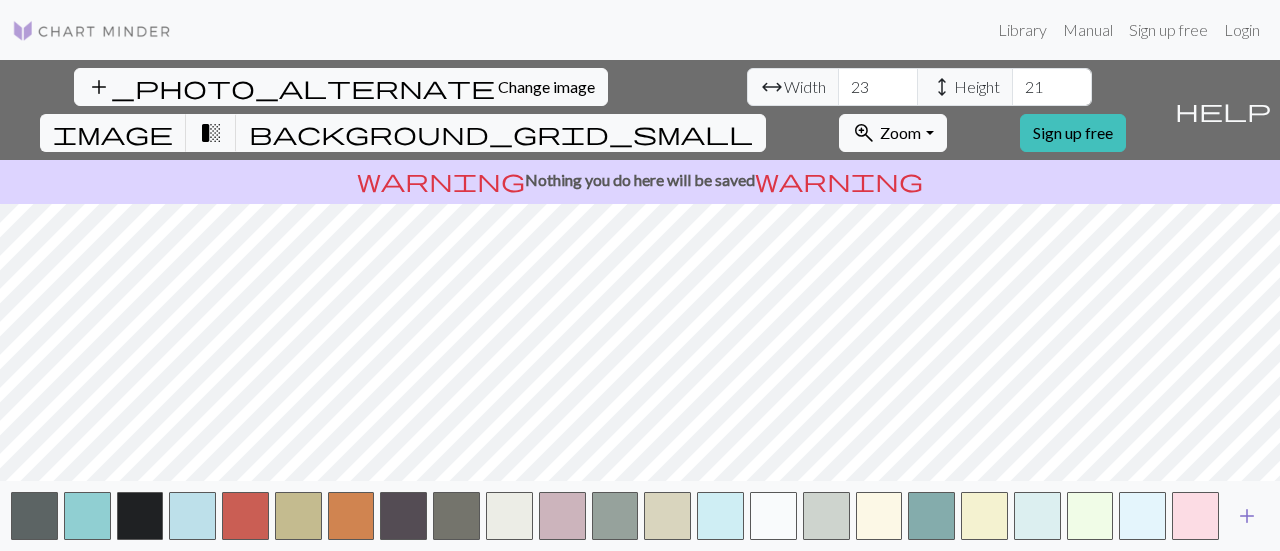 click on "add" at bounding box center (1247, 516) 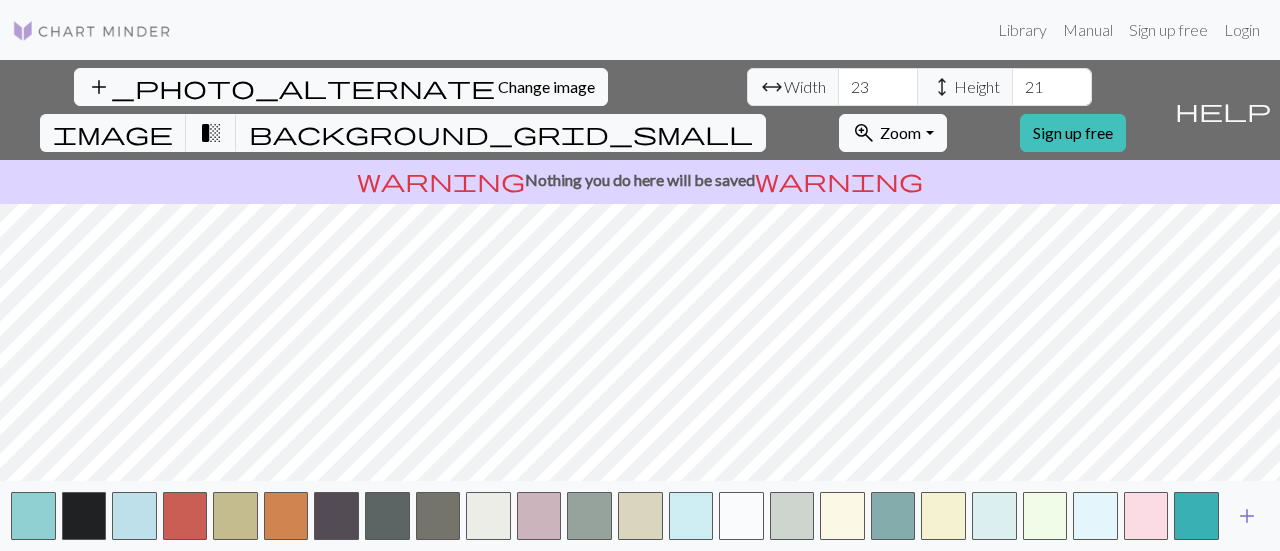 click on "add" at bounding box center (1247, 516) 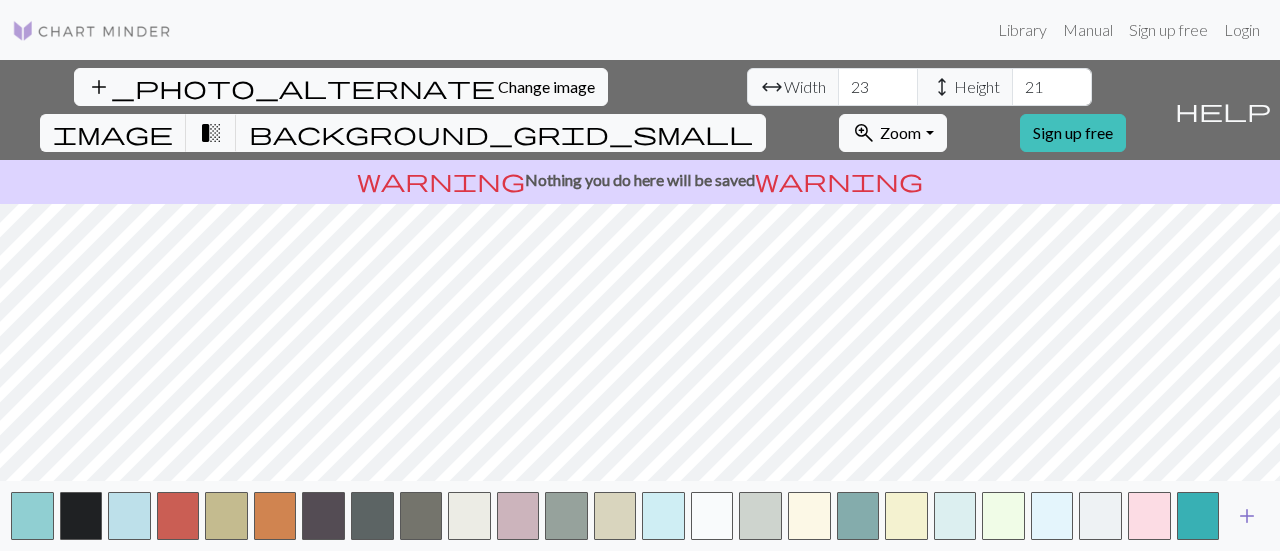 click on "add" at bounding box center [1247, 516] 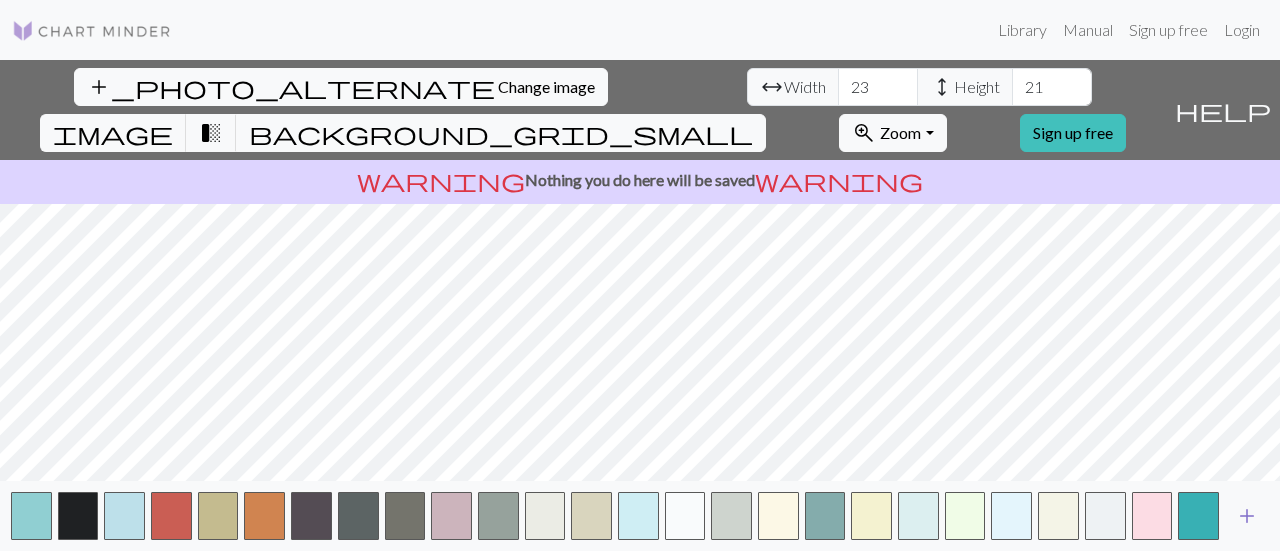 click on "add" at bounding box center (1247, 516) 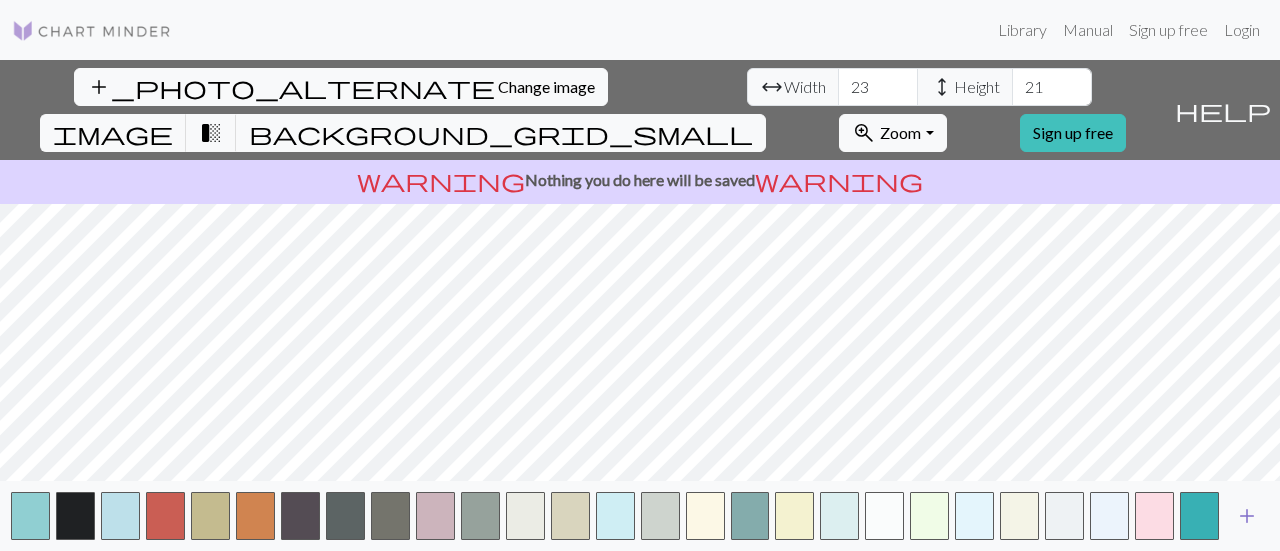 click on "add" at bounding box center (1247, 516) 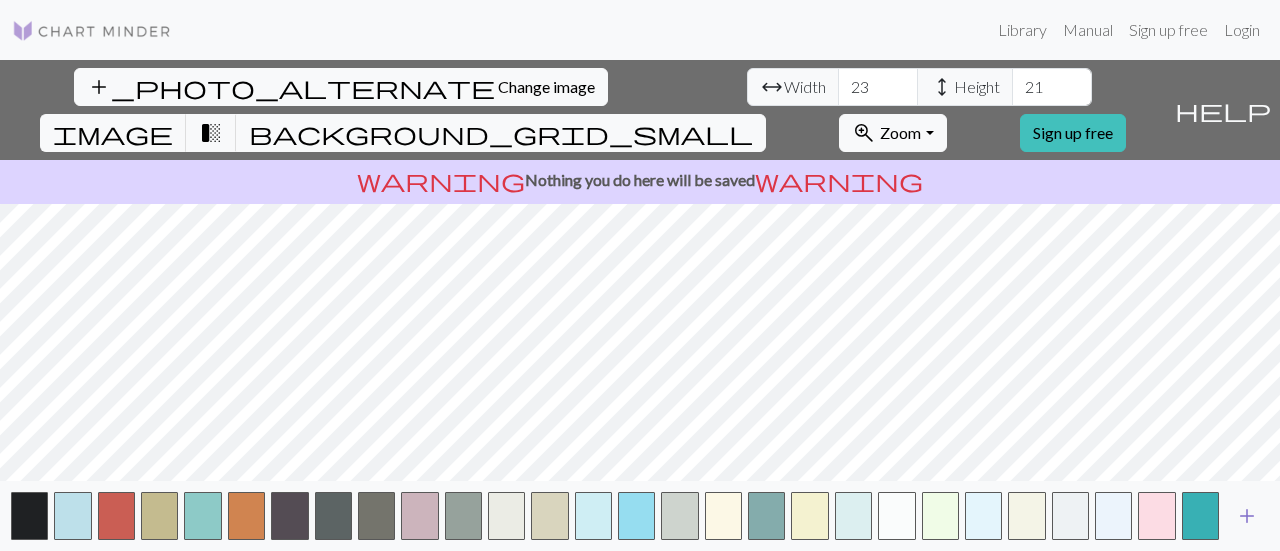 click on "add" at bounding box center (1247, 516) 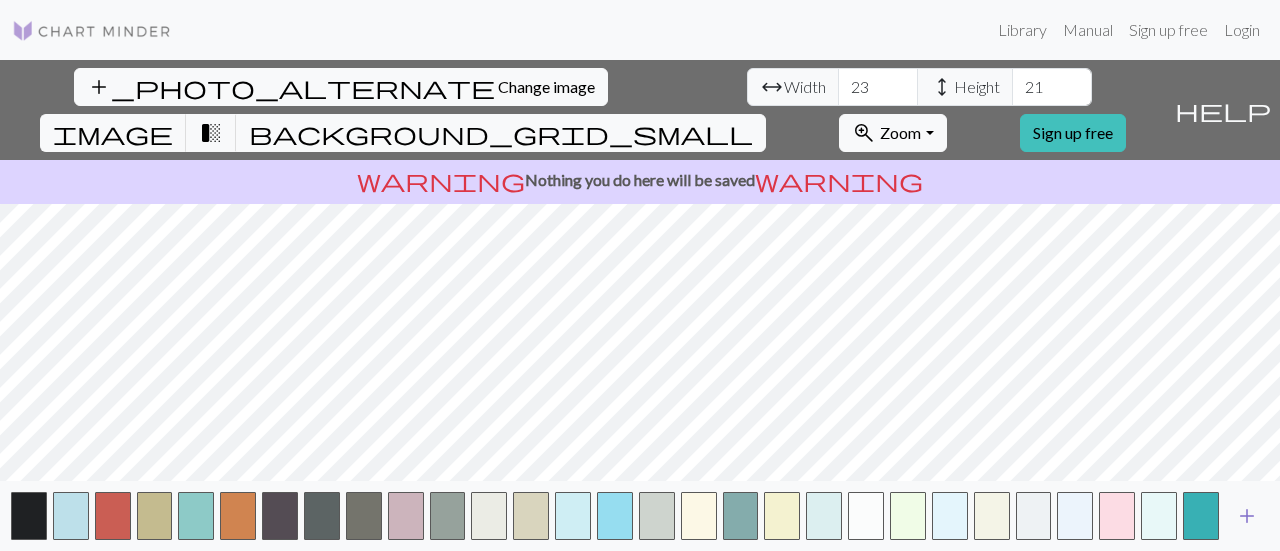 click on "add" at bounding box center (1247, 516) 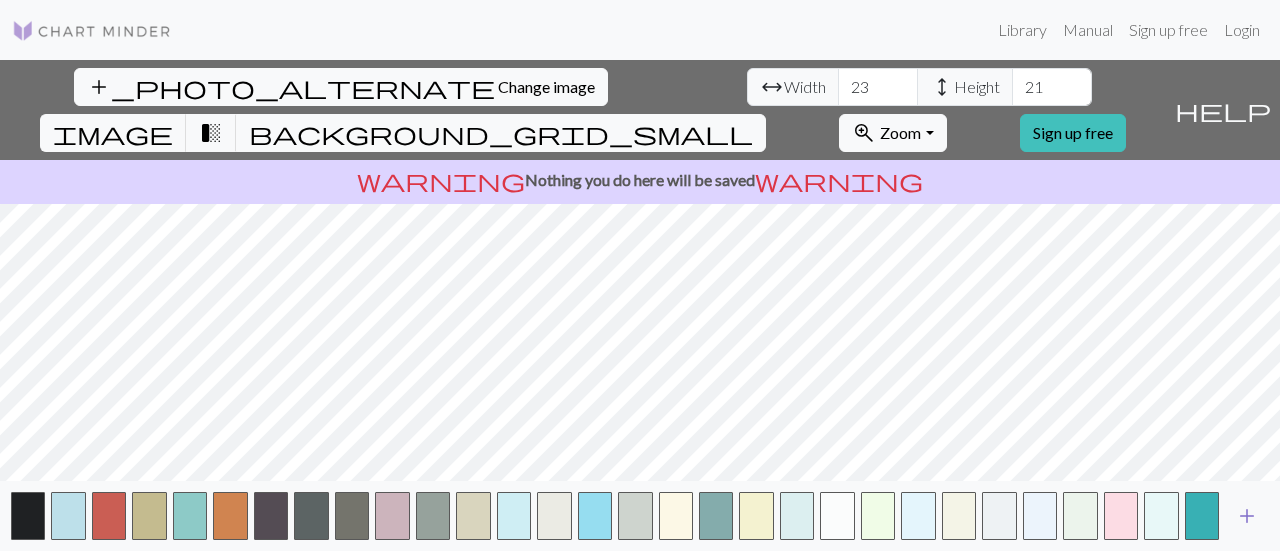 click on "add" at bounding box center (1247, 516) 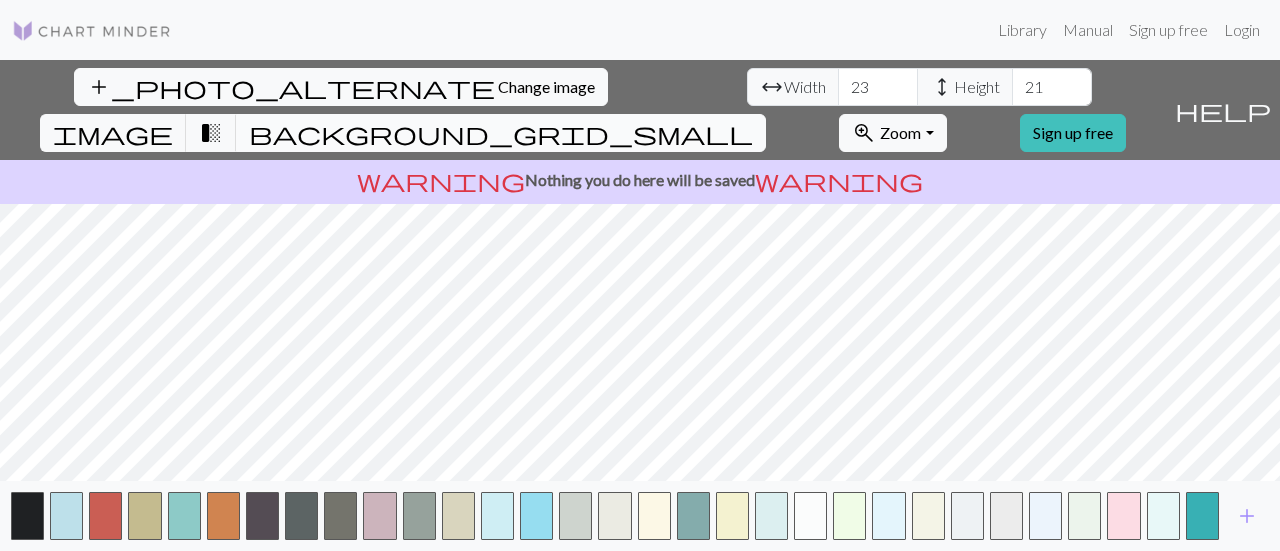 click on "background_grid_small" at bounding box center (501, 133) 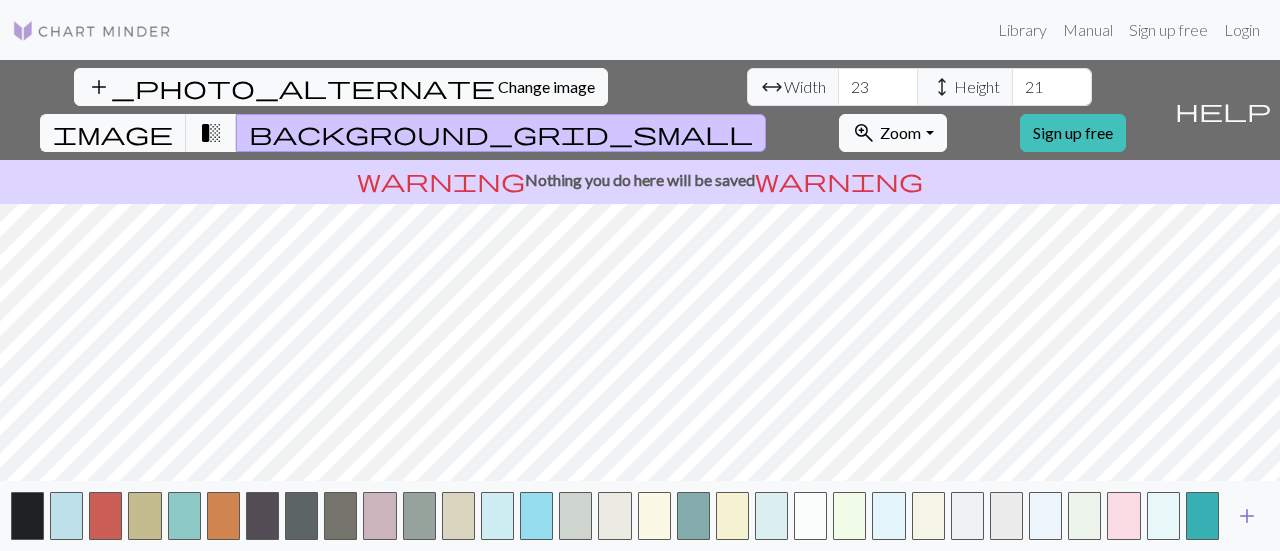 click on "add" at bounding box center (1247, 516) 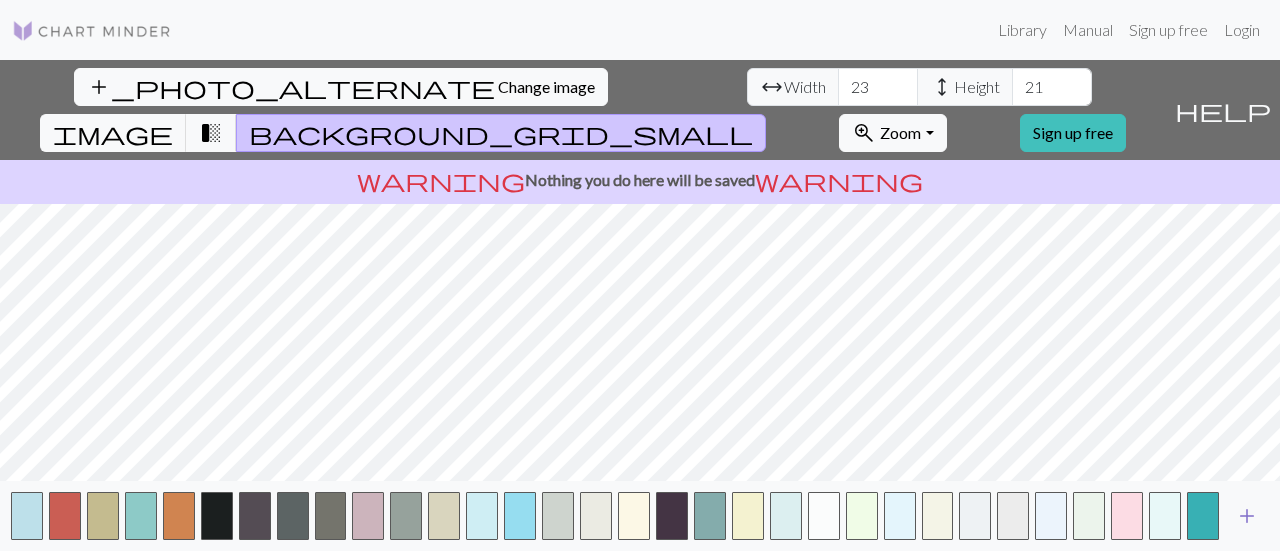 click on "add" at bounding box center (1247, 516) 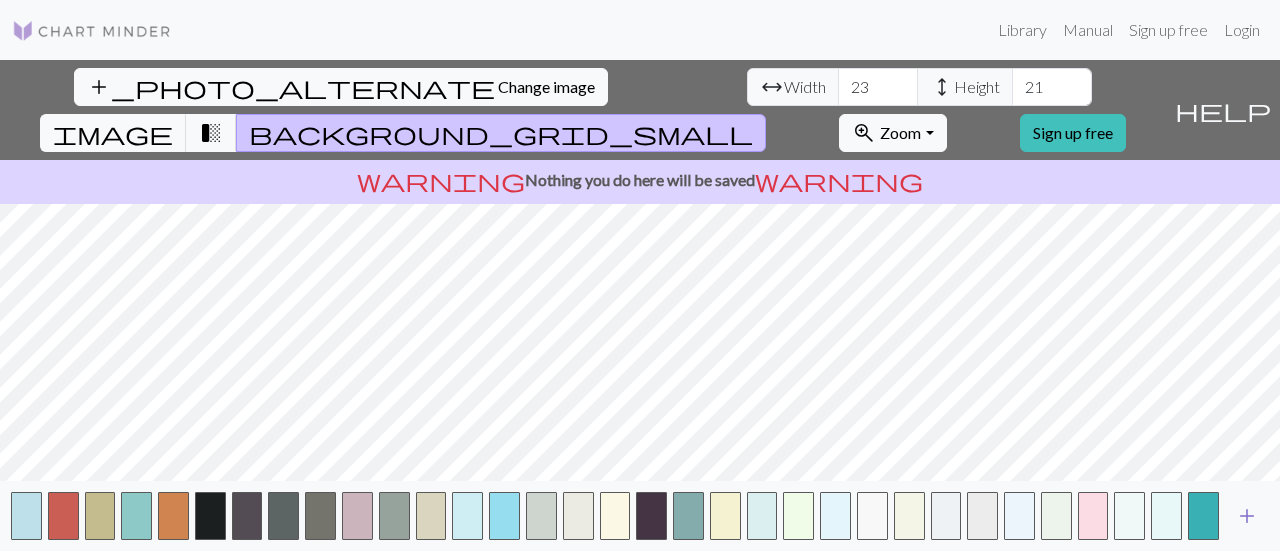 click on "add" at bounding box center (1247, 516) 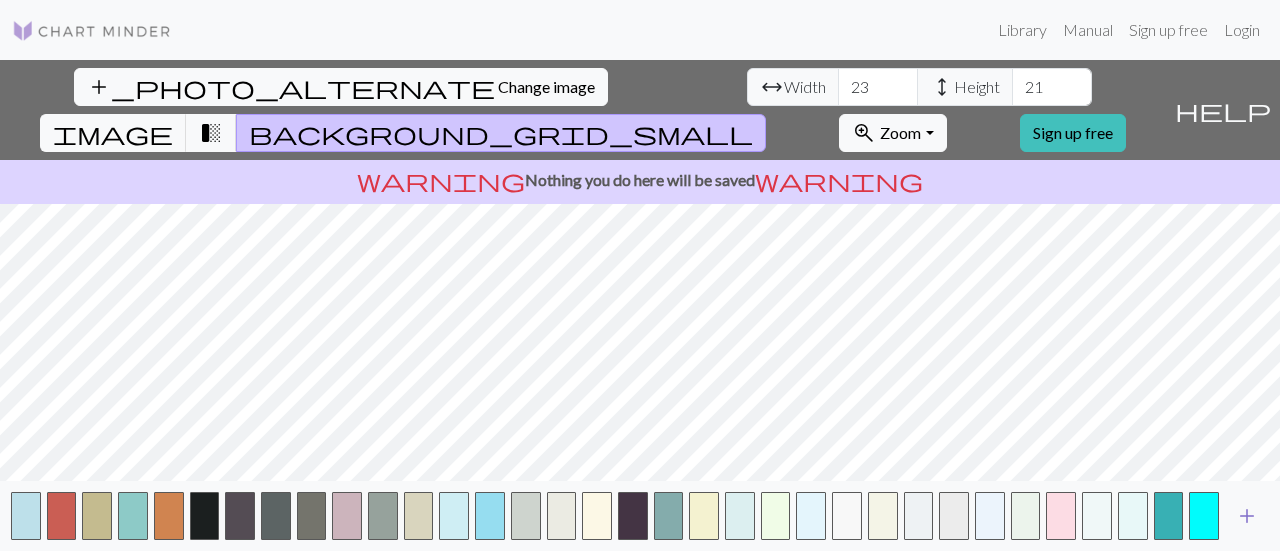 click on "add" at bounding box center (1247, 516) 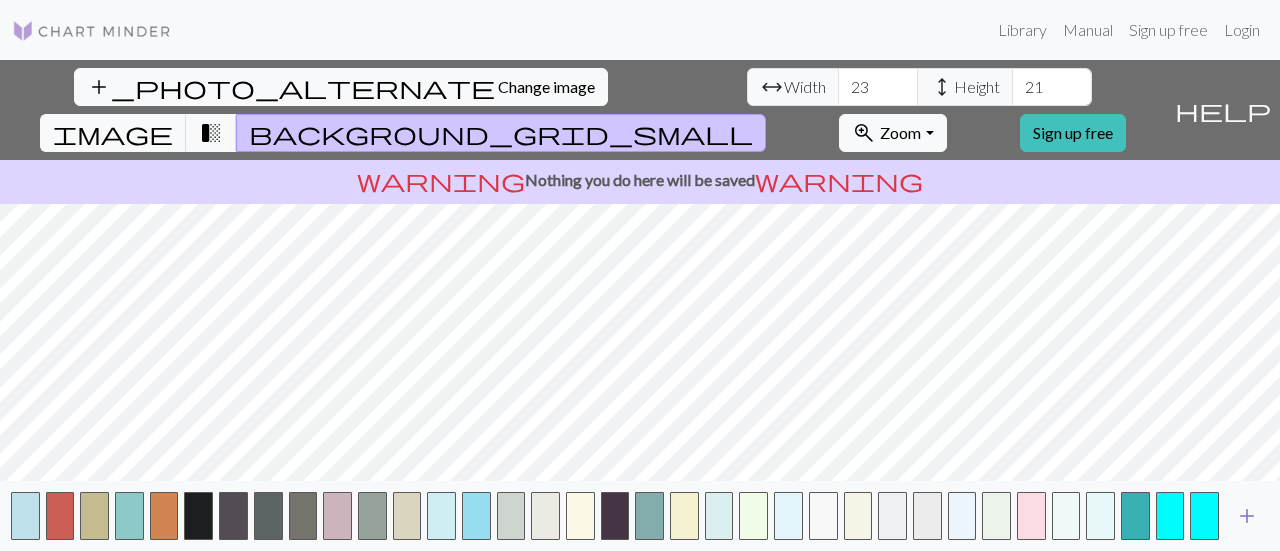 click on "add" at bounding box center (1247, 516) 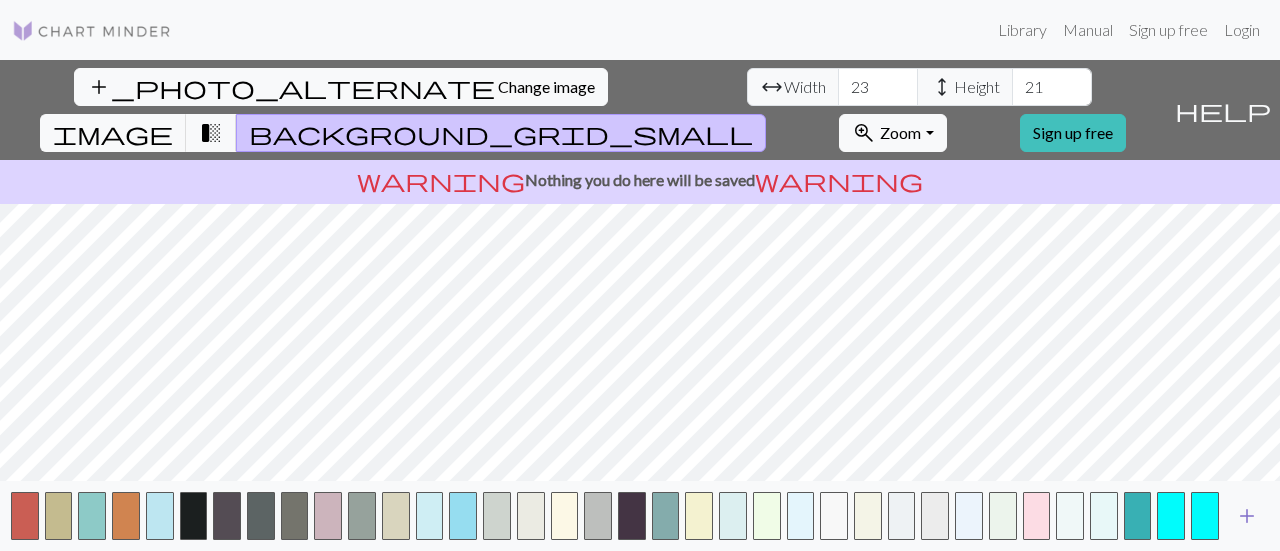 click on "add" at bounding box center [1247, 516] 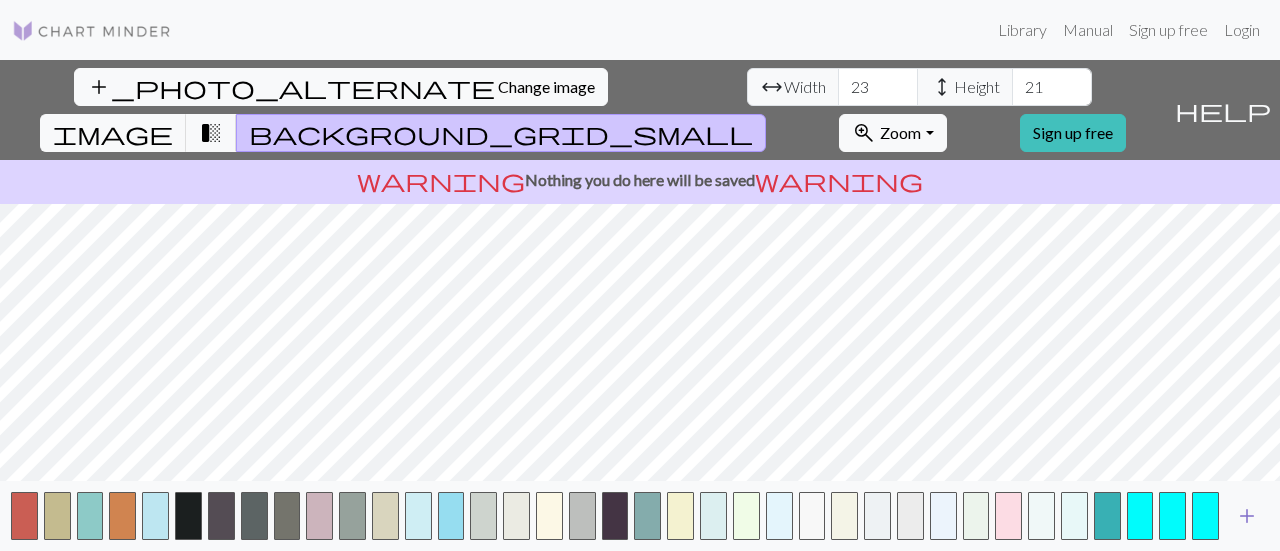 click on "add" at bounding box center (1247, 516) 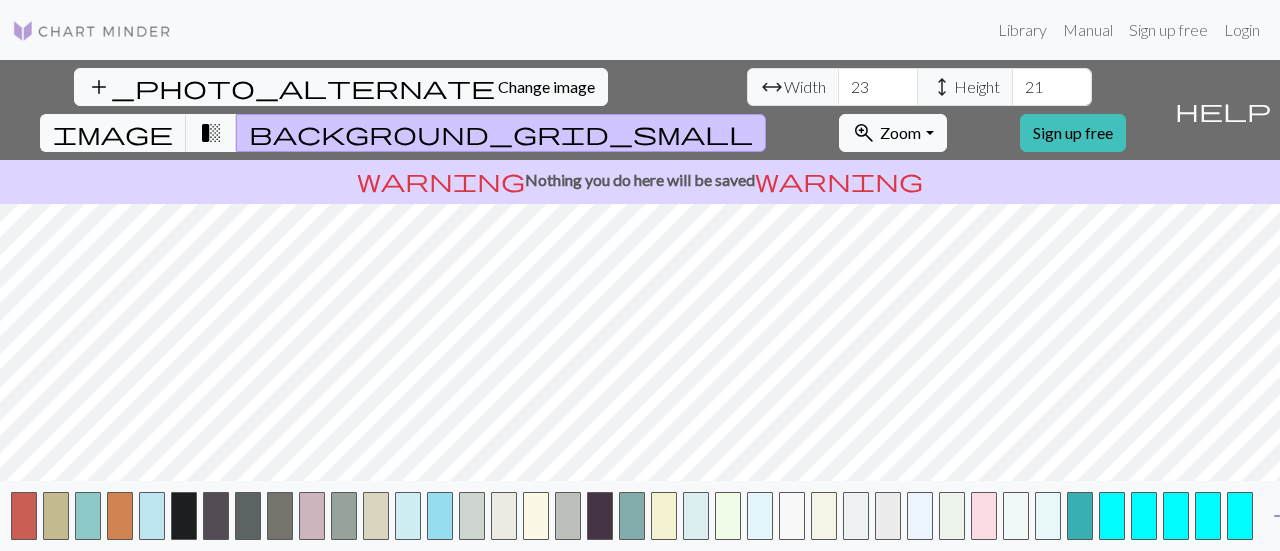 click on "add" at bounding box center (1281, 516) 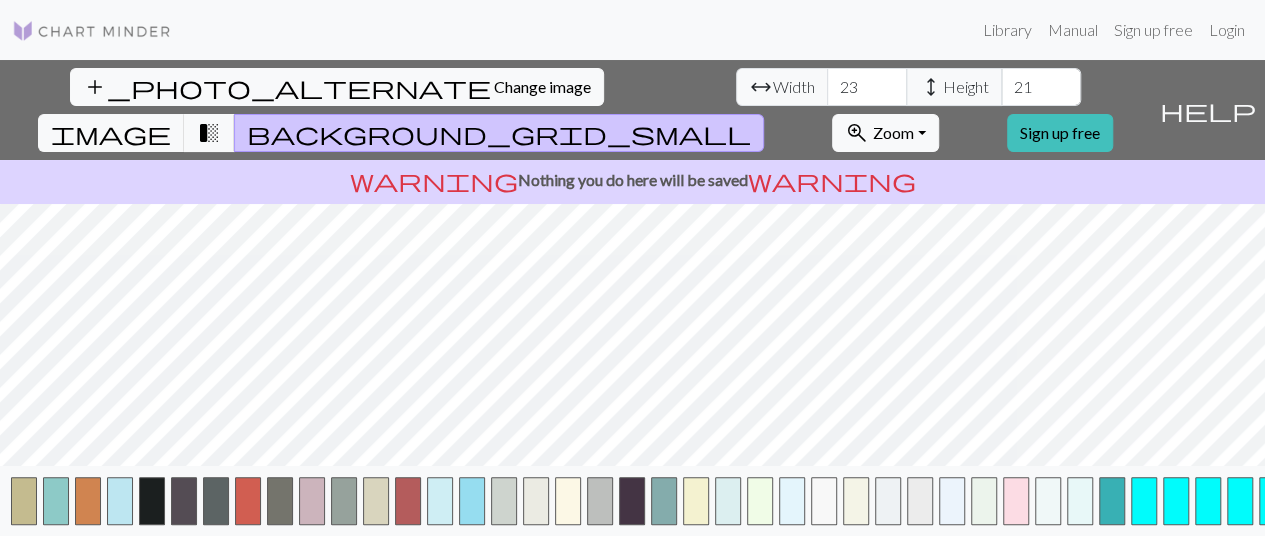 click at bounding box center [1272, 501] 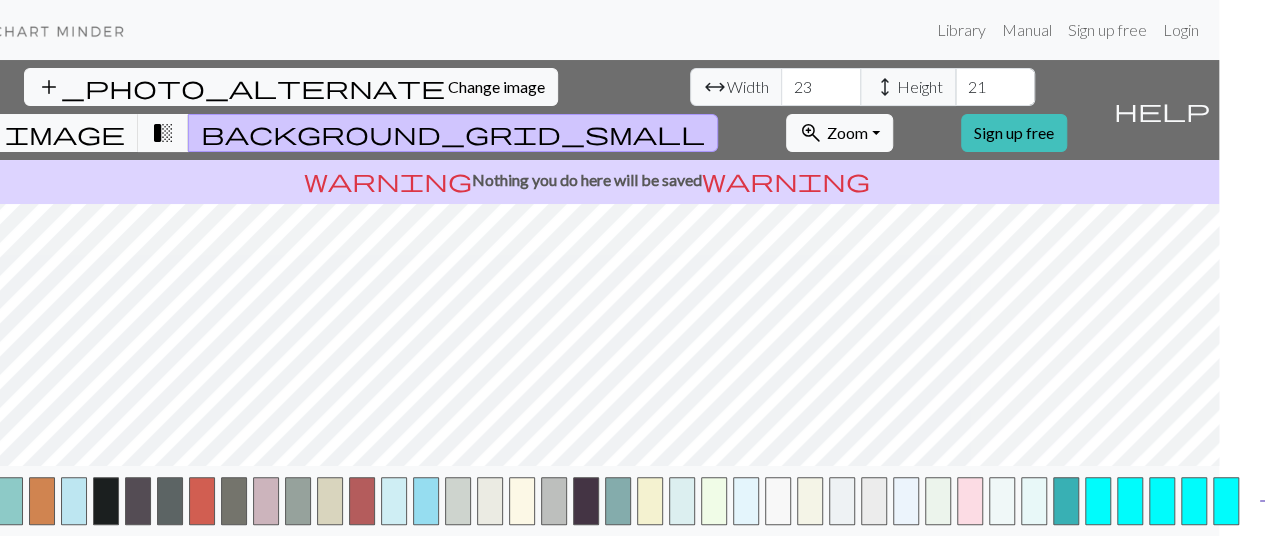 click on "add" at bounding box center [1267, 501] 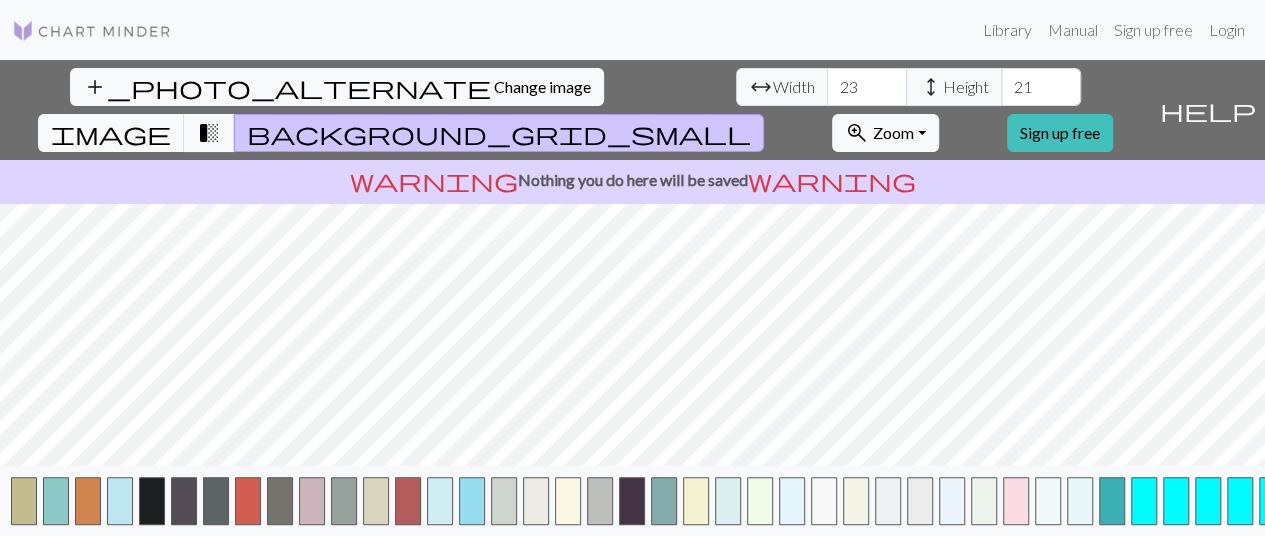 scroll, scrollTop: 0, scrollLeft: 77, axis: horizontal 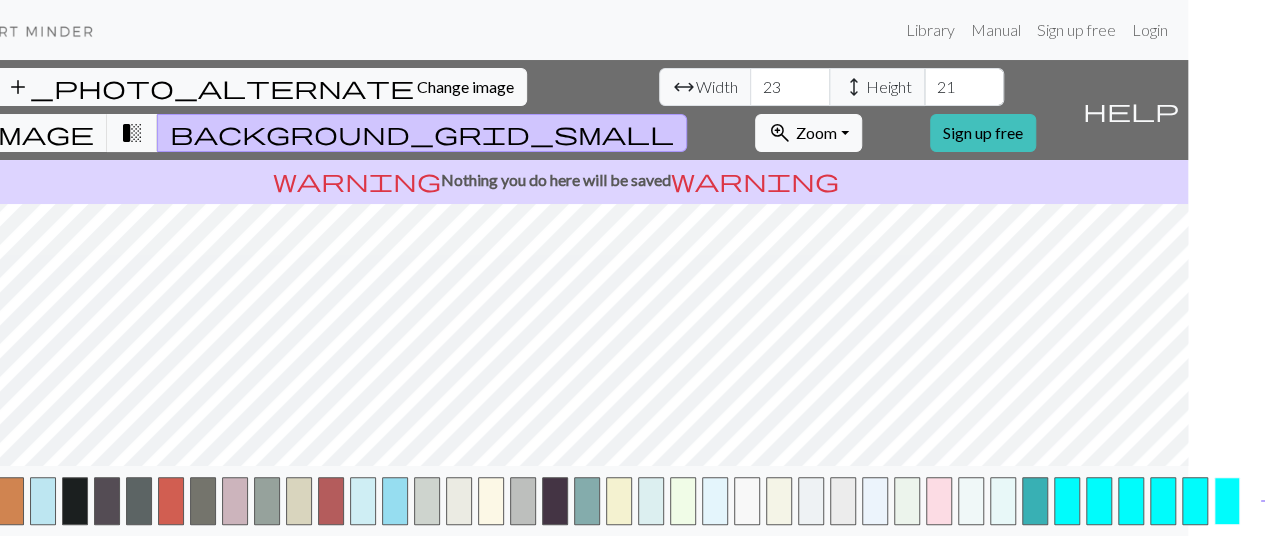 click at bounding box center [1227, 501] 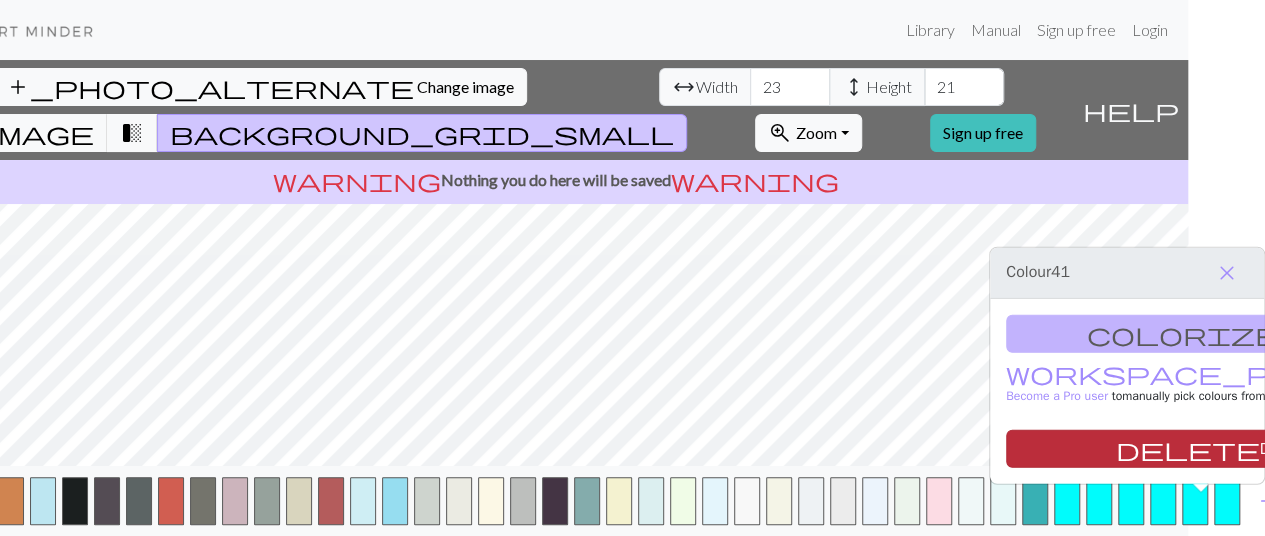 click on "delete Delete" at bounding box center [1210, 449] 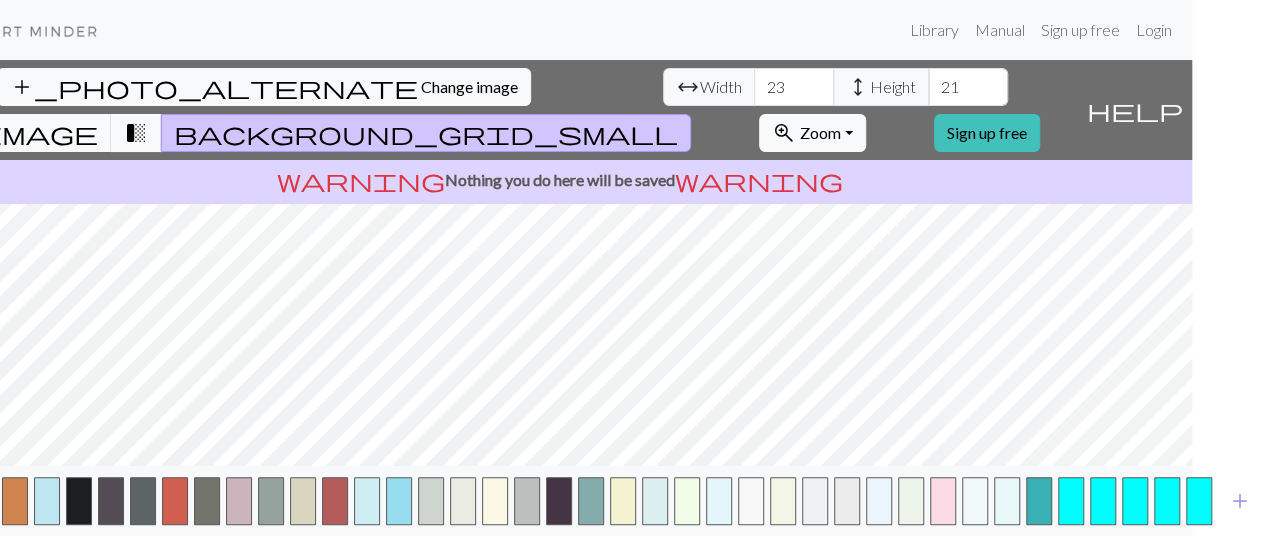scroll, scrollTop: 0, scrollLeft: 46, axis: horizontal 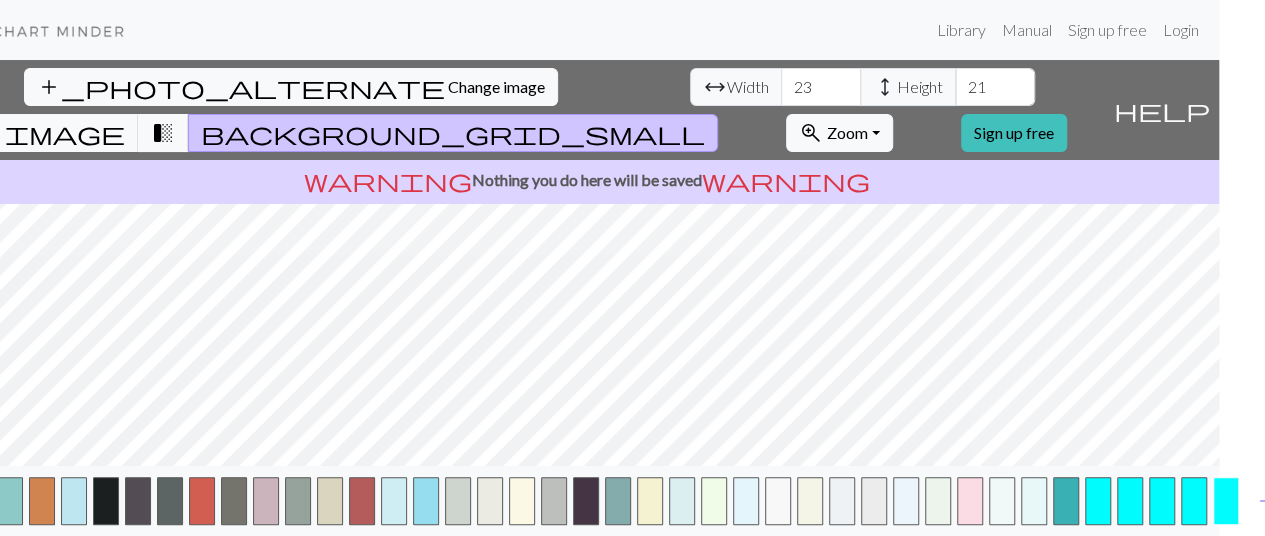 click at bounding box center (1226, 501) 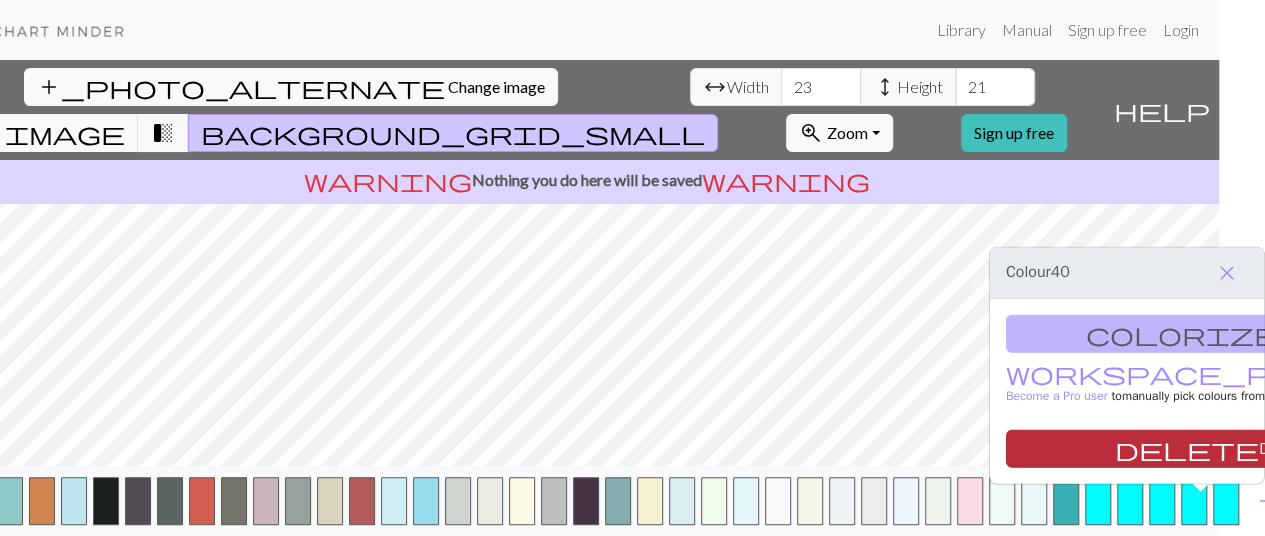 click on "delete Delete" at bounding box center (1210, 449) 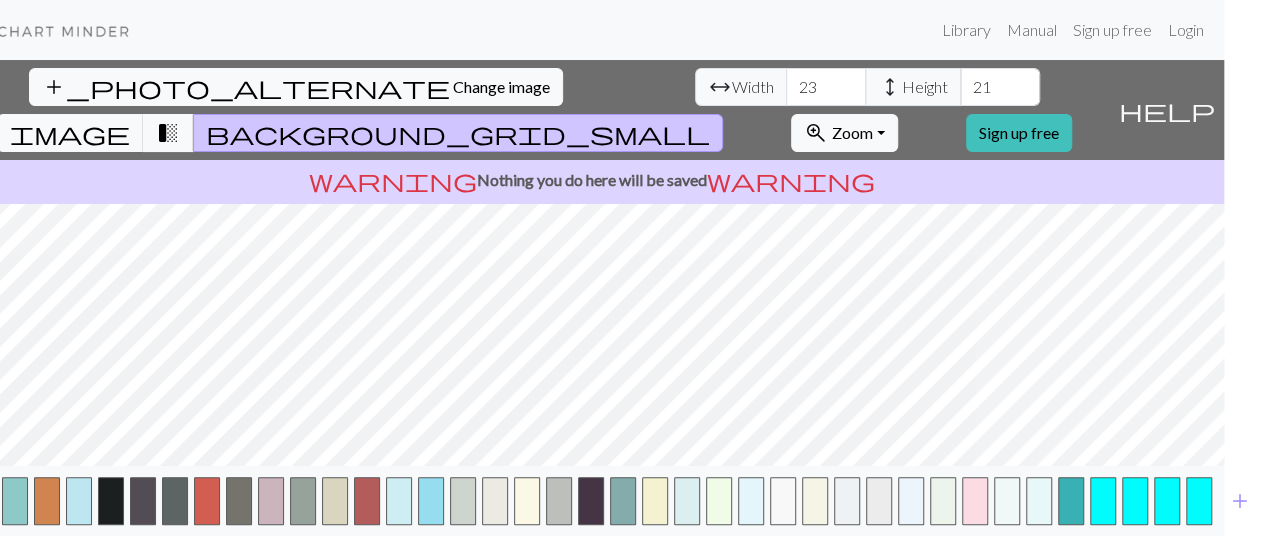 scroll, scrollTop: 0, scrollLeft: 0, axis: both 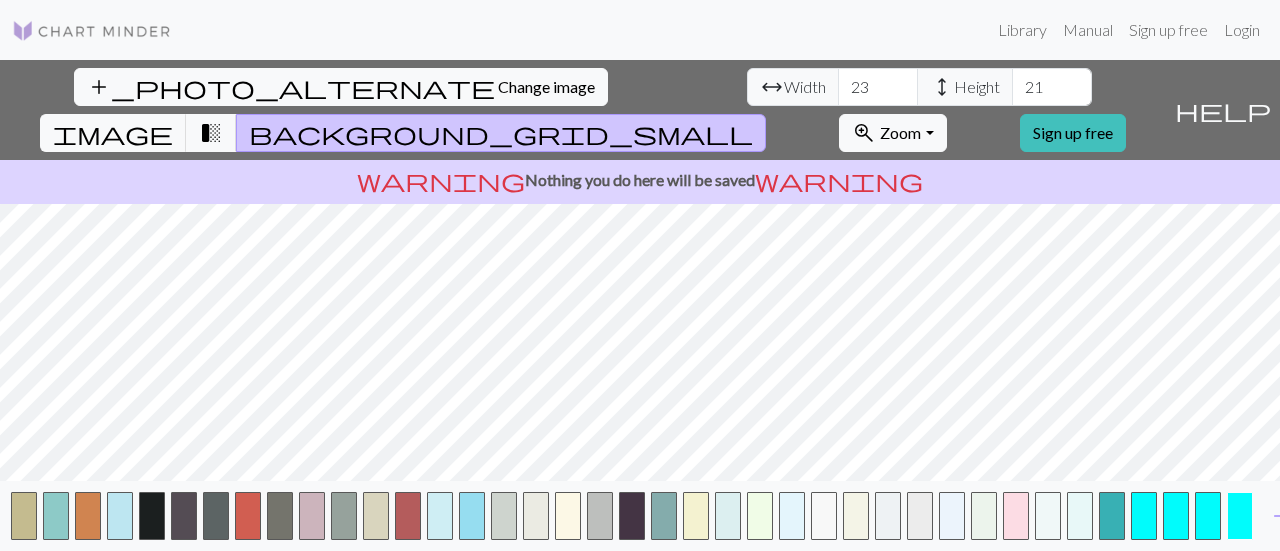 click at bounding box center (1240, 516) 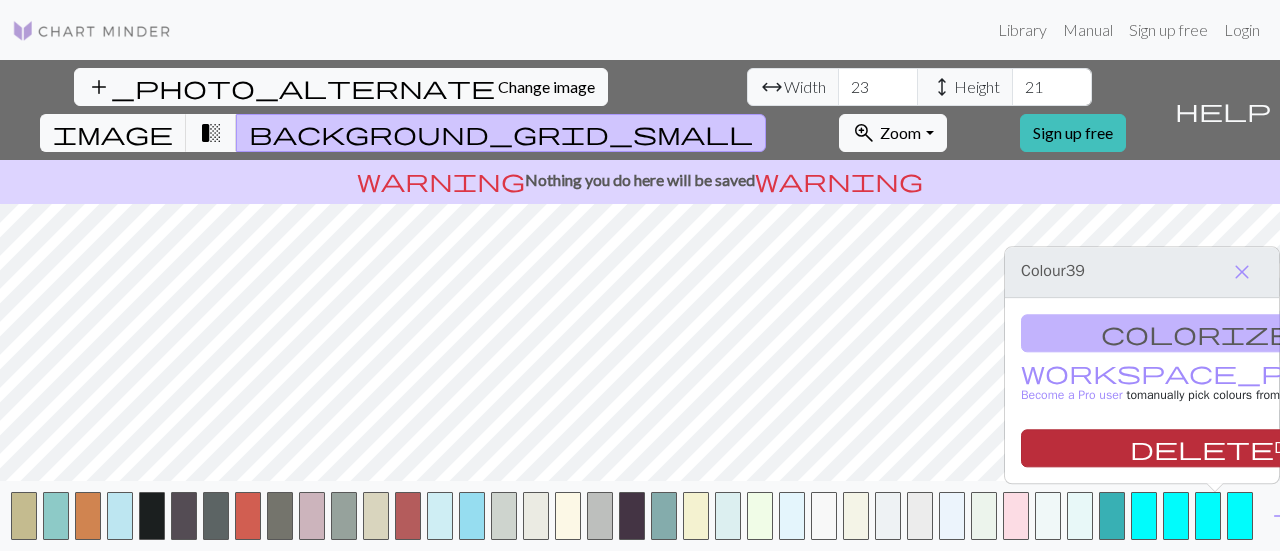 click on "delete Delete" at bounding box center [1225, 448] 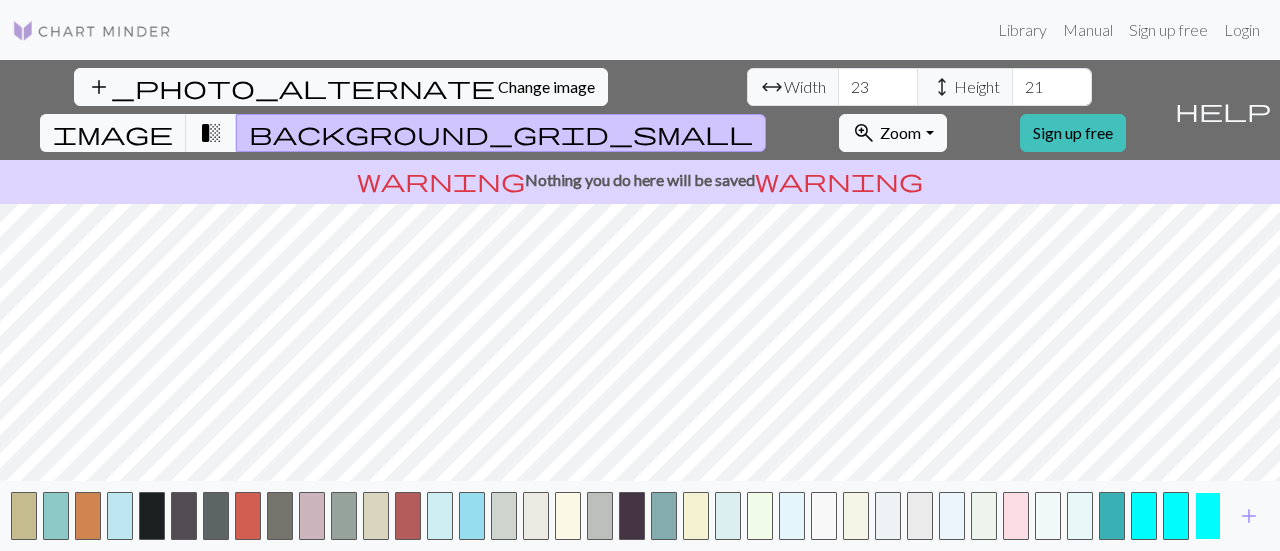 click at bounding box center [1208, 516] 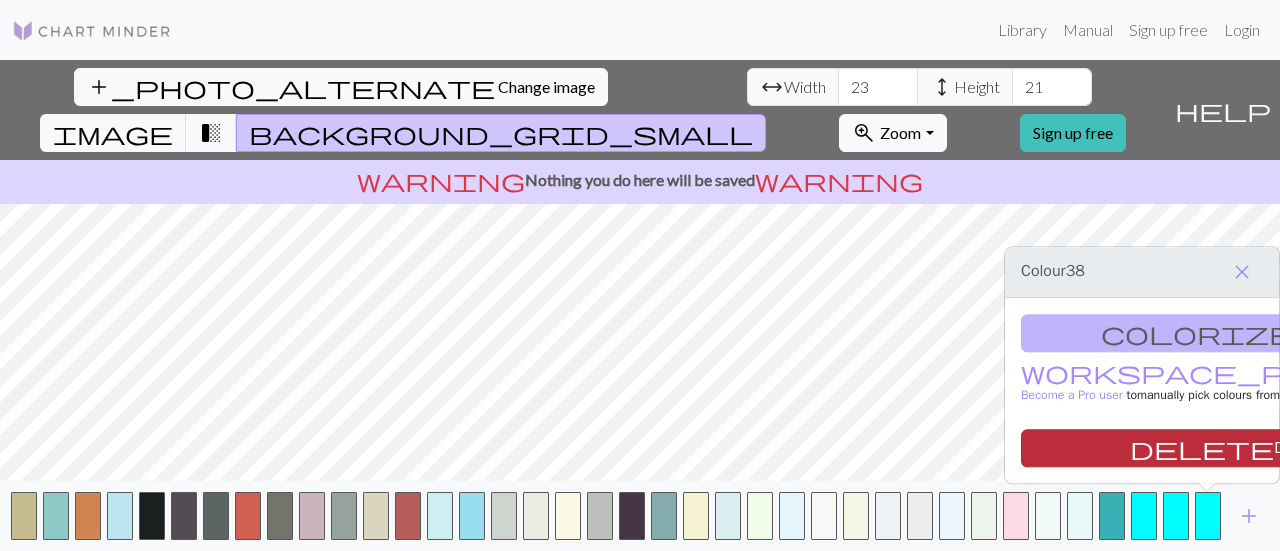 click on "delete Delete" at bounding box center [1225, 448] 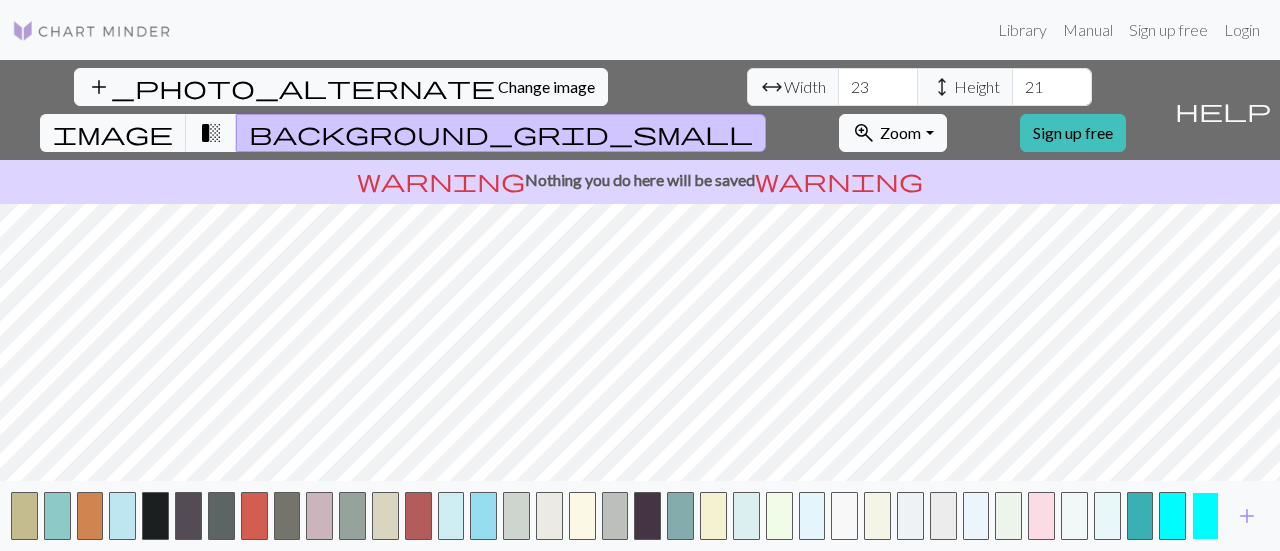 click at bounding box center (1205, 516) 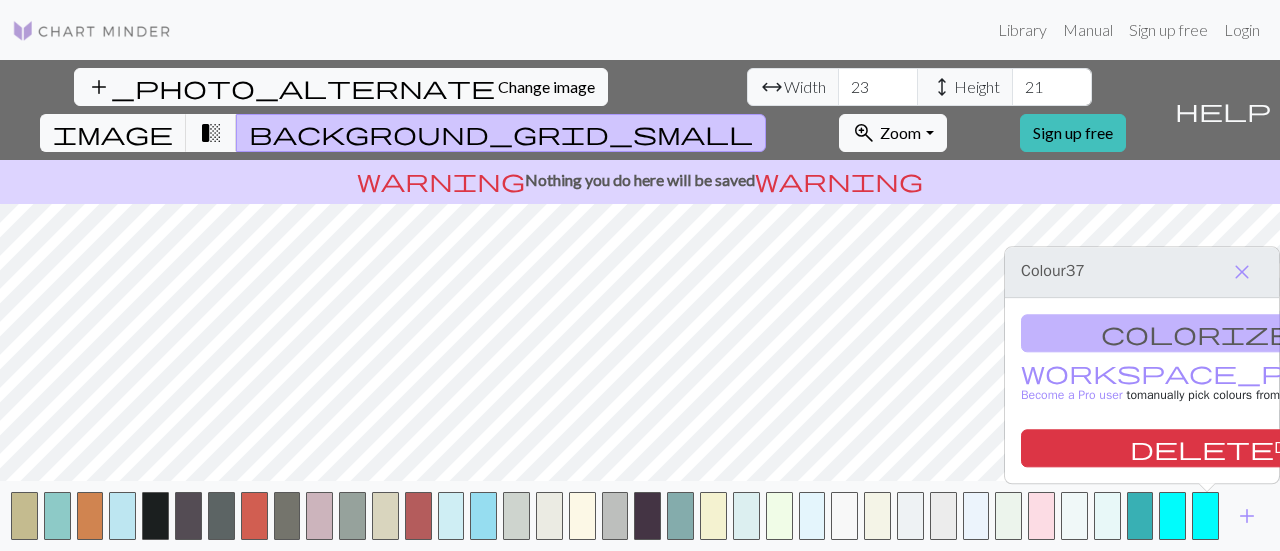 click on "colorize Dropper workspace_premium Become a Pro user   to  manually pick colours from your image delete Delete" at bounding box center [1142, 390] 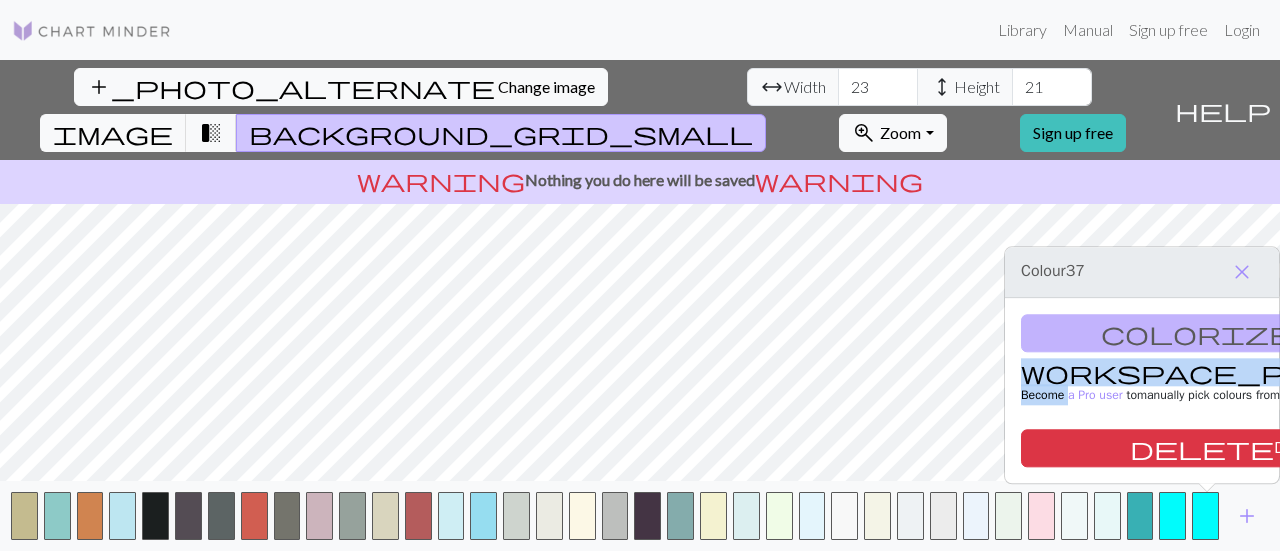 click on "colorize Dropper workspace_premium Become a Pro user   to  manually pick colours from your image delete Delete" at bounding box center [1142, 390] 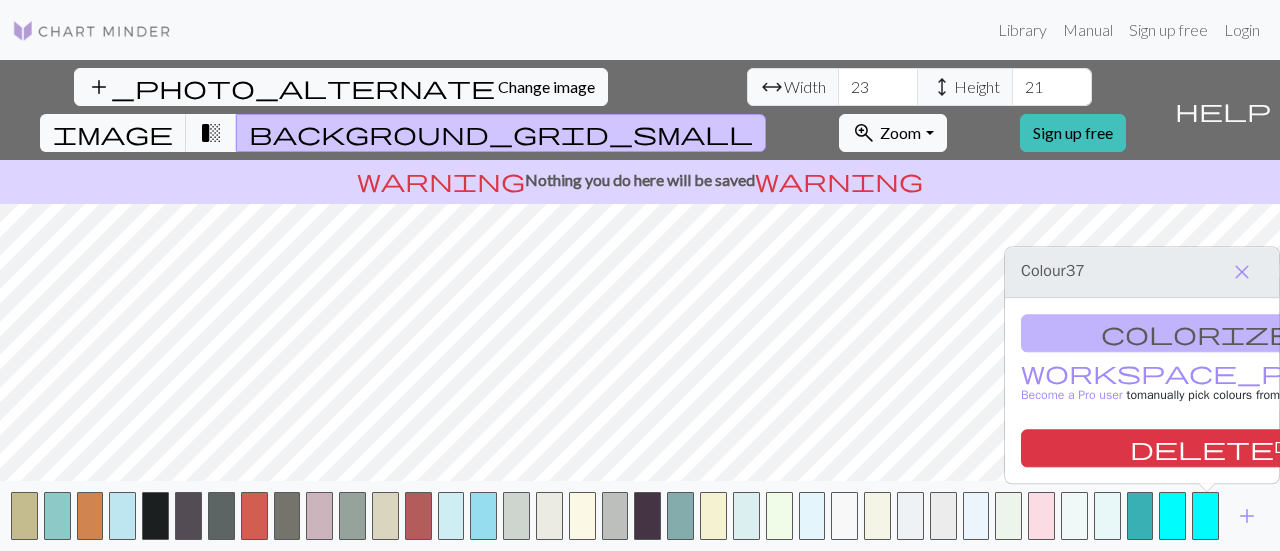 click on "colorize Dropper workspace_premium Become a Pro user   to  manually pick colours from your image delete Delete" at bounding box center [1142, 390] 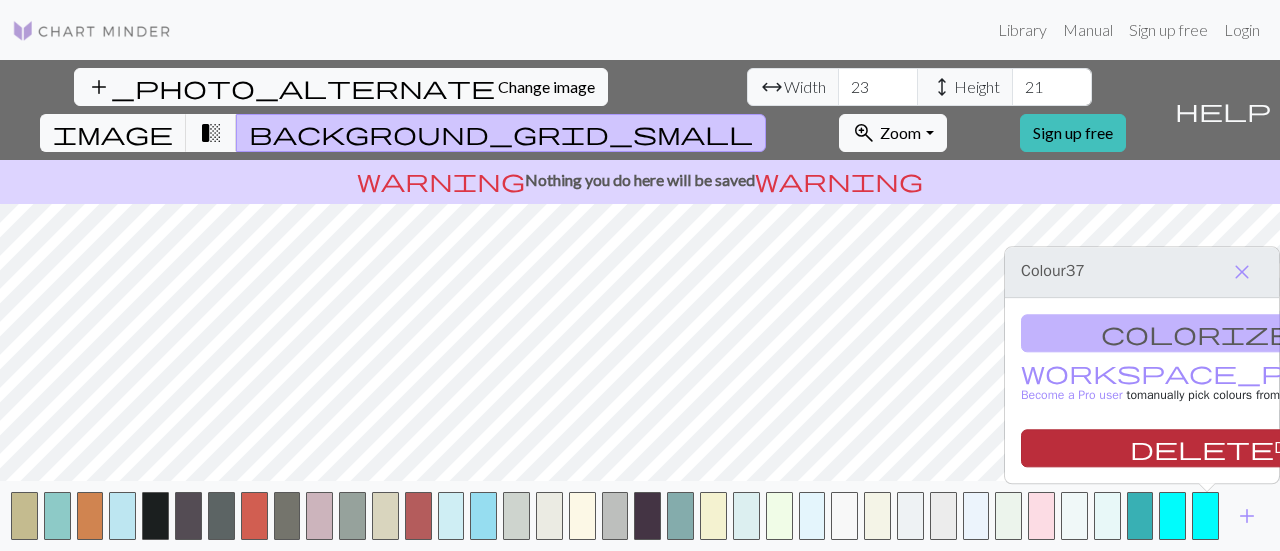 click on "delete Delete" at bounding box center (1225, 448) 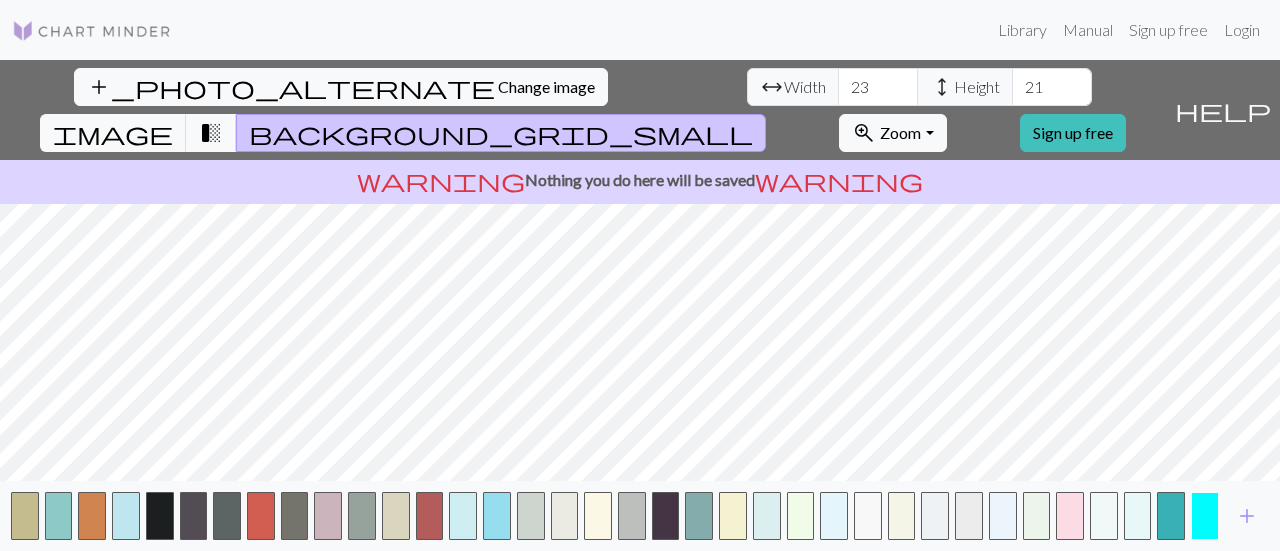 click at bounding box center (1205, 516) 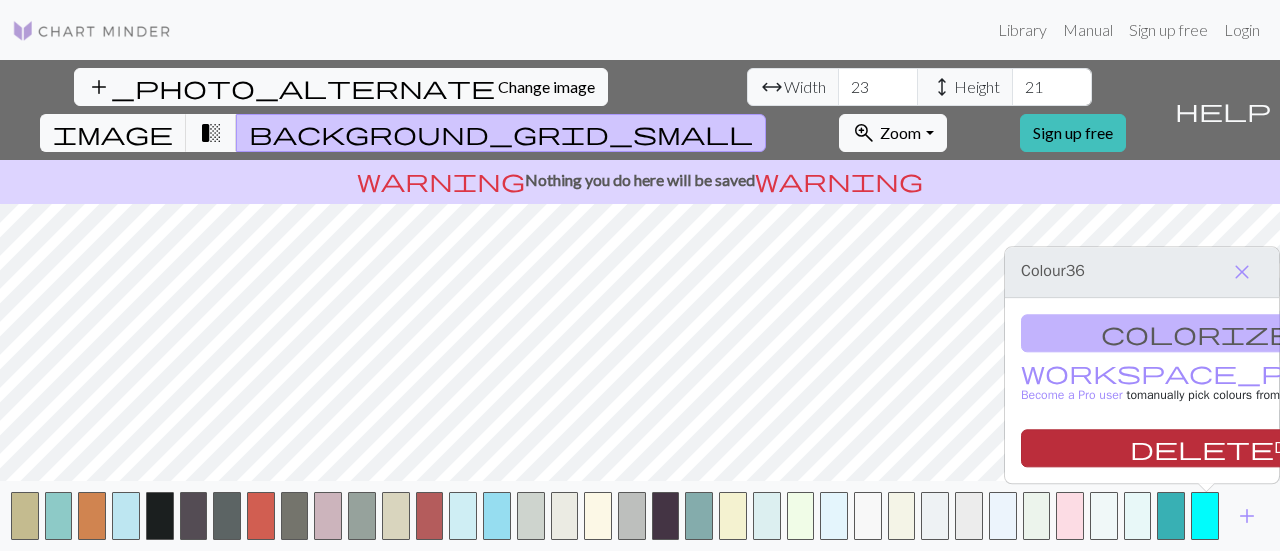 click on "delete Delete" at bounding box center (1225, 448) 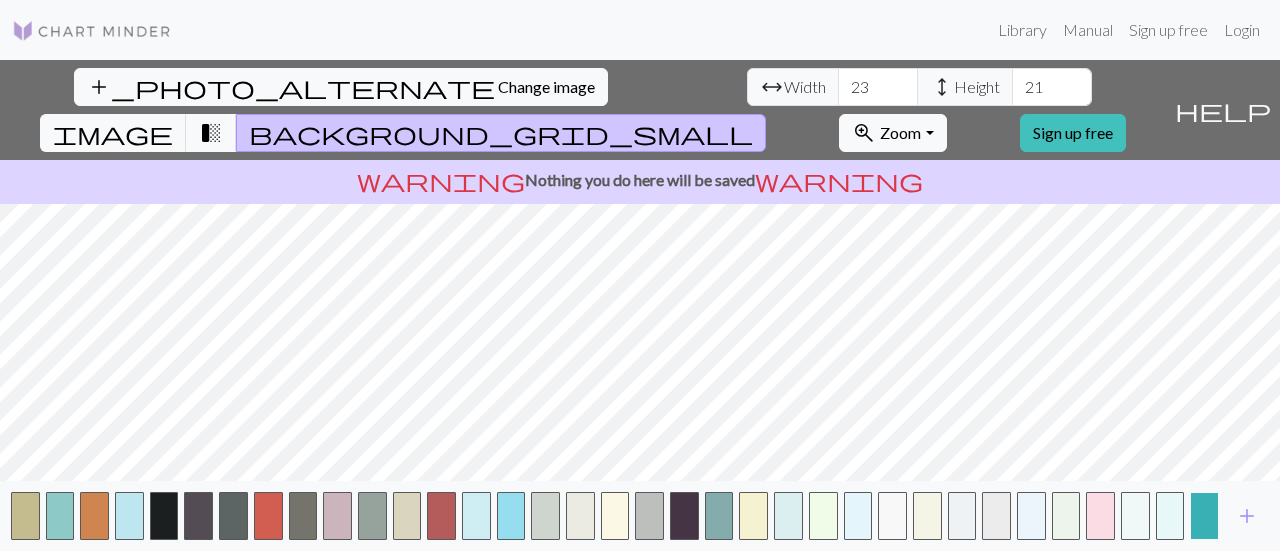 click at bounding box center [1204, 516] 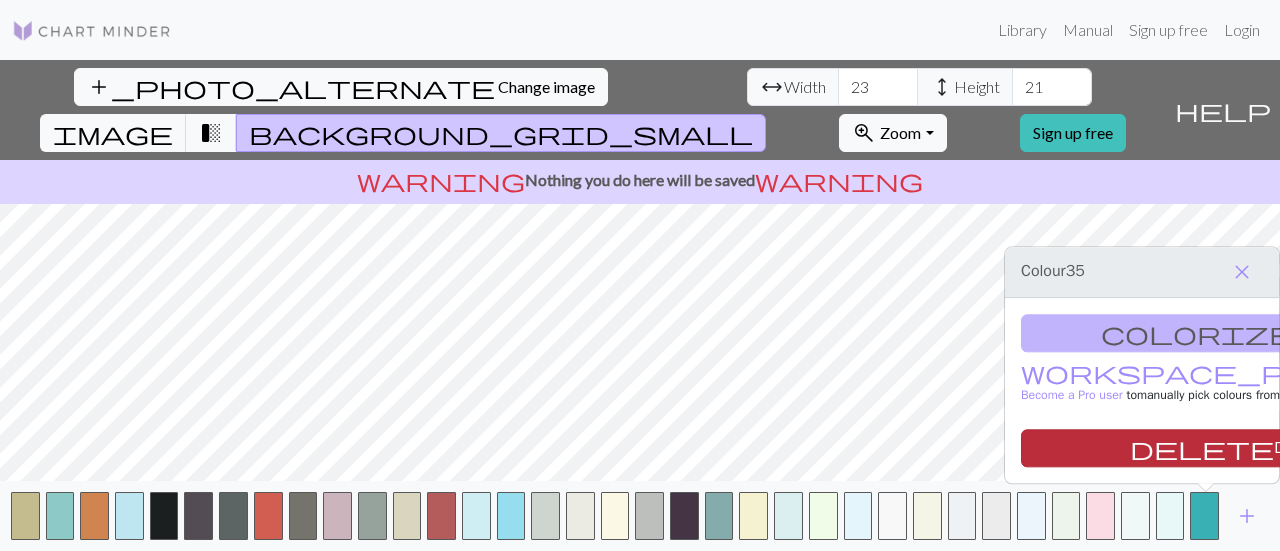 click on "delete Delete" at bounding box center (1225, 448) 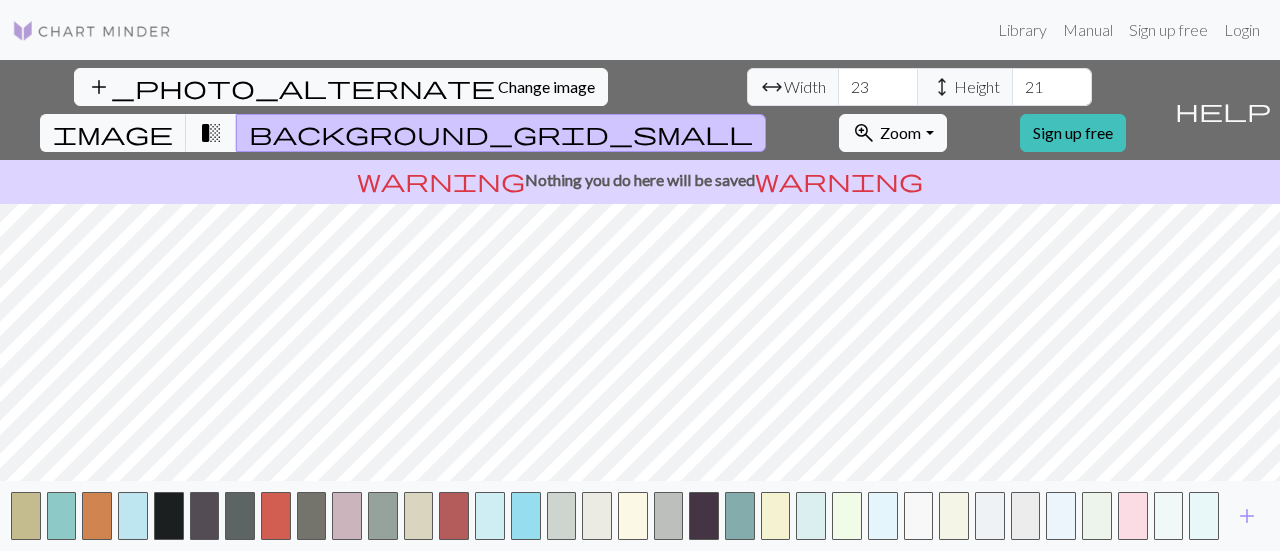 drag, startPoint x: 1211, startPoint y: 513, endPoint x: 1196, endPoint y: 485, distance: 31.764761 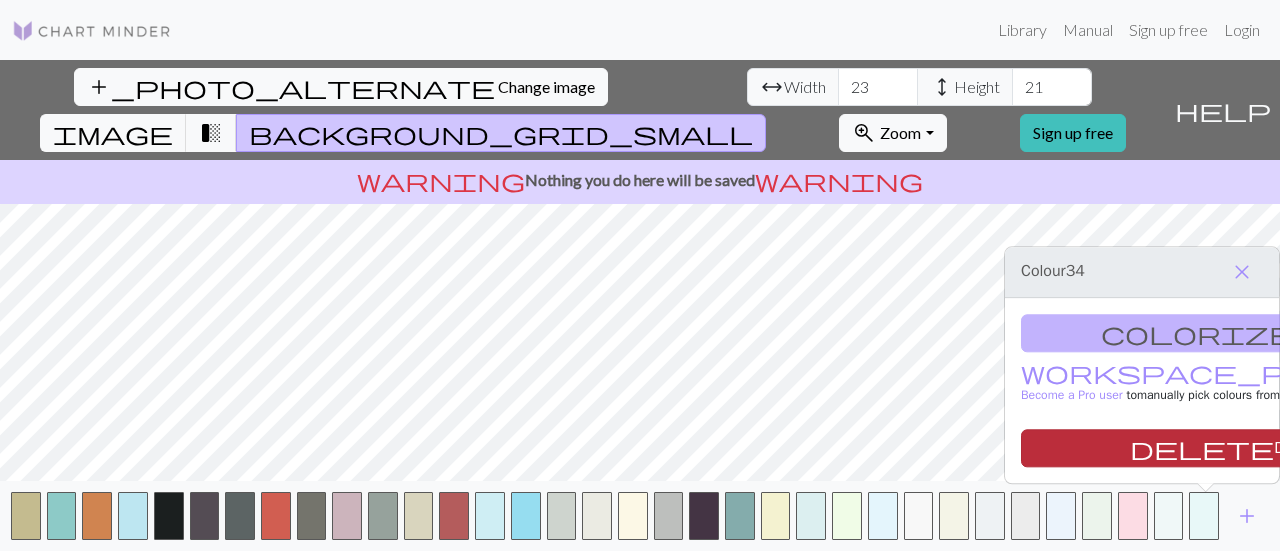 click on "delete Delete" at bounding box center [1225, 448] 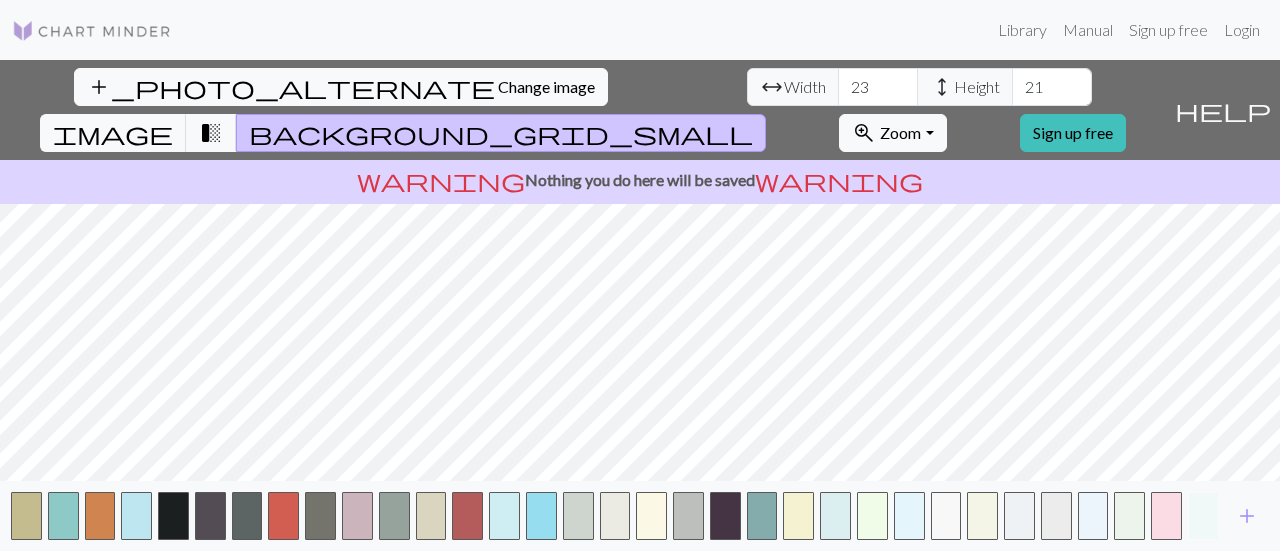 click at bounding box center [1203, 516] 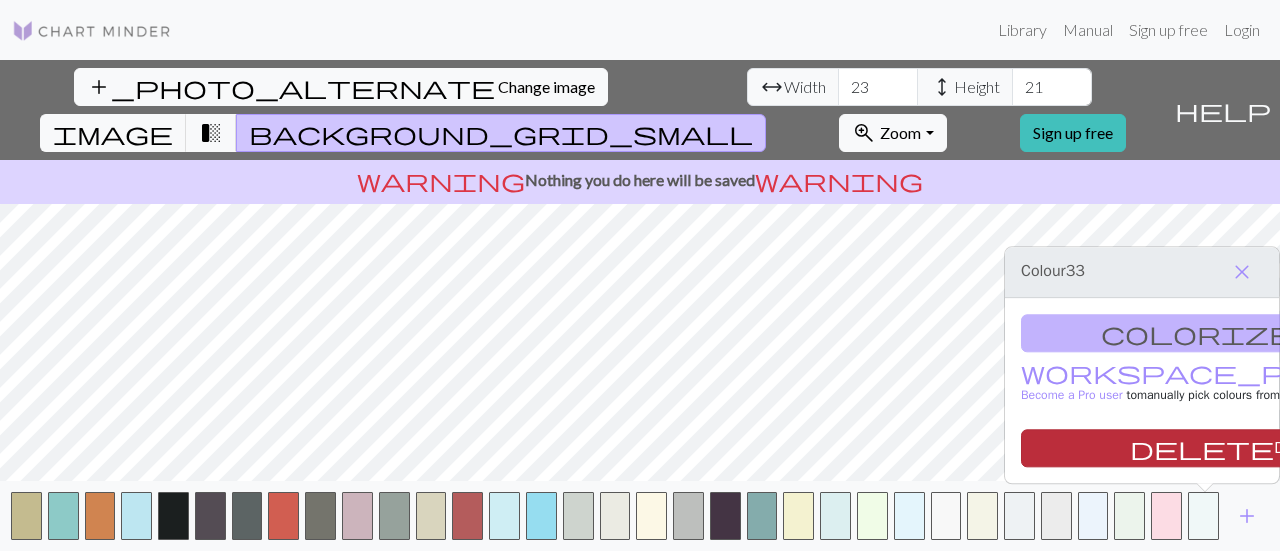 click on "delete Delete" at bounding box center (1225, 448) 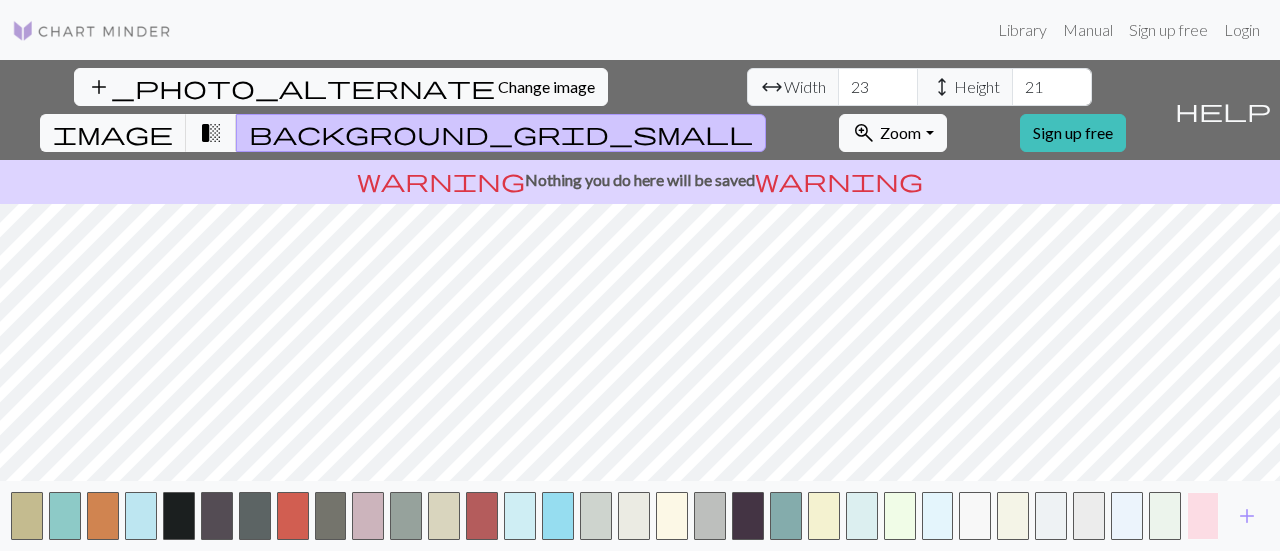 click at bounding box center (1203, 516) 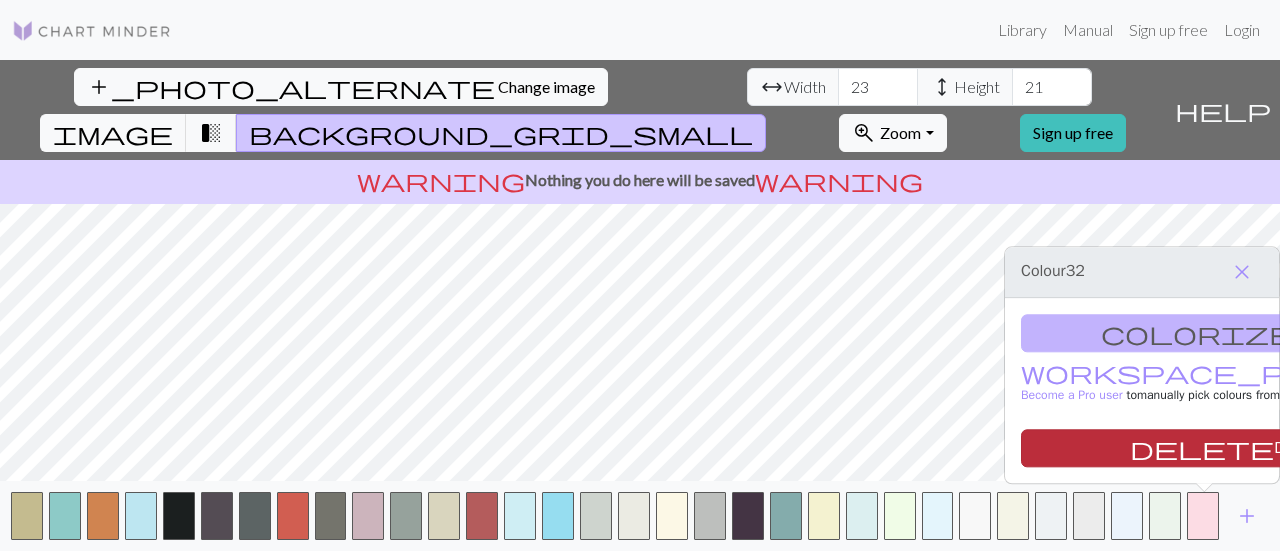 click on "delete Delete" at bounding box center [1225, 448] 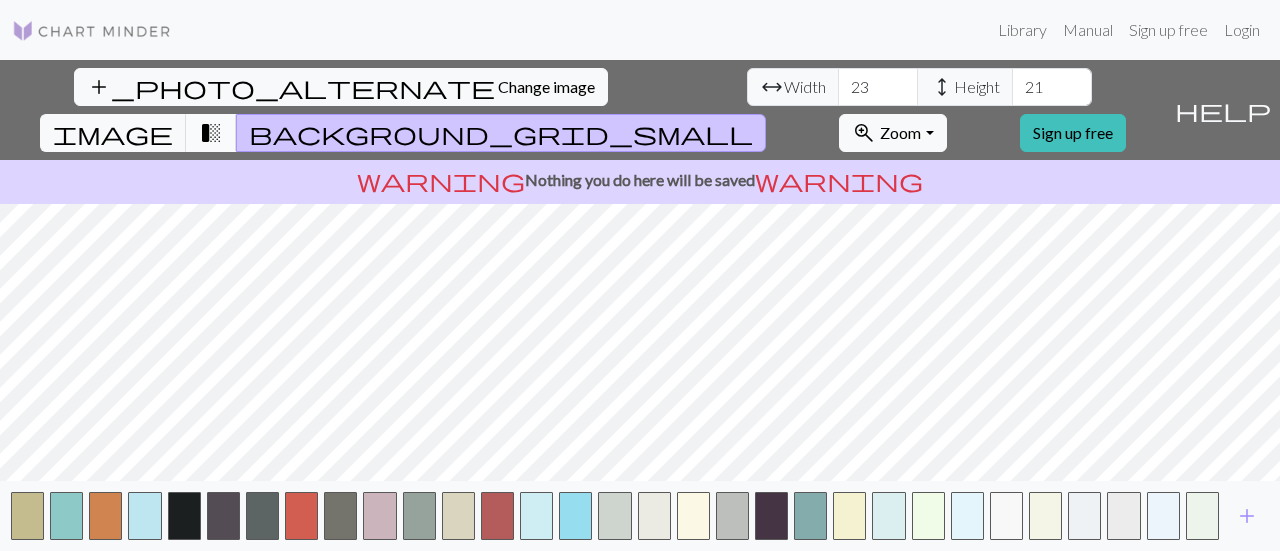 click on "transition_fade" at bounding box center (211, 133) 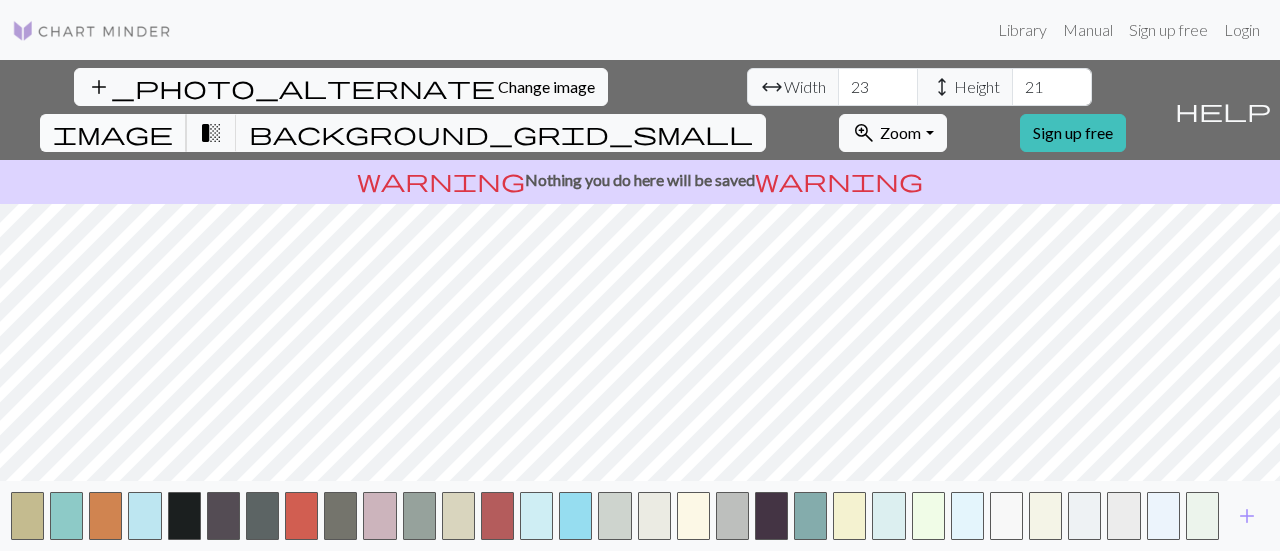 click on "image" at bounding box center [113, 133] 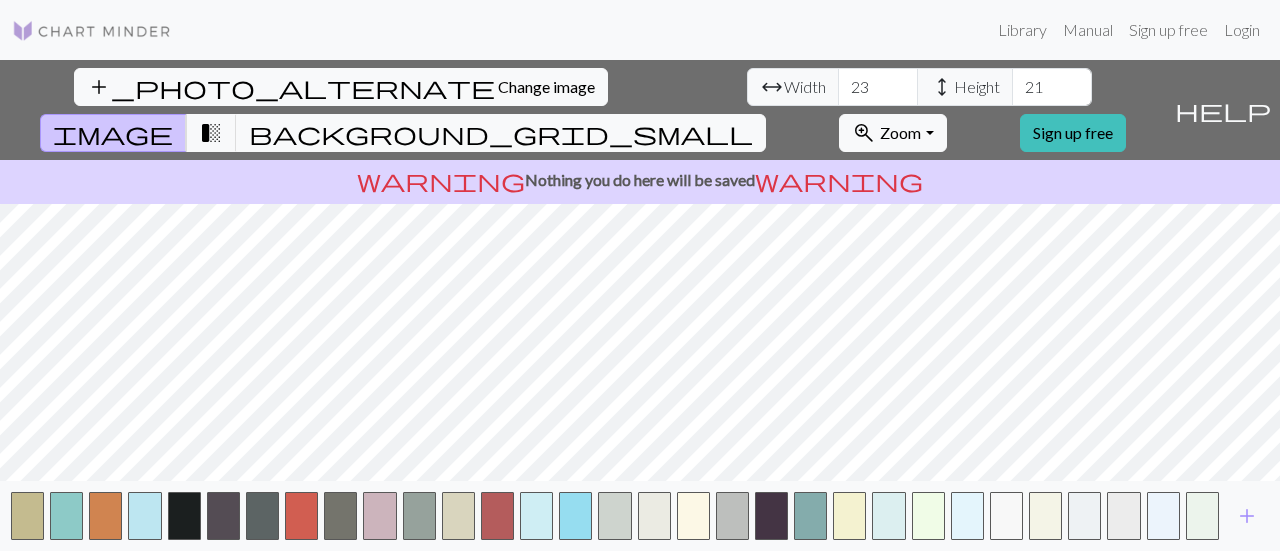 type 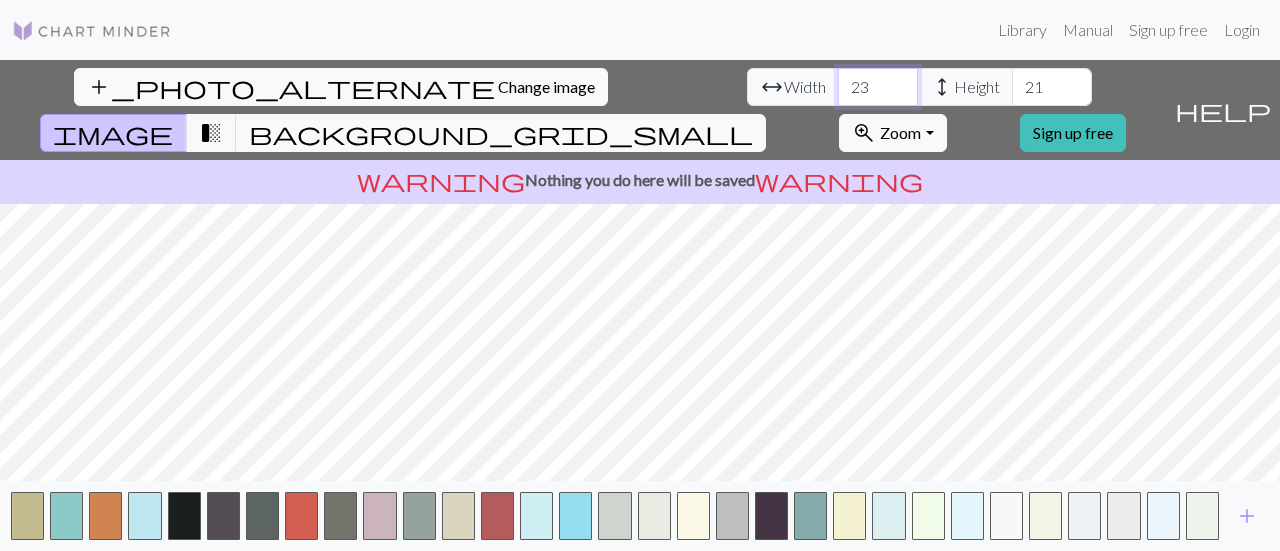 drag, startPoint x: 386, startPoint y: 91, endPoint x: 372, endPoint y: 91, distance: 14 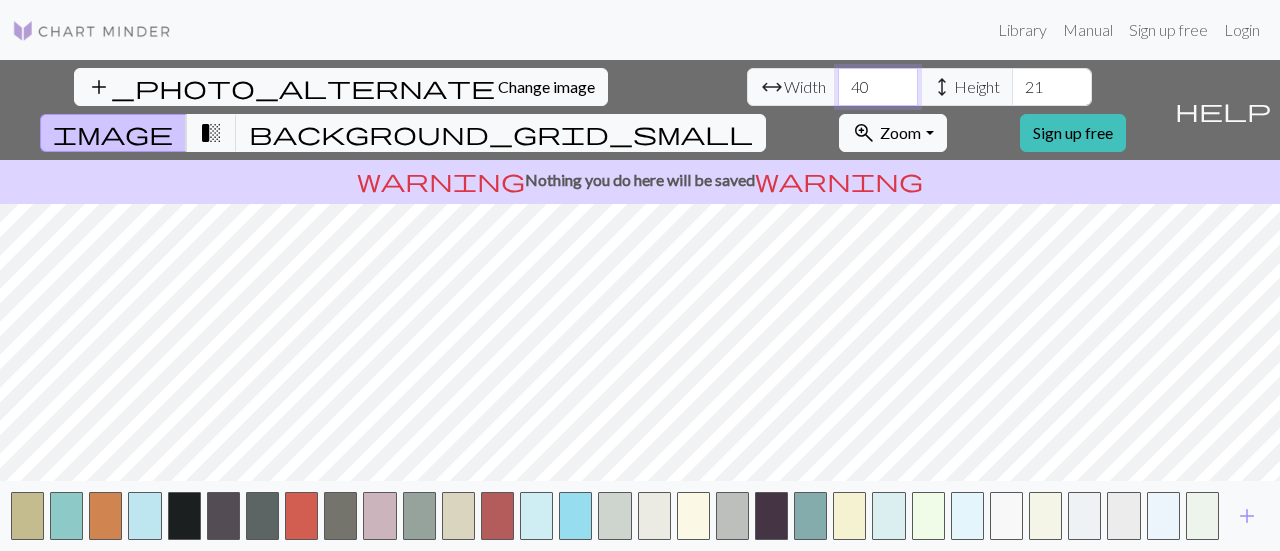 type on "40" 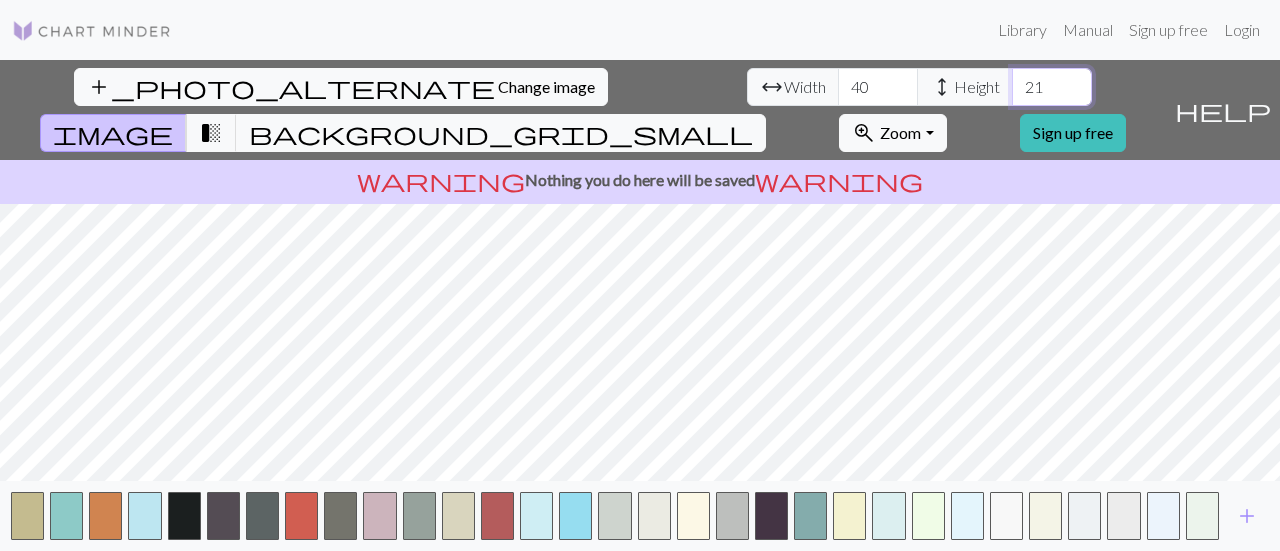 click on "21" at bounding box center [1052, 87] 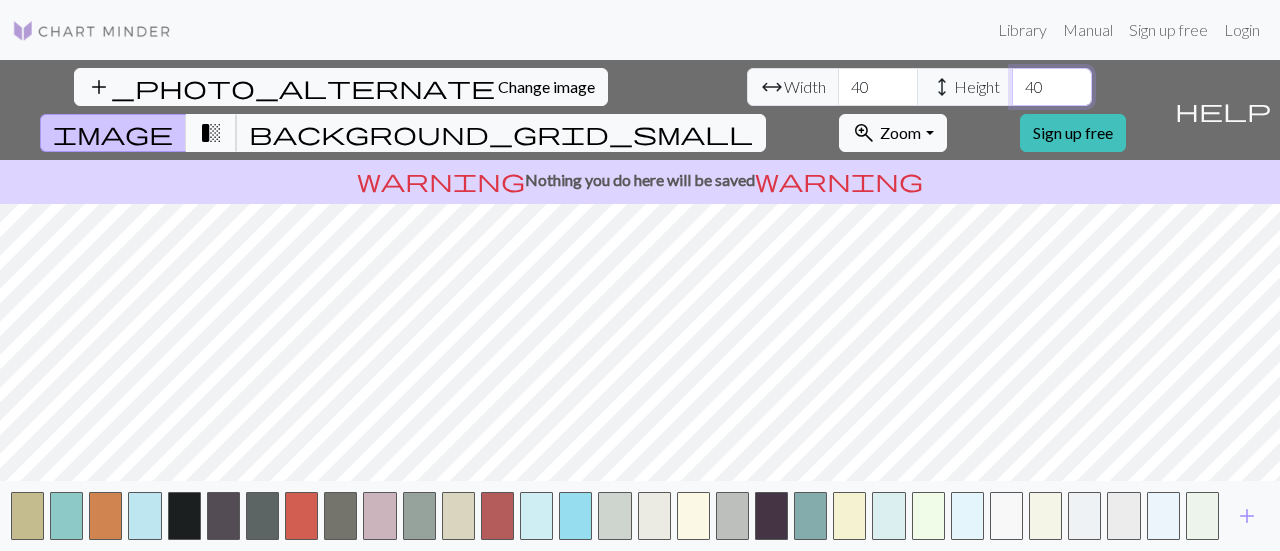 type on "40" 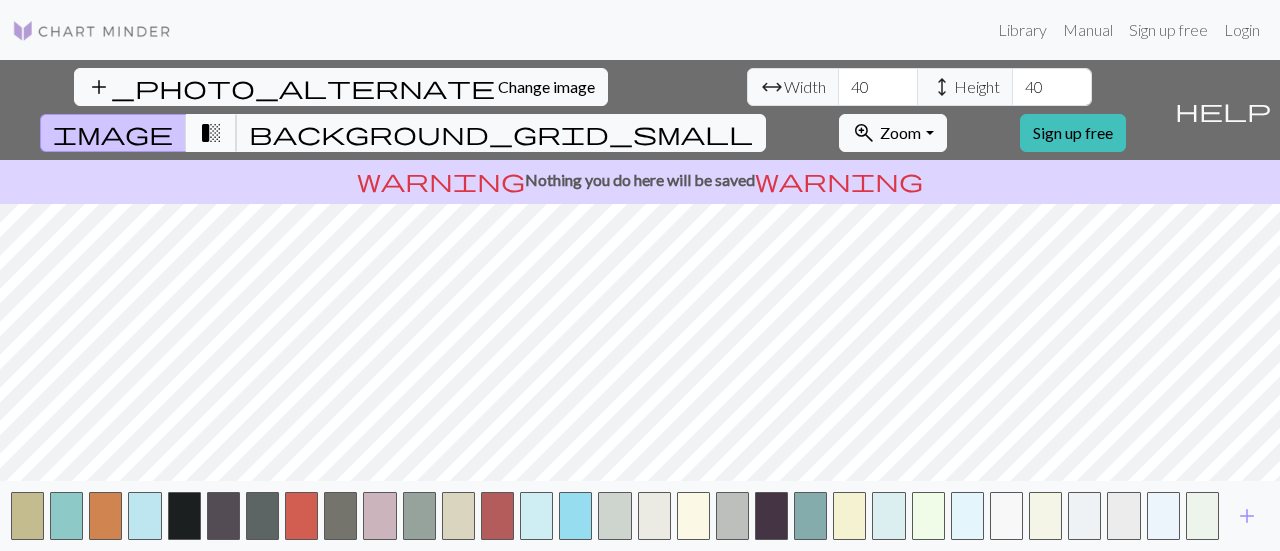 click on "transition_fade" at bounding box center (211, 133) 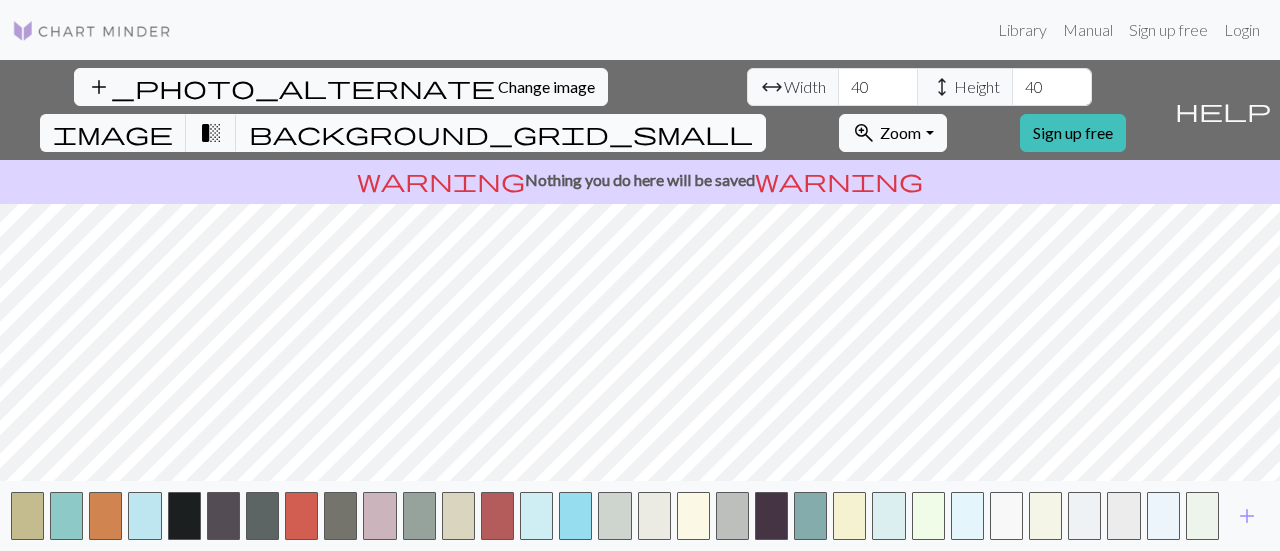 click on "background_grid_small" at bounding box center (501, 133) 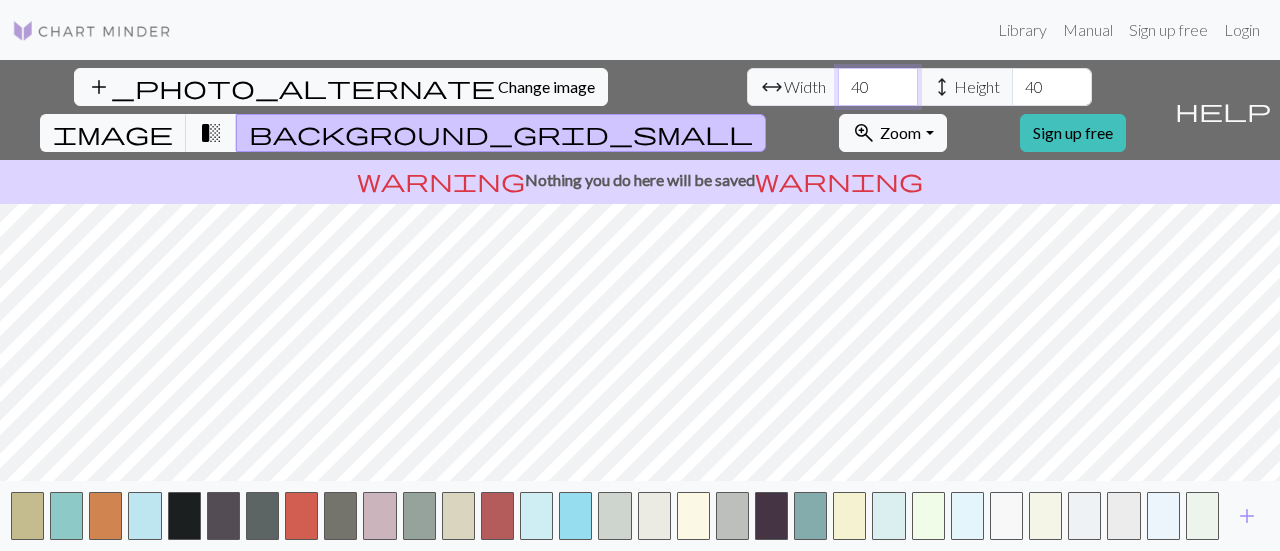 click on "40" at bounding box center (878, 87) 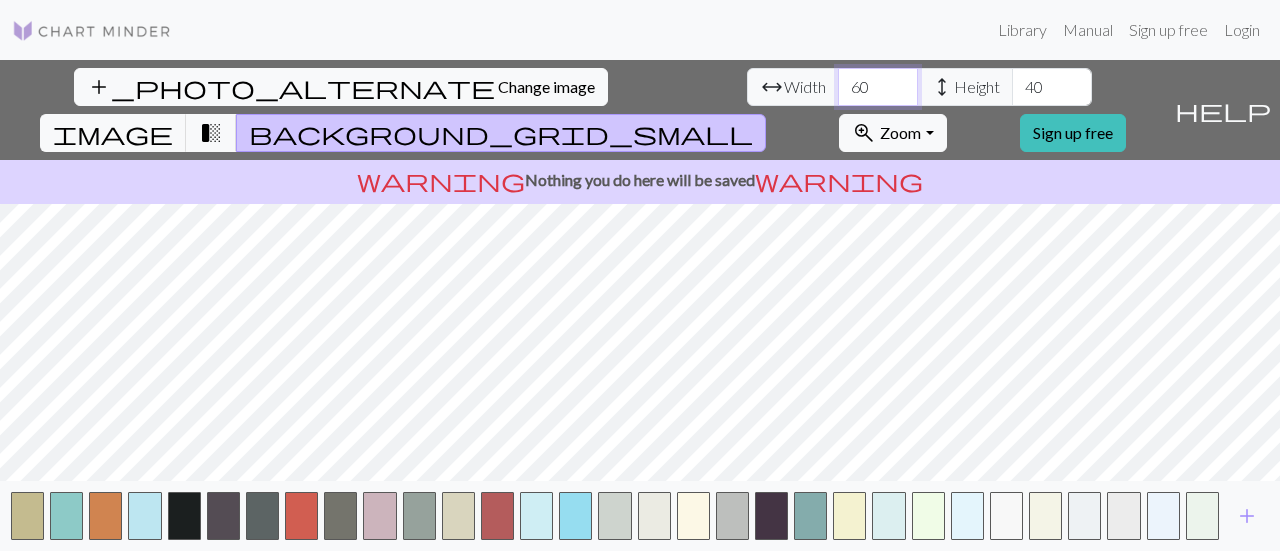 type on "60" 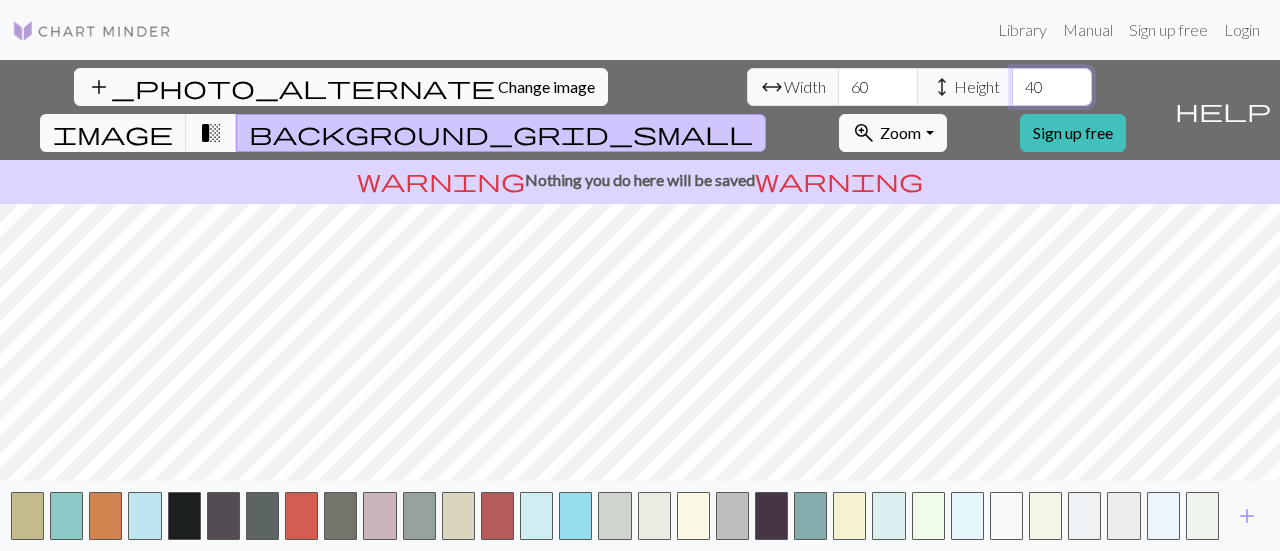 drag, startPoint x: 560, startPoint y: 85, endPoint x: 512, endPoint y: 89, distance: 48.166378 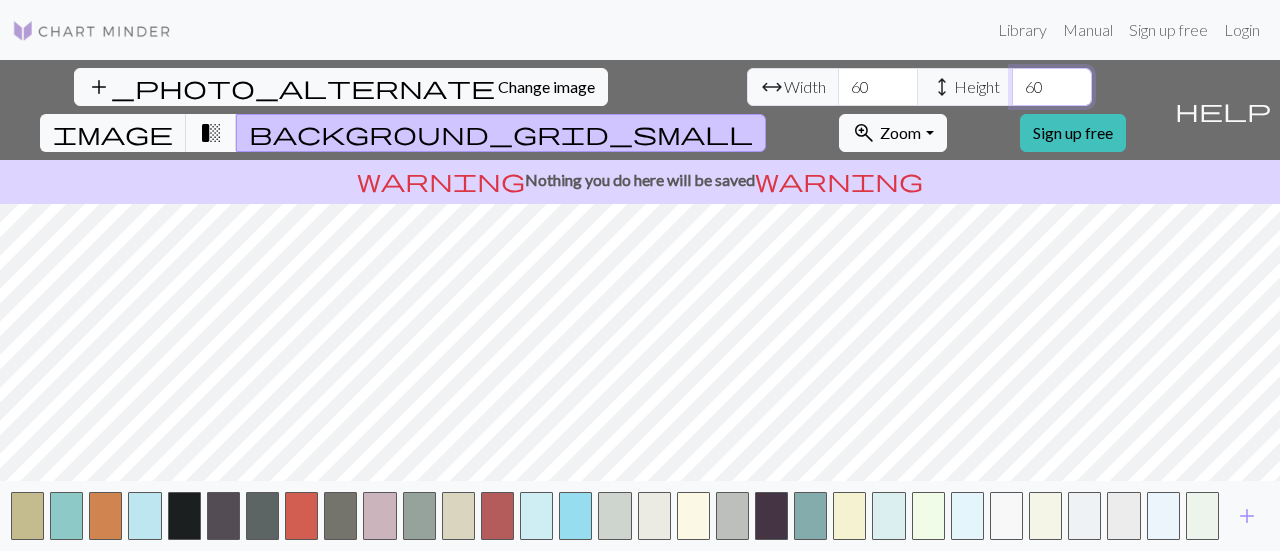 type on "60" 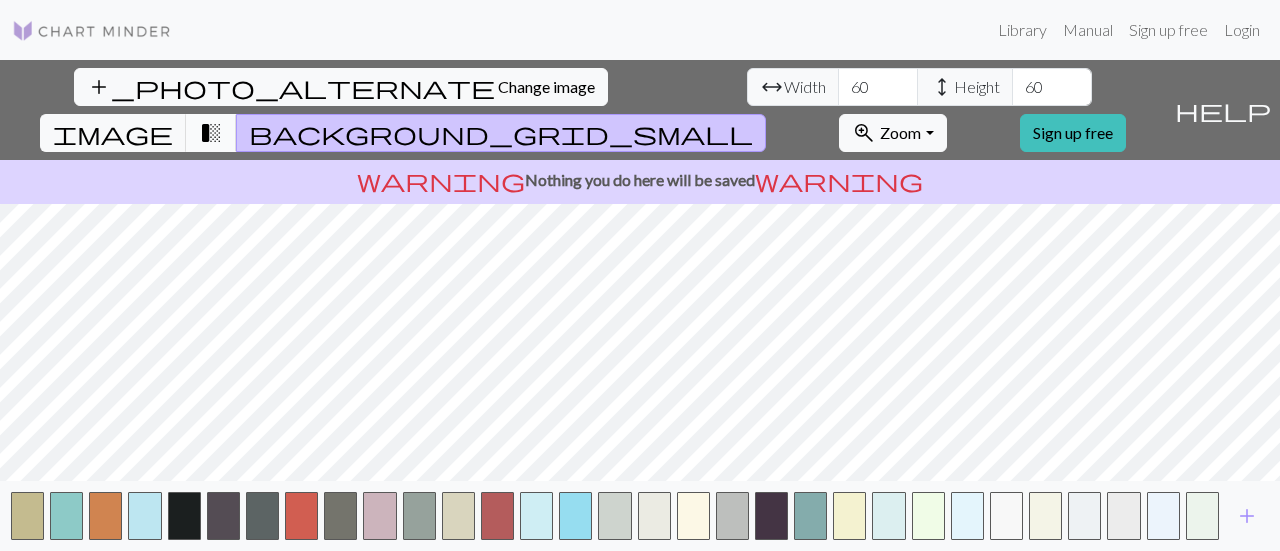 click on "transition_fade" at bounding box center (211, 133) 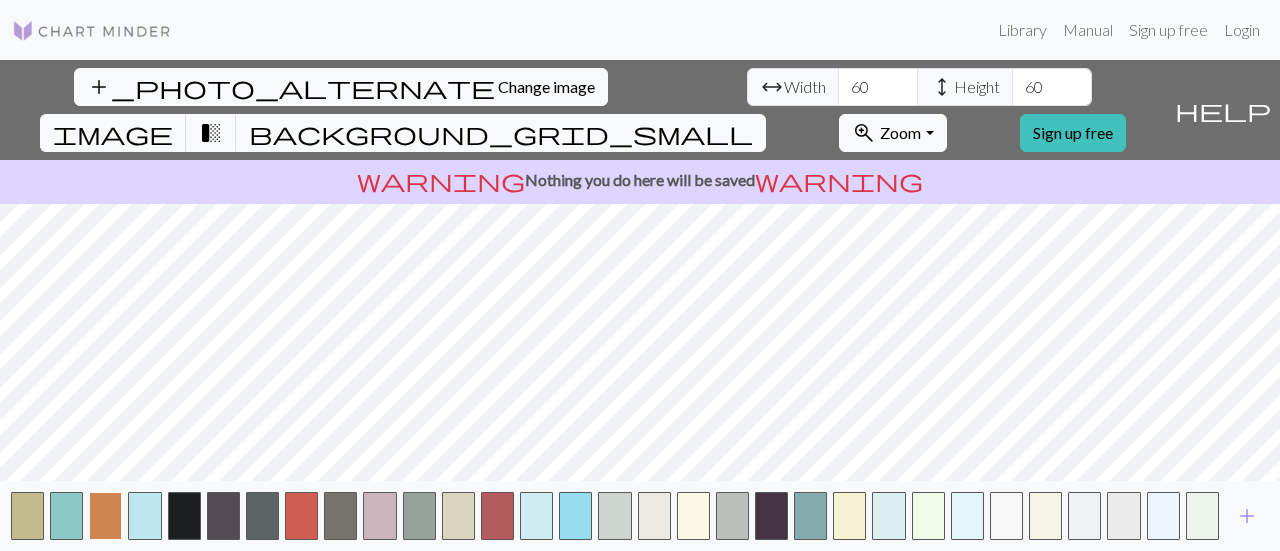 click at bounding box center (105, 516) 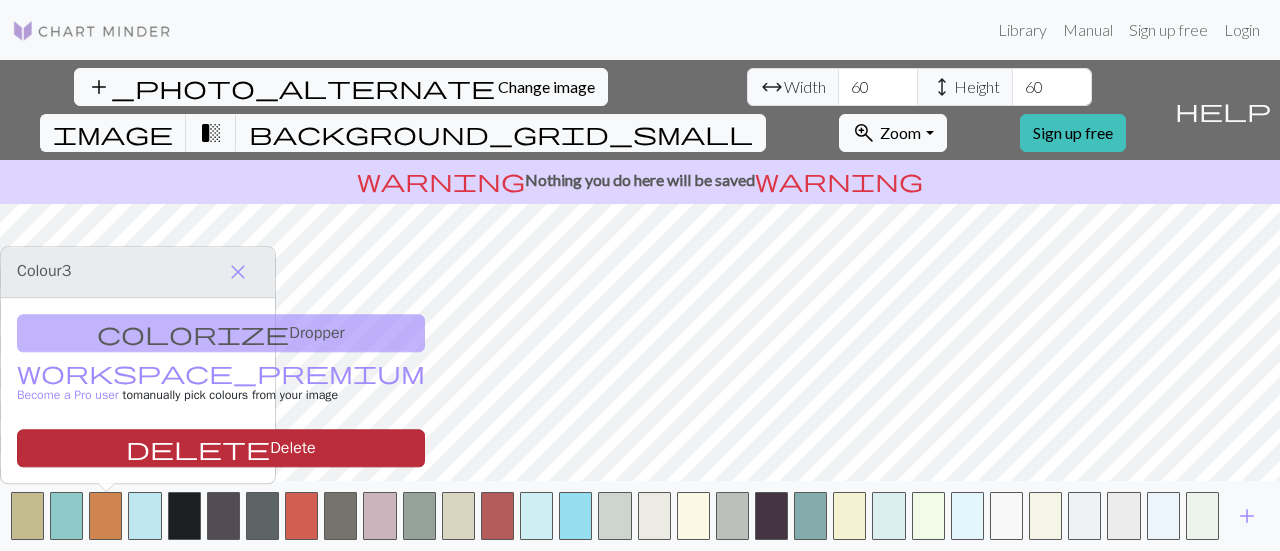 click on "delete Delete" at bounding box center (221, 448) 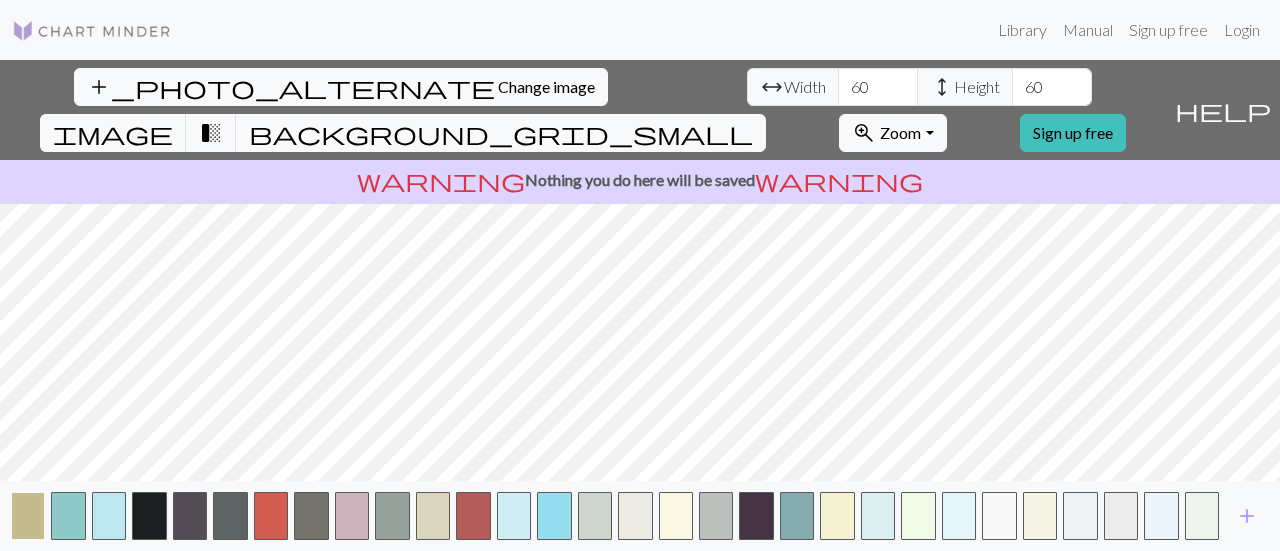 click at bounding box center (28, 516) 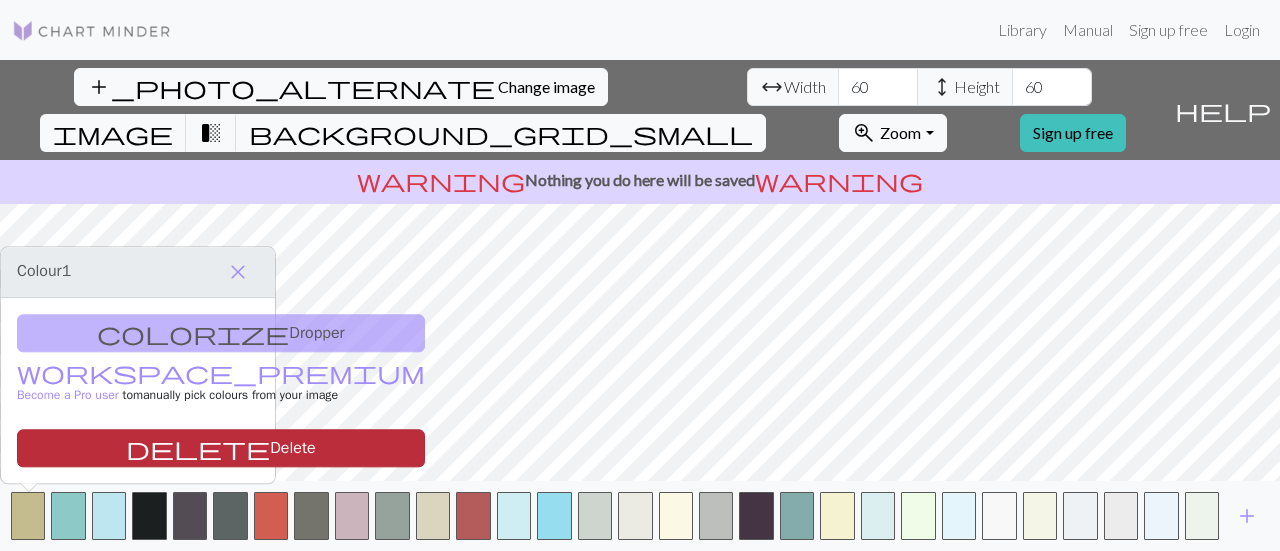 click on "delete Delete" at bounding box center [221, 448] 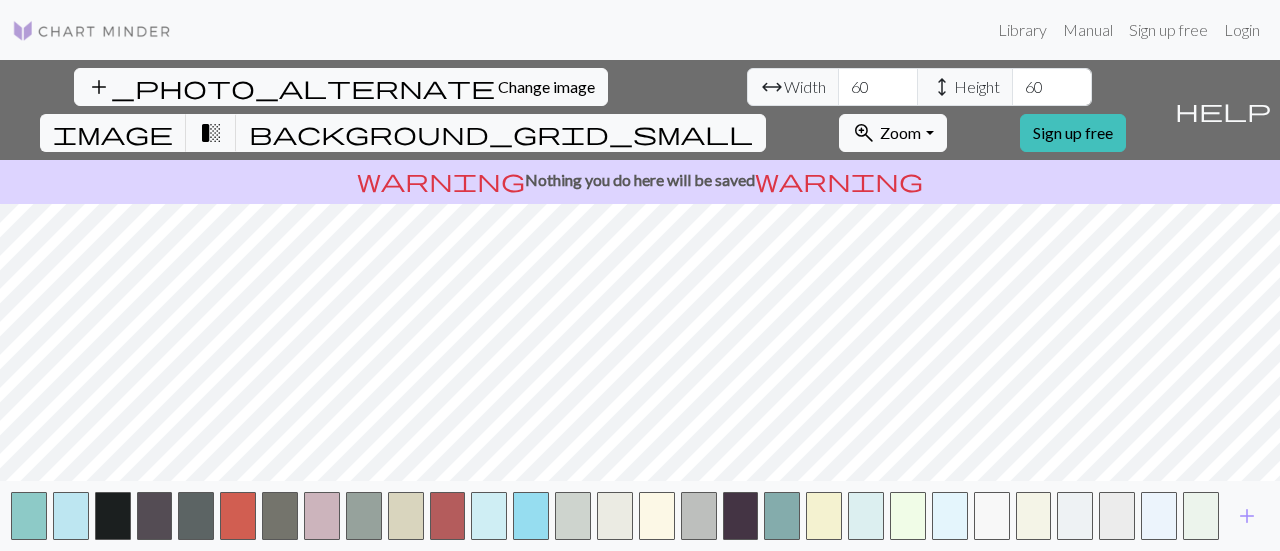click on "add_photo_alternate   Change image arrow_range   Width 60 height   Height 60 image transition_fade background_grid_small zoom_in Zoom Zoom Fit all Fit width Fit height 50% 100% 150% 200% Sign up free help Show me around warning  Nothing you do here will be saved  warning add" at bounding box center (640, 305) 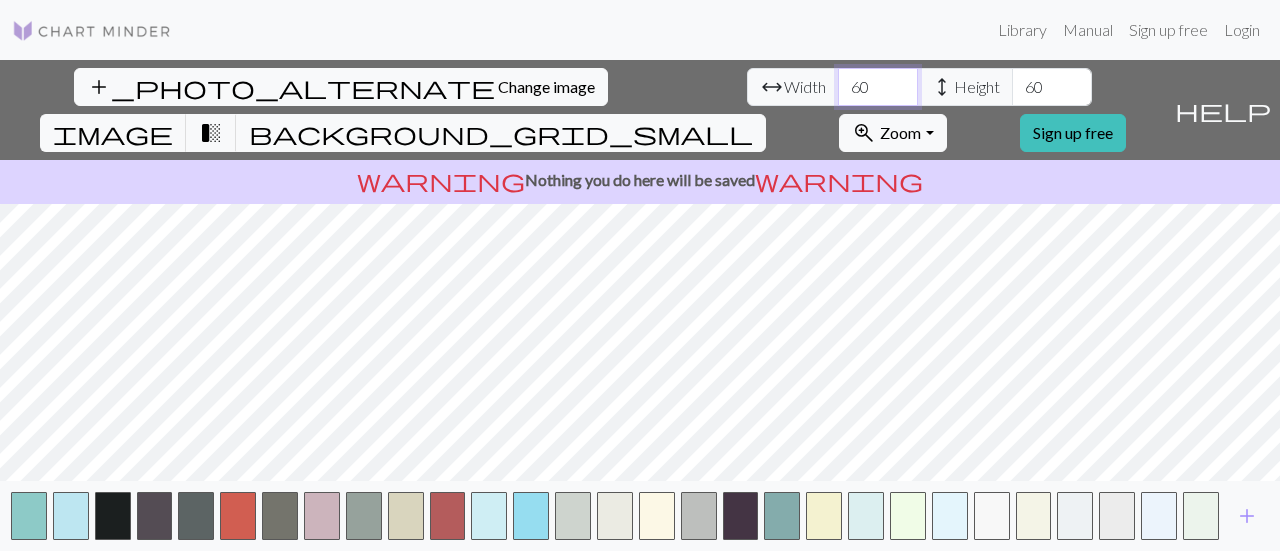 click on "60" at bounding box center (878, 87) 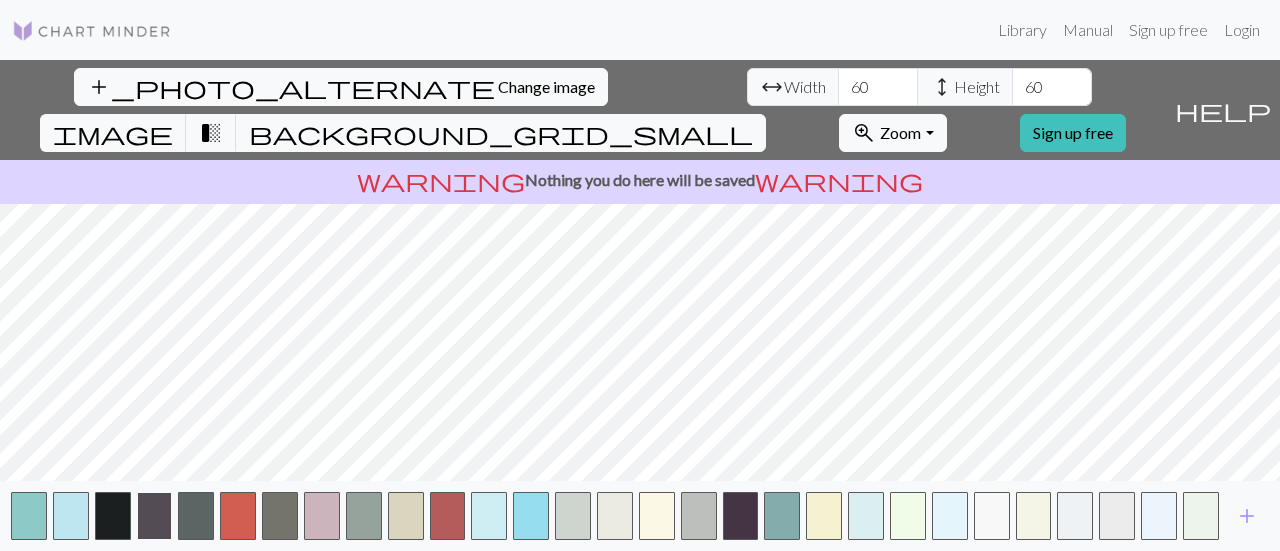 click at bounding box center [155, 516] 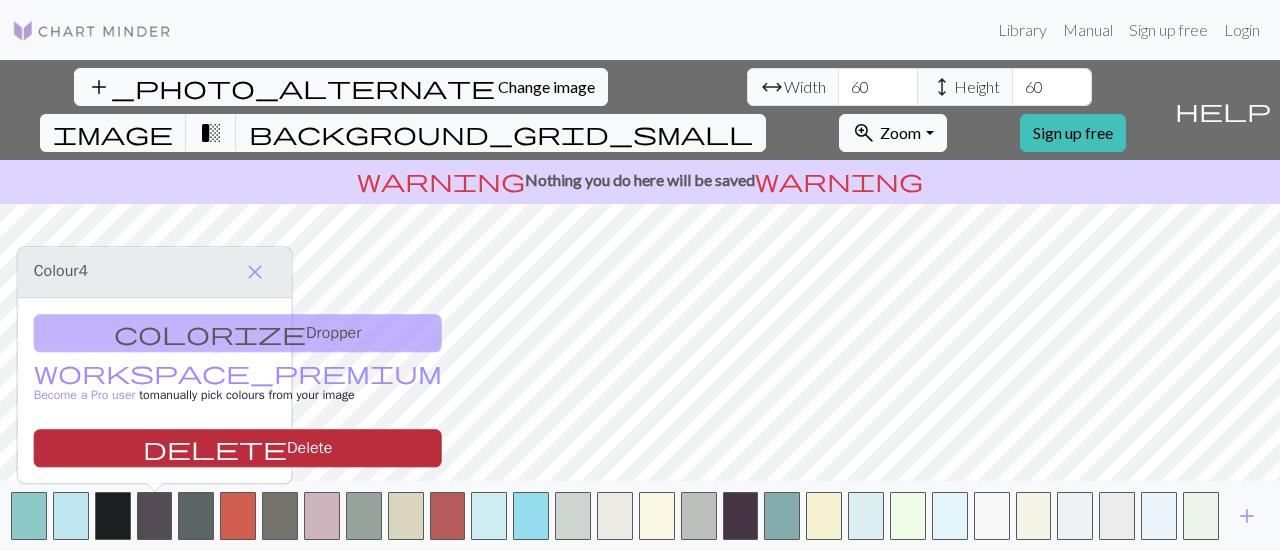 click on "delete Delete" at bounding box center (238, 448) 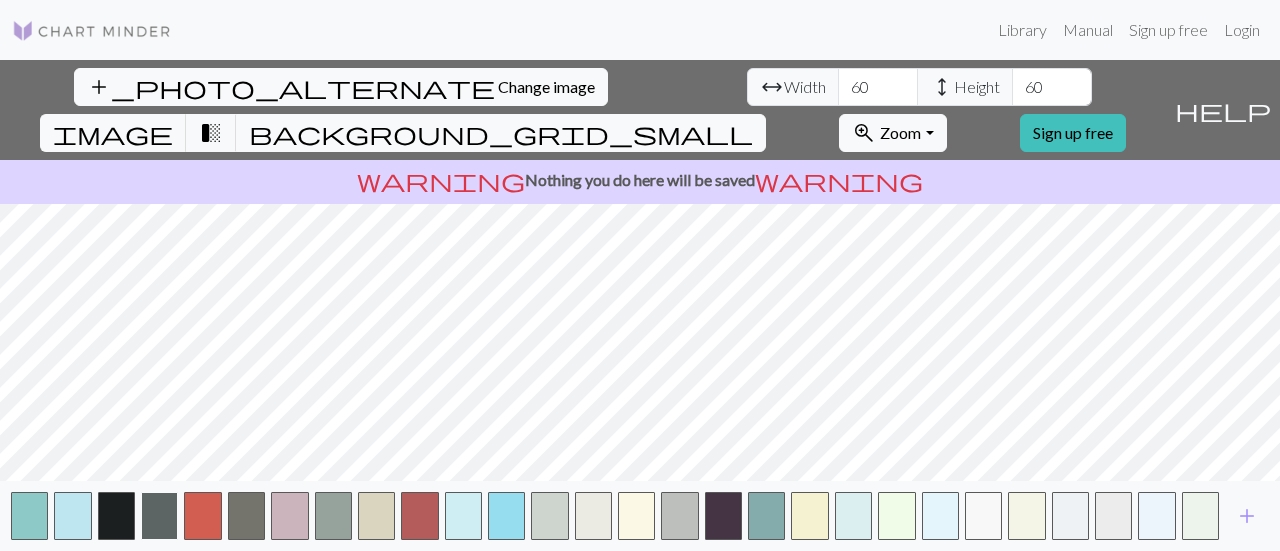 click at bounding box center [159, 516] 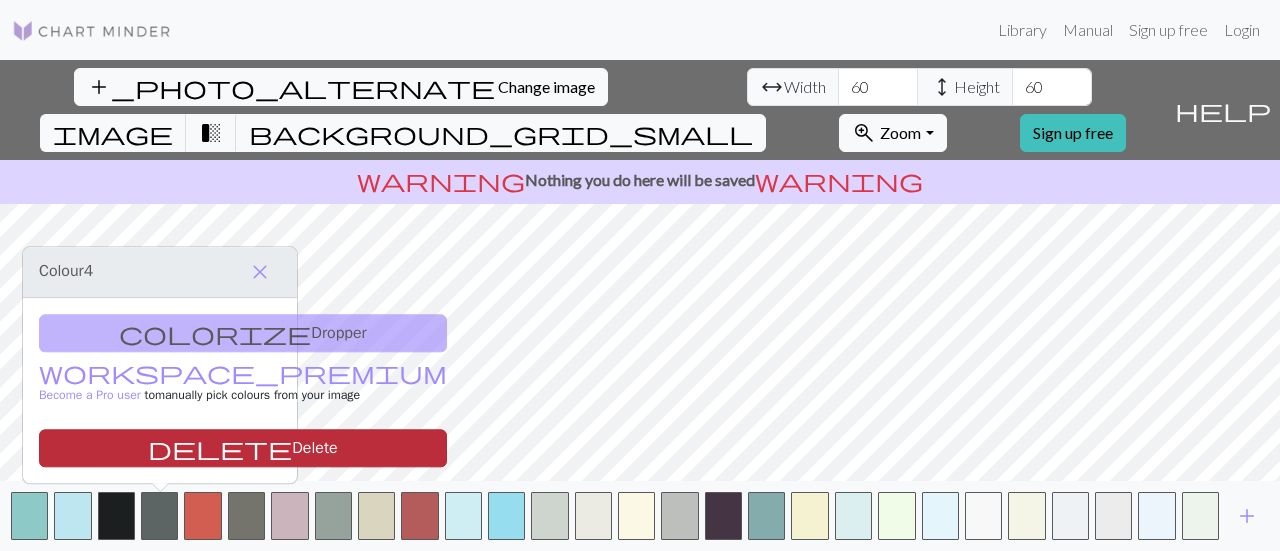 click on "delete Delete" at bounding box center (243, 448) 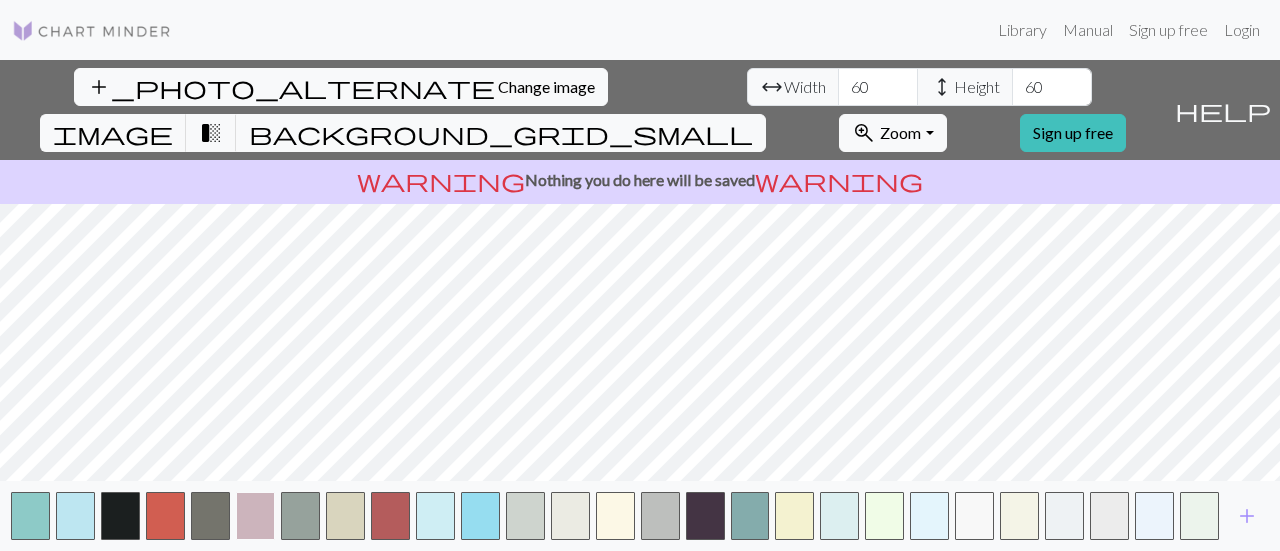 click at bounding box center (255, 516) 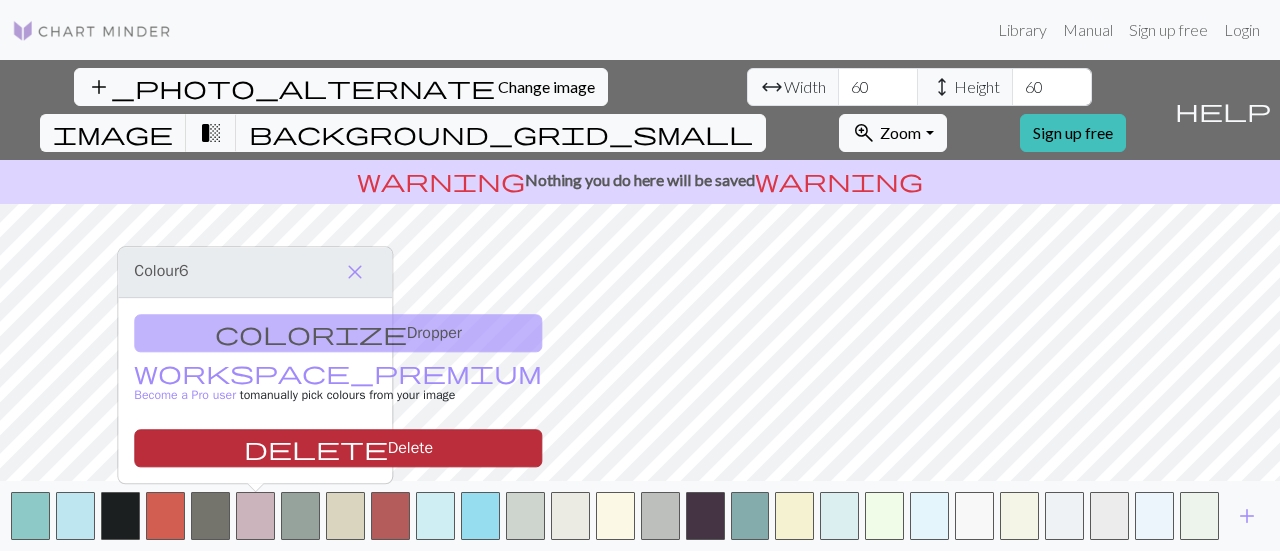 click on "delete Delete" at bounding box center (338, 448) 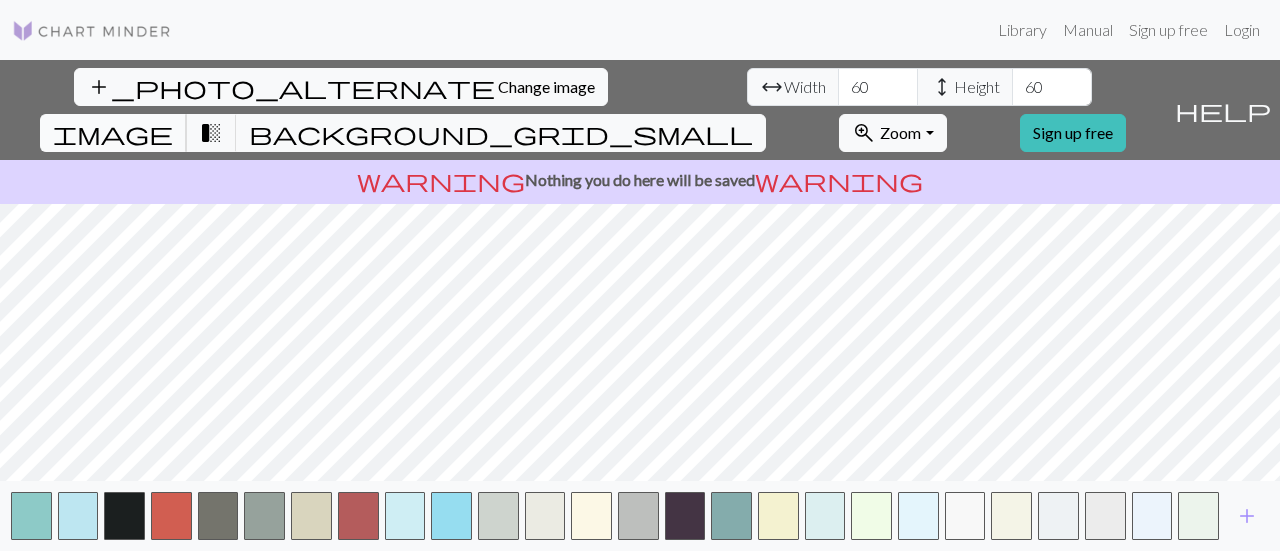 click on "image" at bounding box center (113, 133) 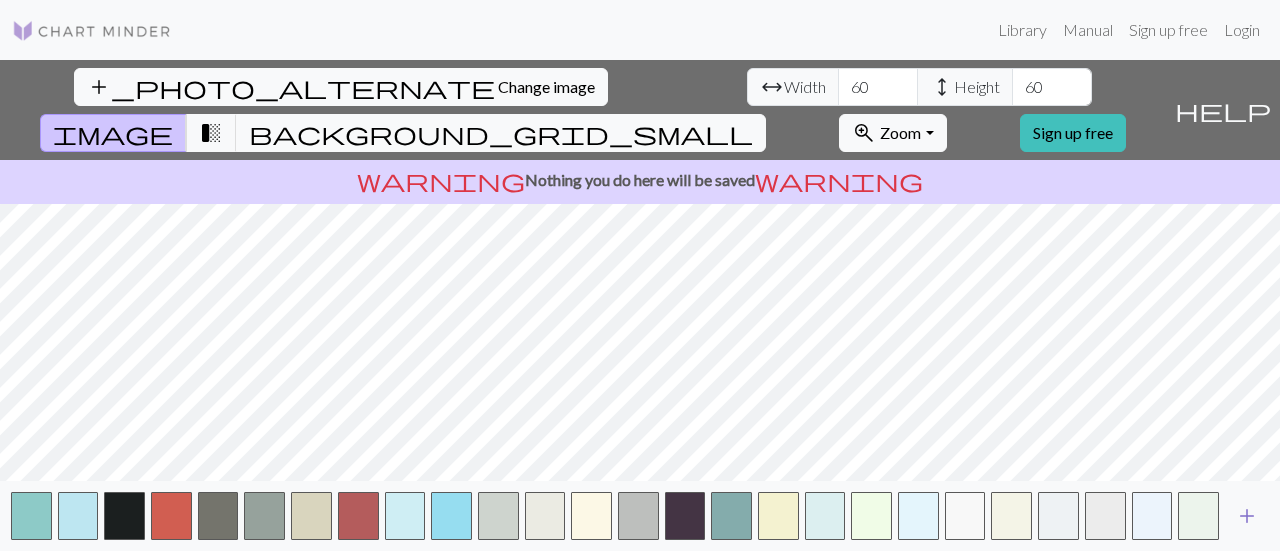click on "add_photo_alternate   Change image arrow_range   Width 60 height   Height 60 image transition_fade background_grid_small zoom_in Zoom Zoom Fit all Fit width Fit height 50% 100% 150% 200% Sign up free help Show me around warning  Nothing you do here will be saved  warning add" at bounding box center [640, 305] 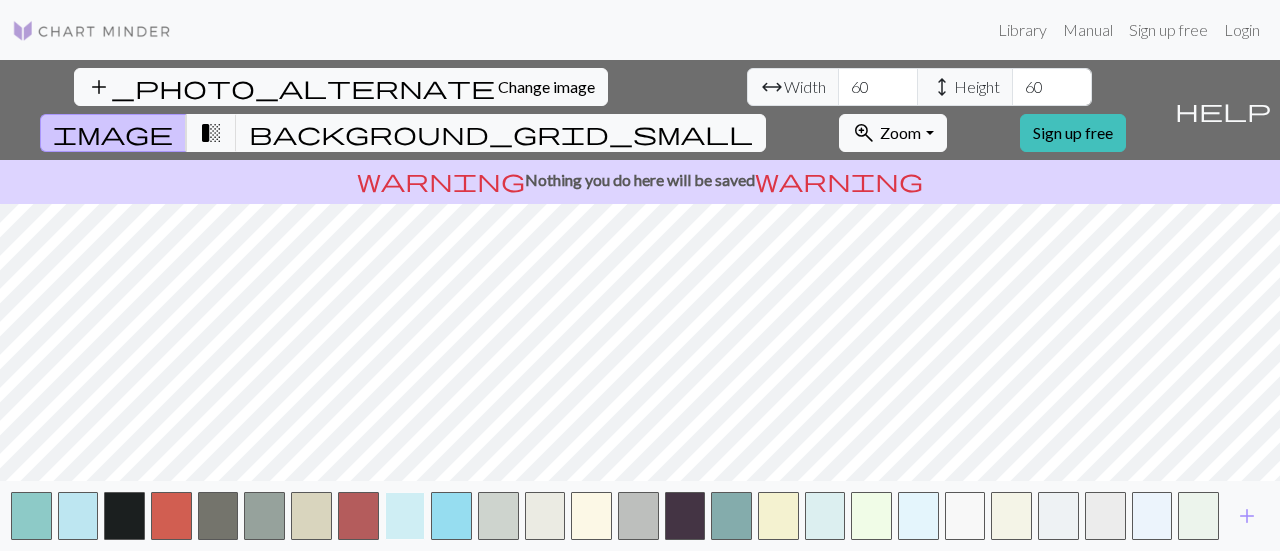 click at bounding box center [405, 516] 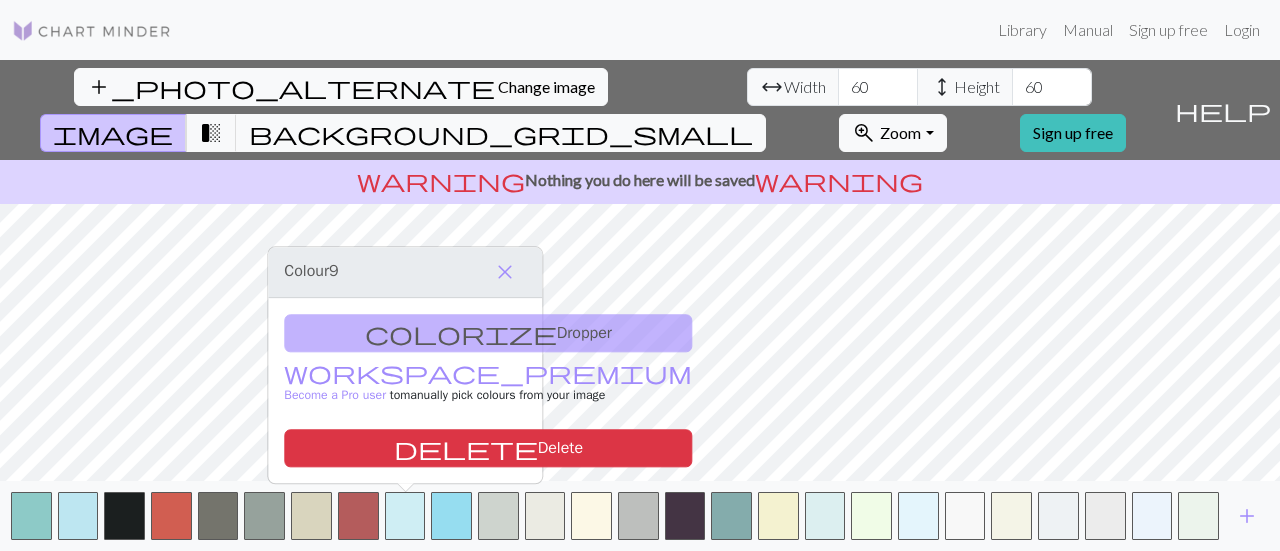 click on "colorize Dropper workspace_premium Become a Pro user   to  manually pick colours from your image delete Delete" at bounding box center (405, 390) 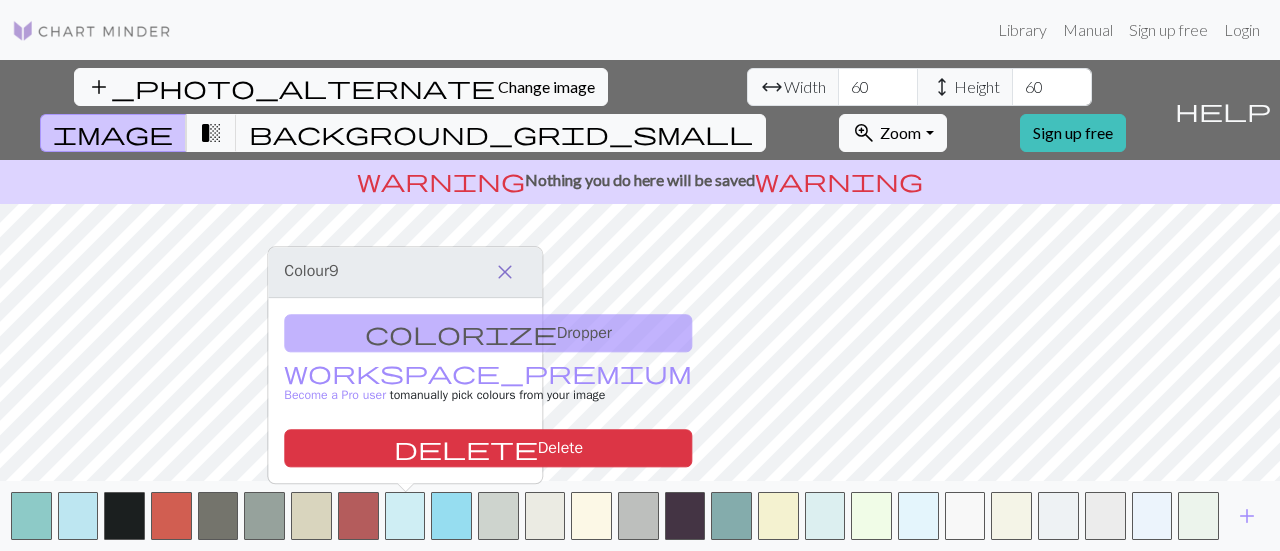 click on "close" at bounding box center [505, 272] 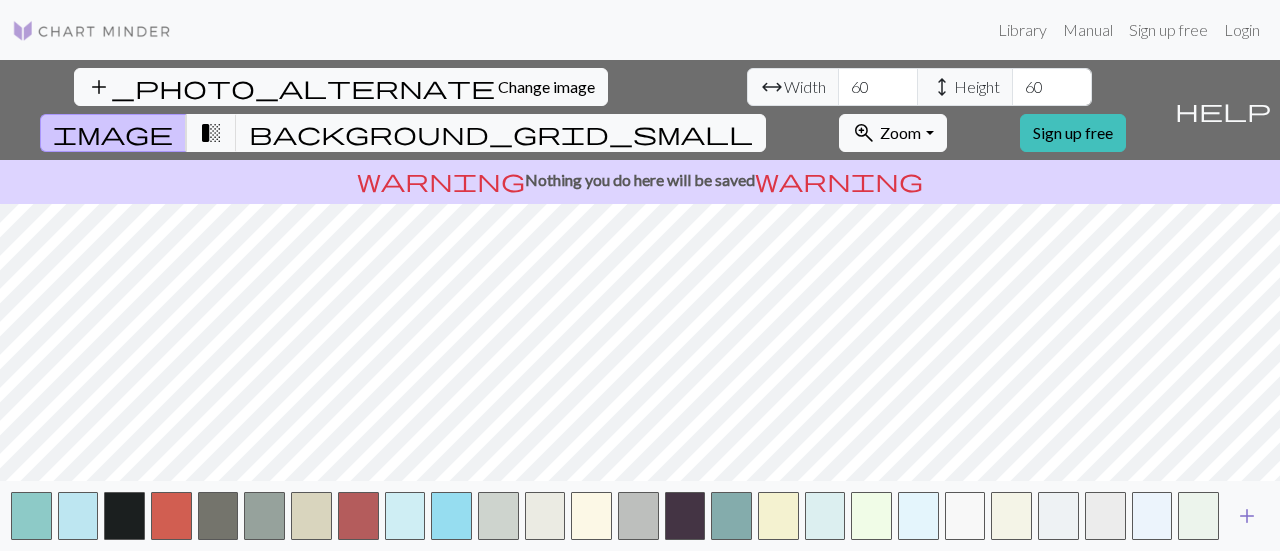 click on "add" at bounding box center (1247, 516) 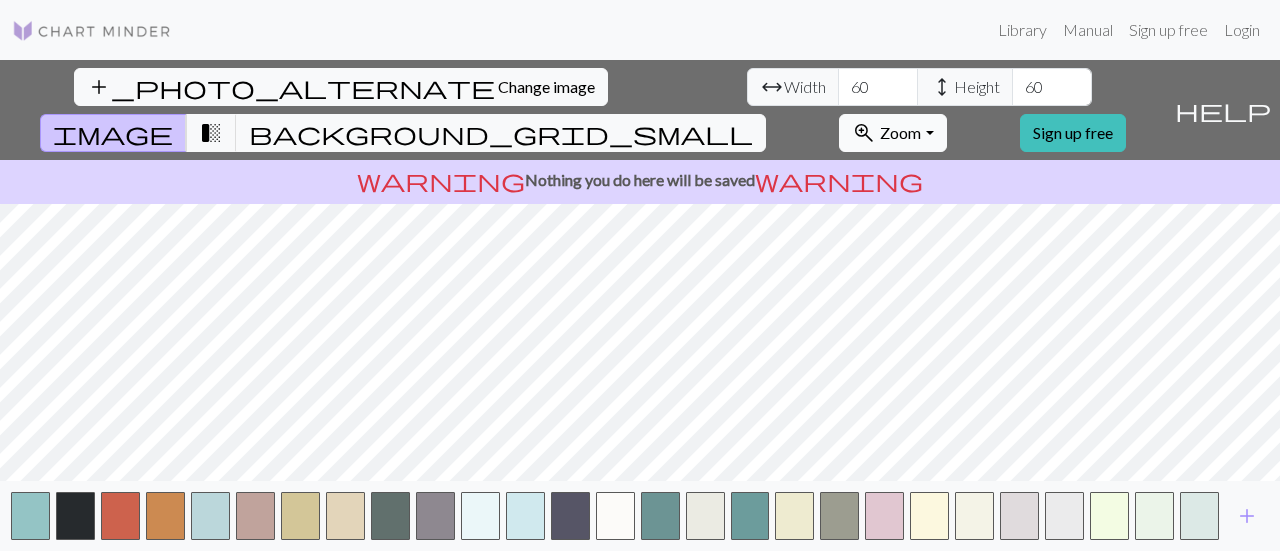 click on "Zoom" at bounding box center (900, 132) 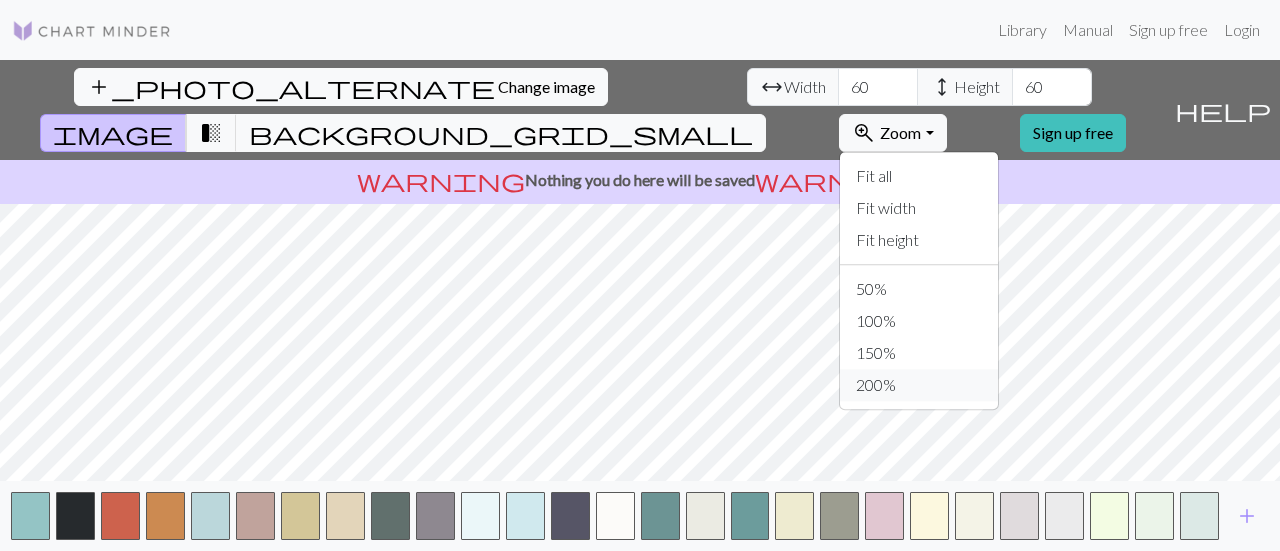 click on "200%" at bounding box center [919, 385] 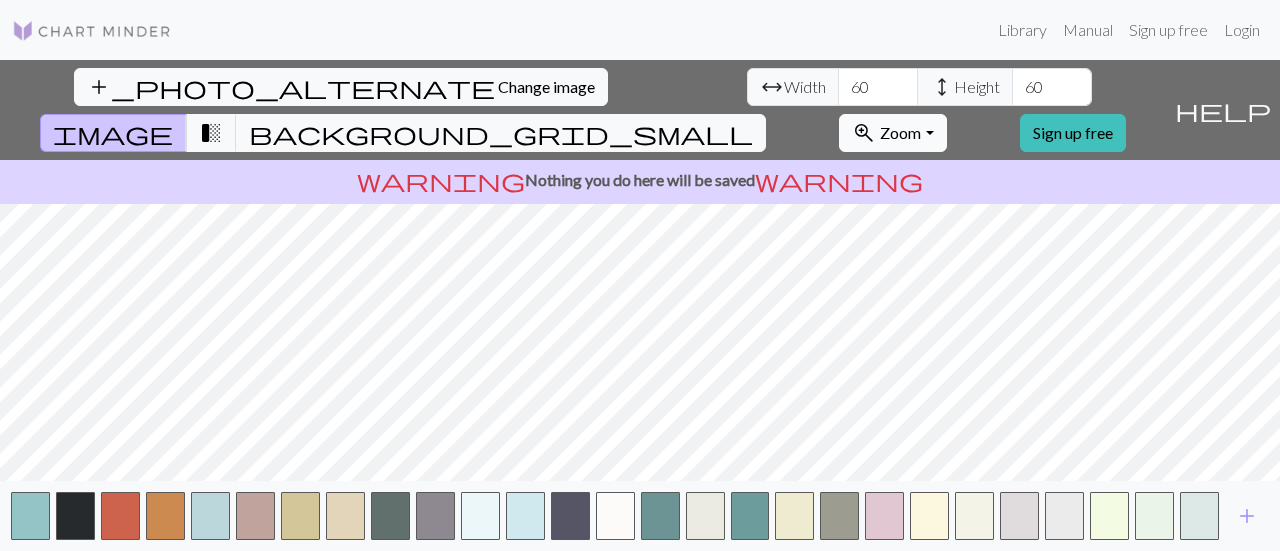 click on "Zoom" at bounding box center (900, 132) 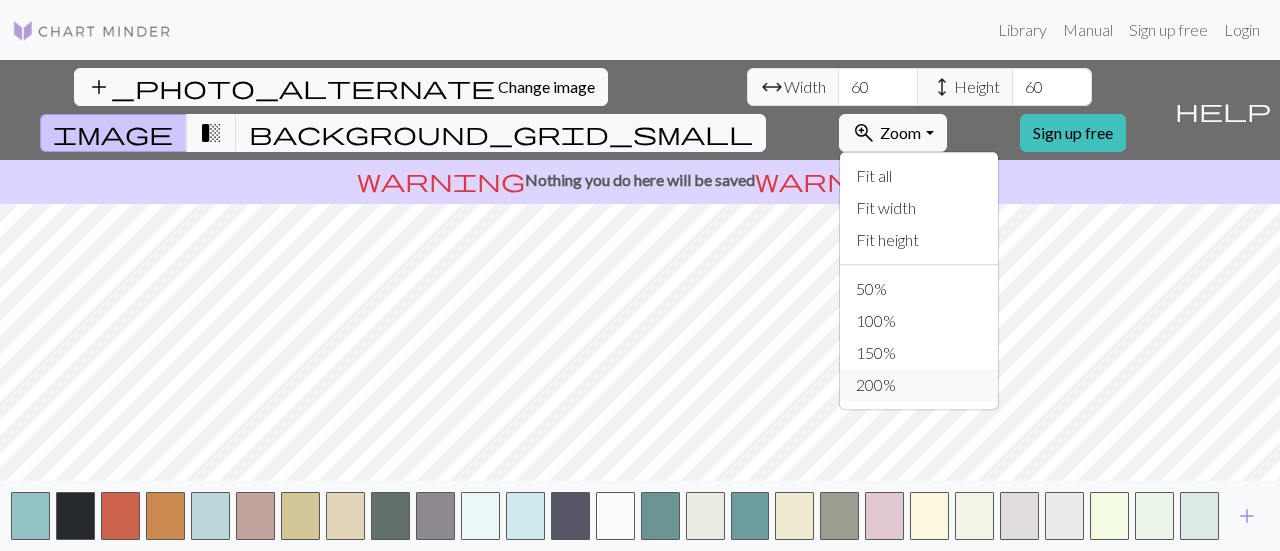 click on "200%" at bounding box center [919, 385] 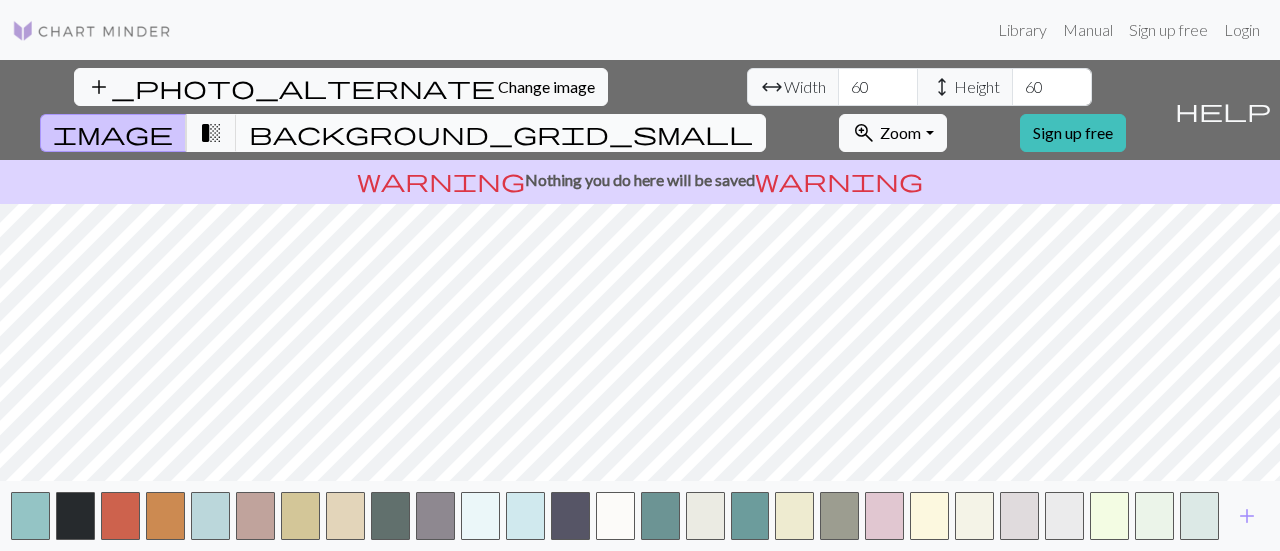 click on "background_grid_small" at bounding box center [501, 133] 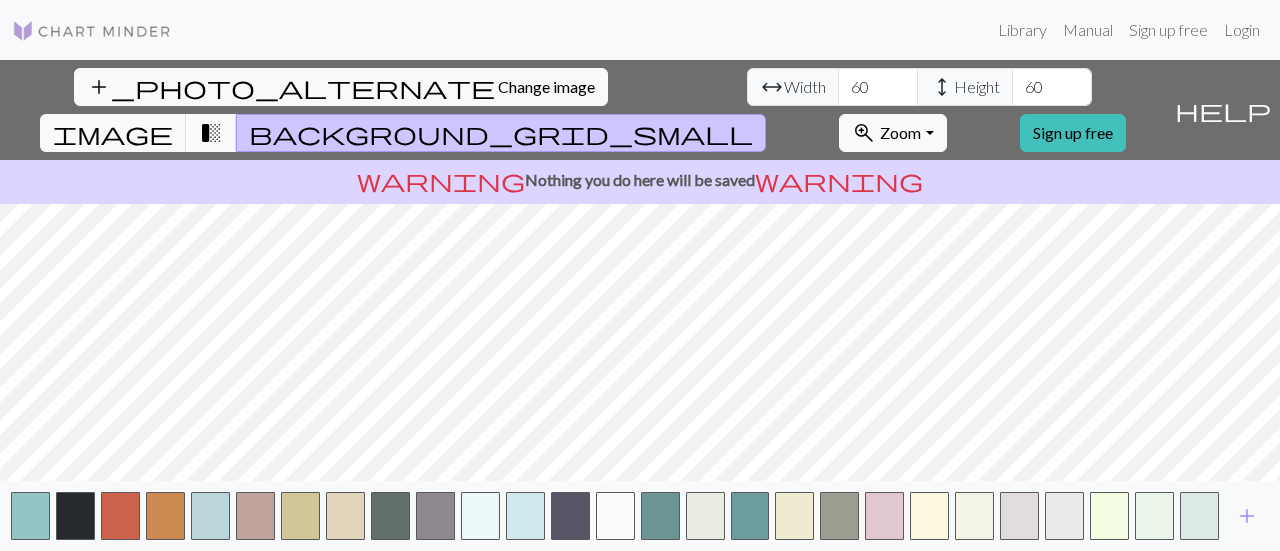 click on "transition_fade" at bounding box center [211, 133] 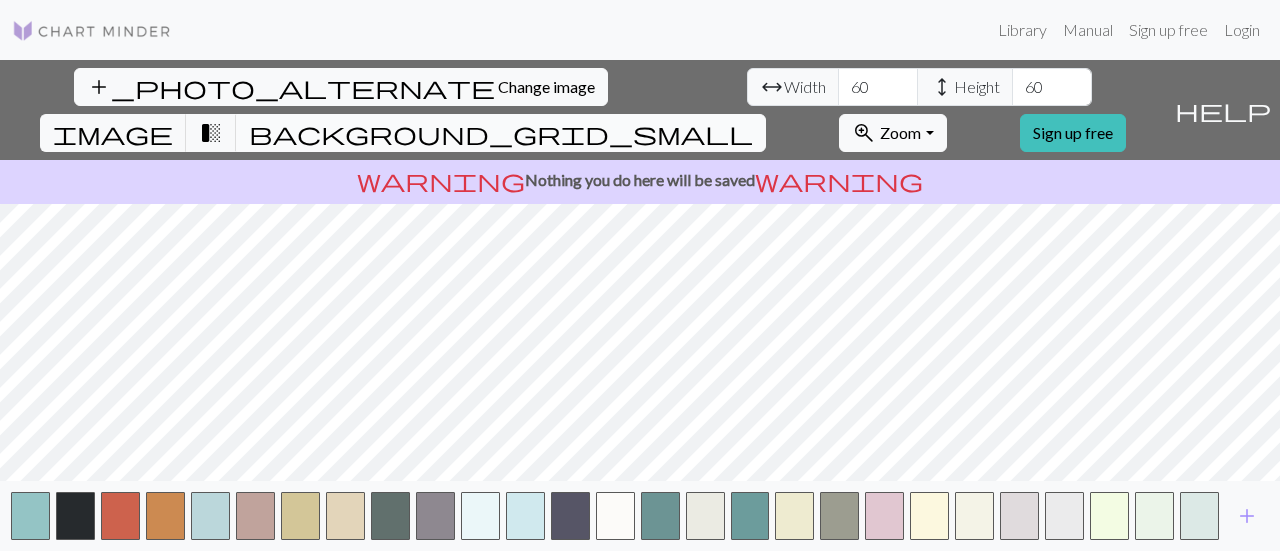 click on "background_grid_small" at bounding box center [501, 133] 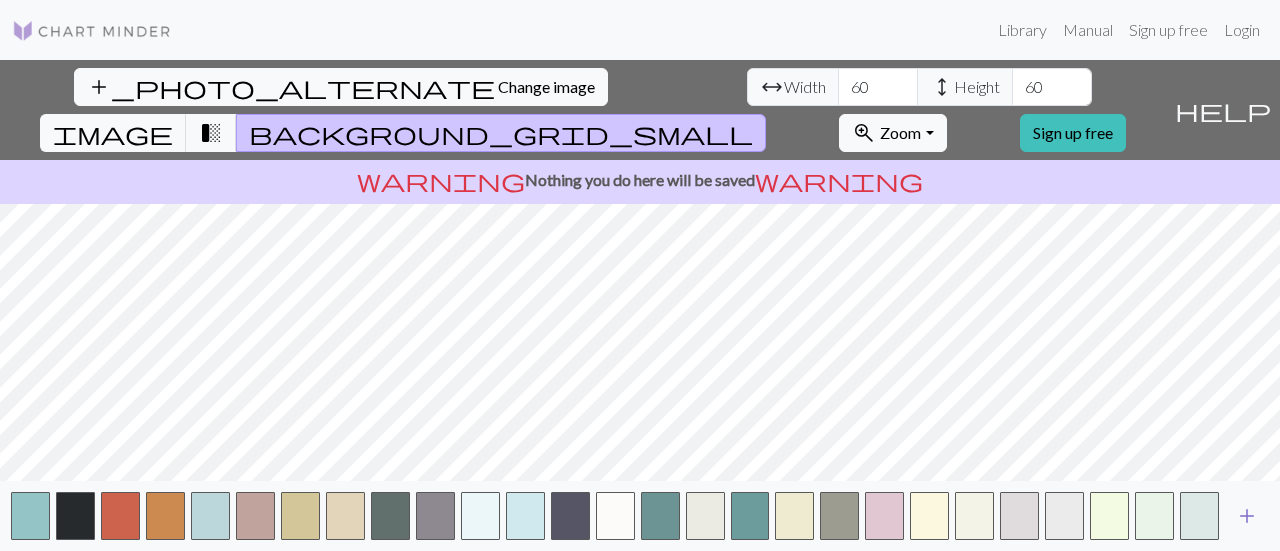 click on "add" at bounding box center (1247, 516) 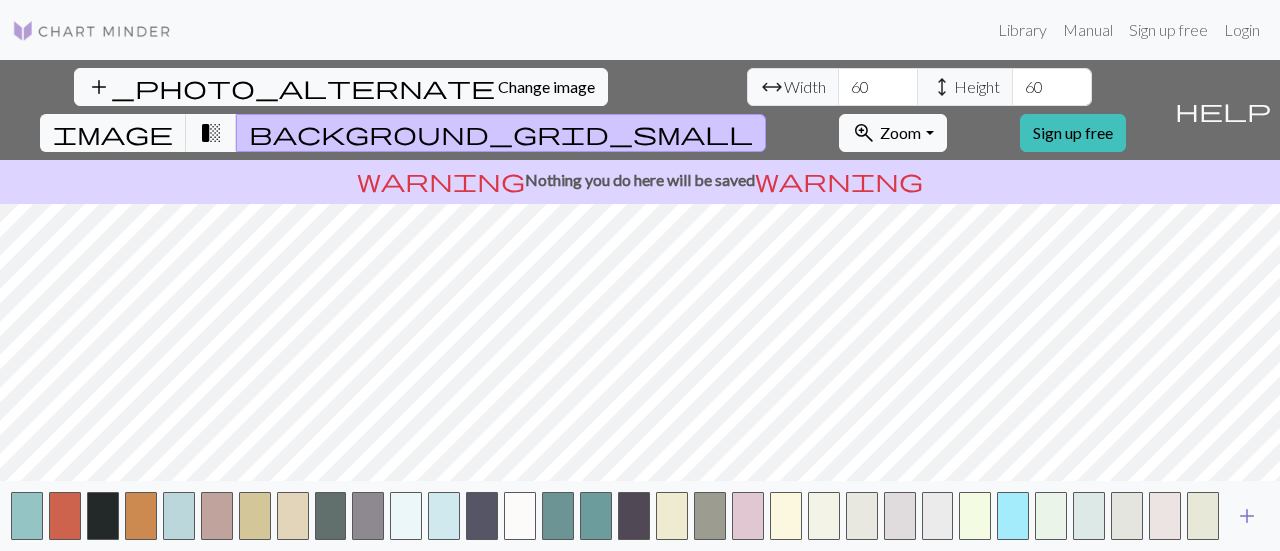 click on "add" at bounding box center [1247, 516] 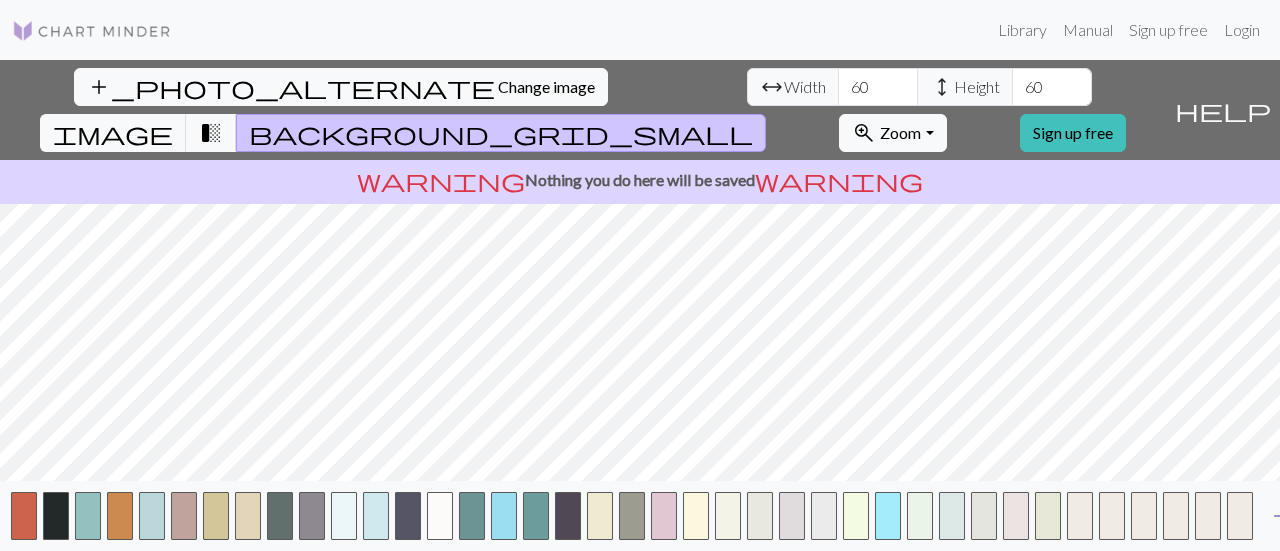 click on "add" at bounding box center (1281, 516) 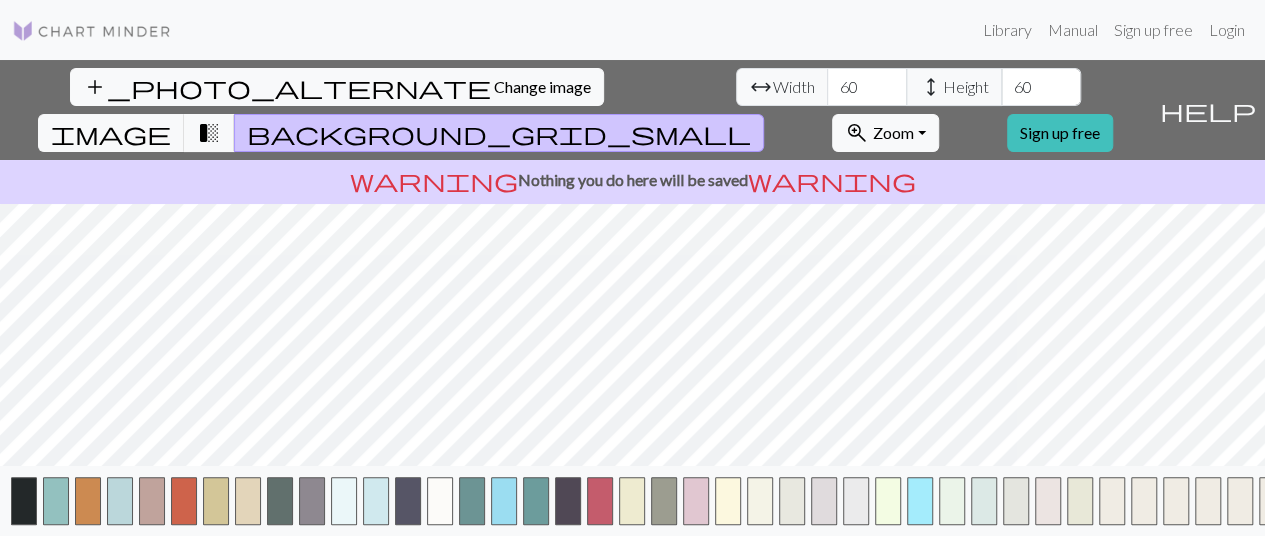 click at bounding box center (1272, 501) 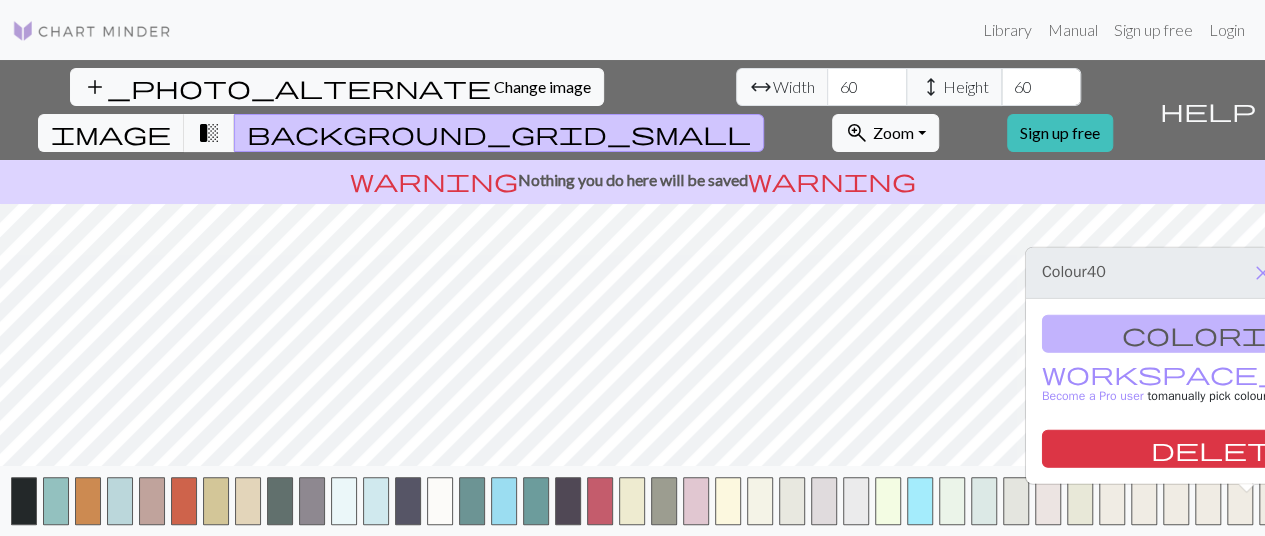 scroll, scrollTop: 0, scrollLeft: 46, axis: horizontal 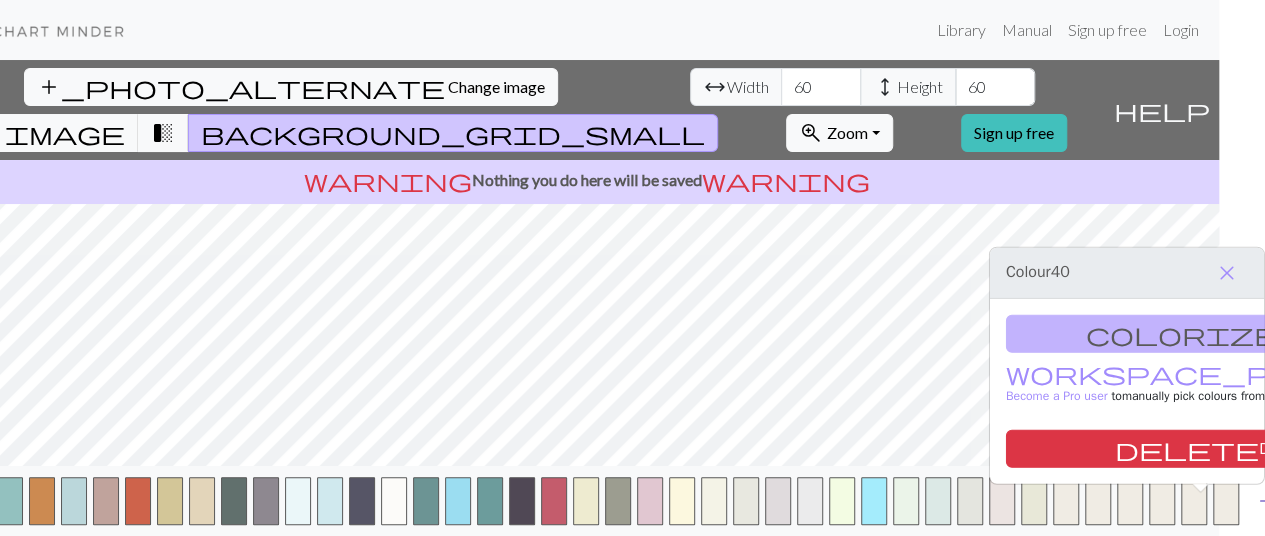 click on "add" at bounding box center [1267, 501] 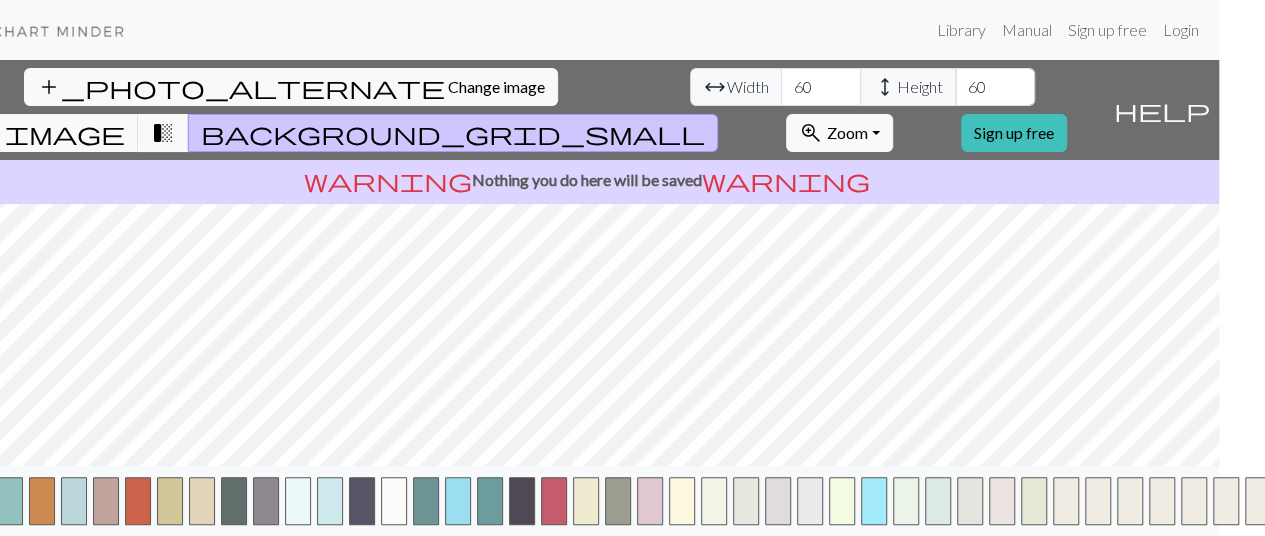 click on "This website uses cookies to ensure you get the best experience on our website.  Learn more Got it! Library Manual Sign up free Login add_photo_alternate   Change image arrow_range   Width 60 height   Height 60 image transition_fade background_grid_small zoom_in Zoom Zoom Fit all Fit width Fit height 50% 100% 150% 200% Sign up free help Show me around warning  Nothing you do here will be saved  warning add Make knitting charts for free | Chart Minder Colour  40 close colorize Dropper workspace_premium Become a Pro user   to  manually pick colours from your image delete Delete" at bounding box center (586, 268) 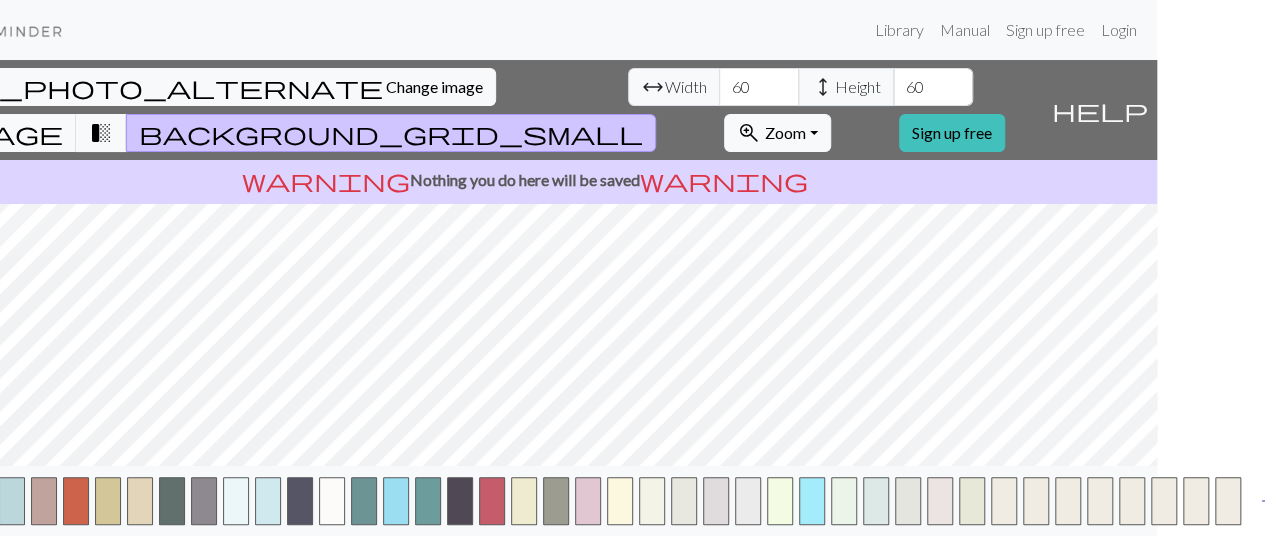 click on "add" at bounding box center (1269, 501) 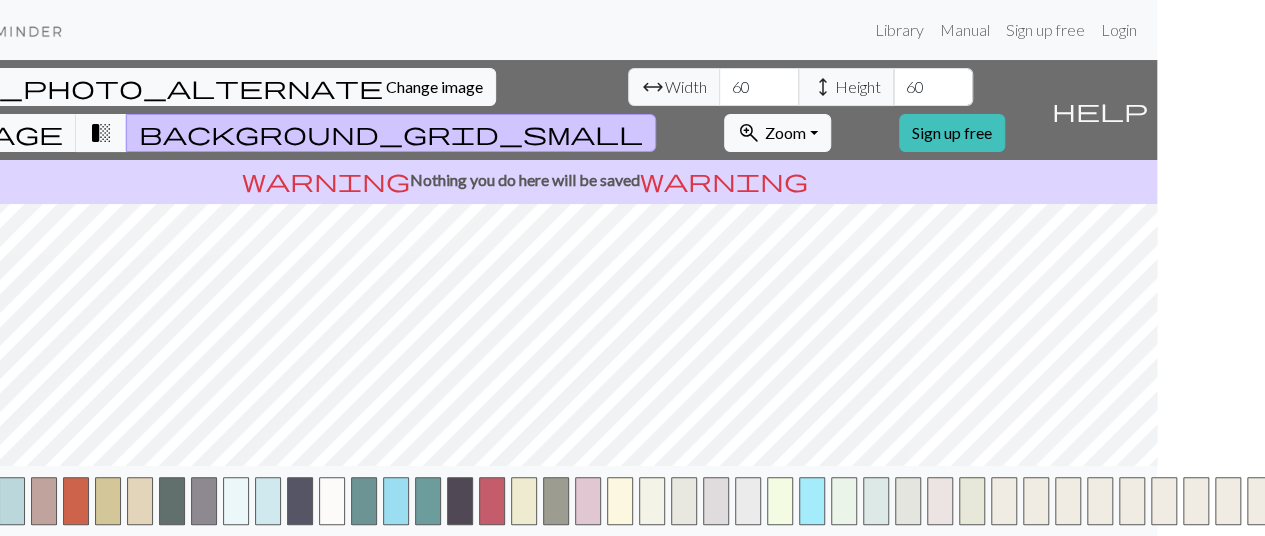 click on "This website uses cookies to ensure you get the best experience on our website.  Learn more Got it! Library Manual Sign up free Login add_photo_alternate   Change image arrow_range   Width 60 height   Height 60 image transition_fade background_grid_small zoom_in Zoom Zoom Fit all Fit width Fit height 50% 100% 150% 200% Sign up free help Show me around warning  Nothing you do here will be saved  warning add Make knitting charts for free | Chart Minder" at bounding box center (524, 268) 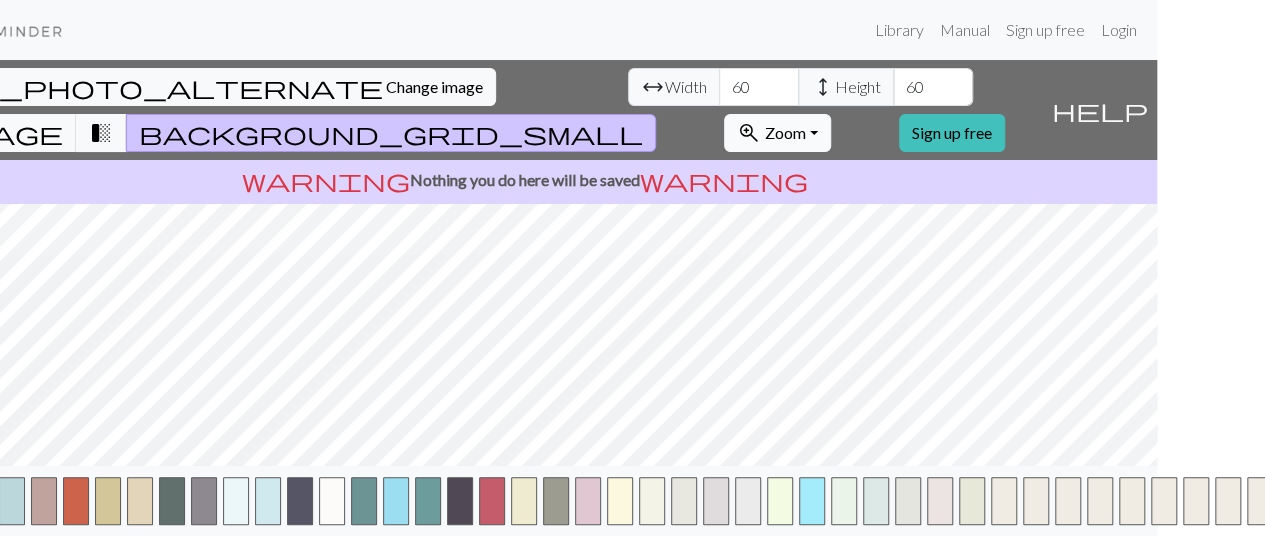 click on "zoom_in" at bounding box center (749, 133) 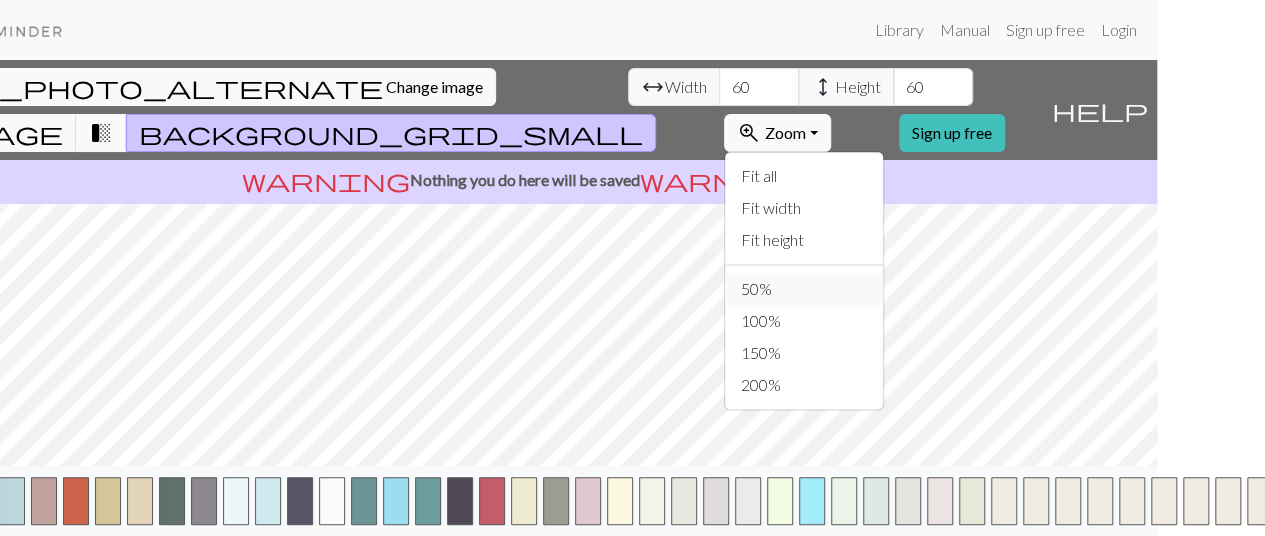click on "50%" at bounding box center (804, 289) 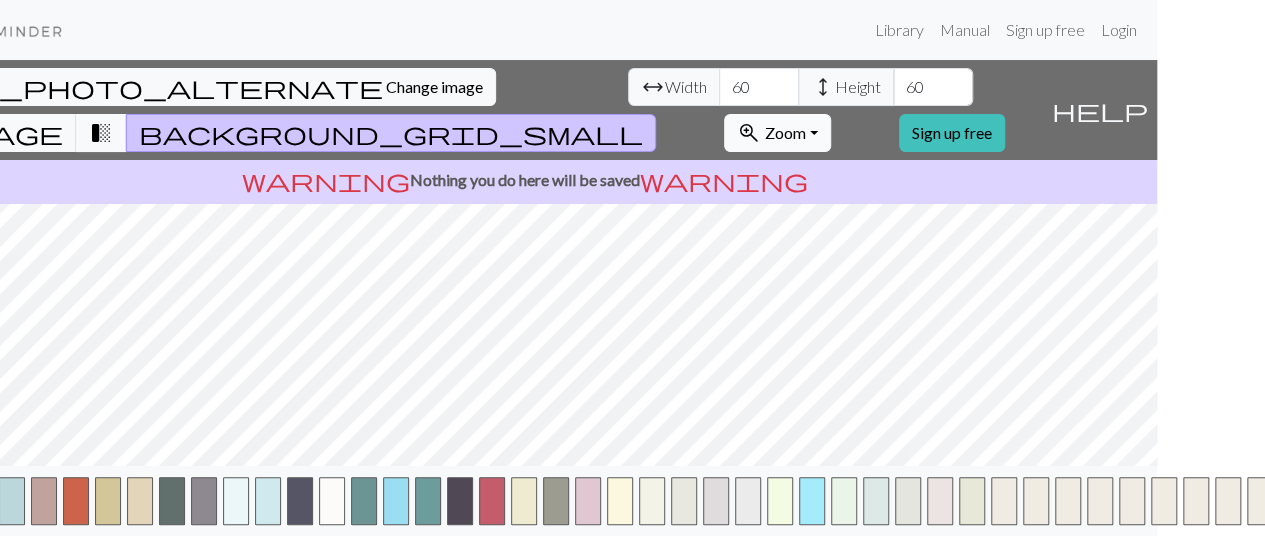 click on "zoom_in Zoom Zoom" at bounding box center [777, 133] 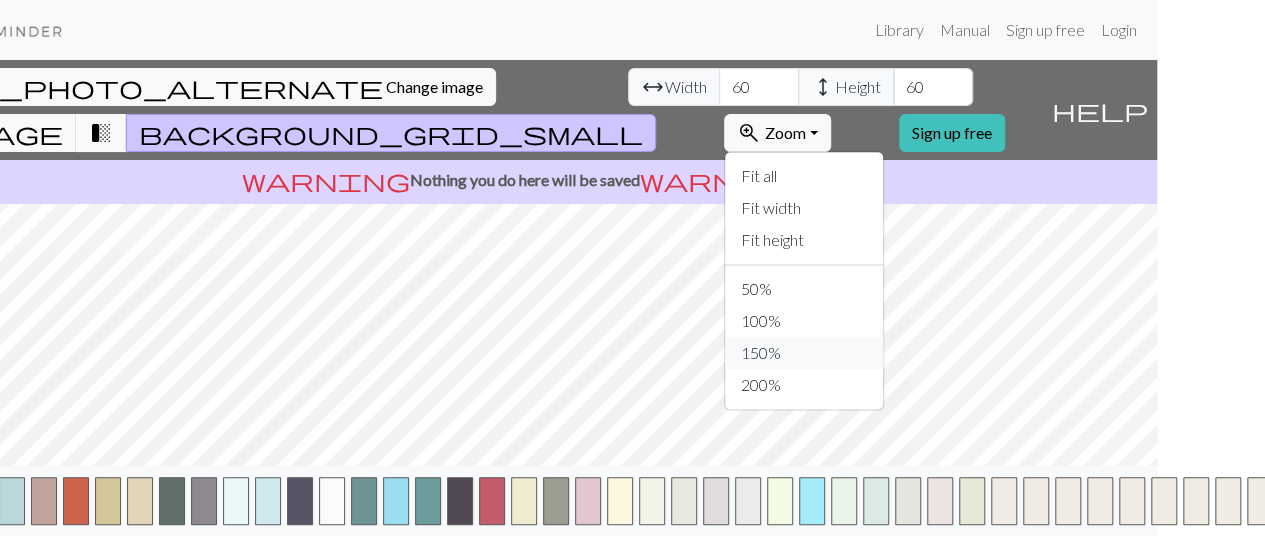 click on "150%" at bounding box center (804, 353) 